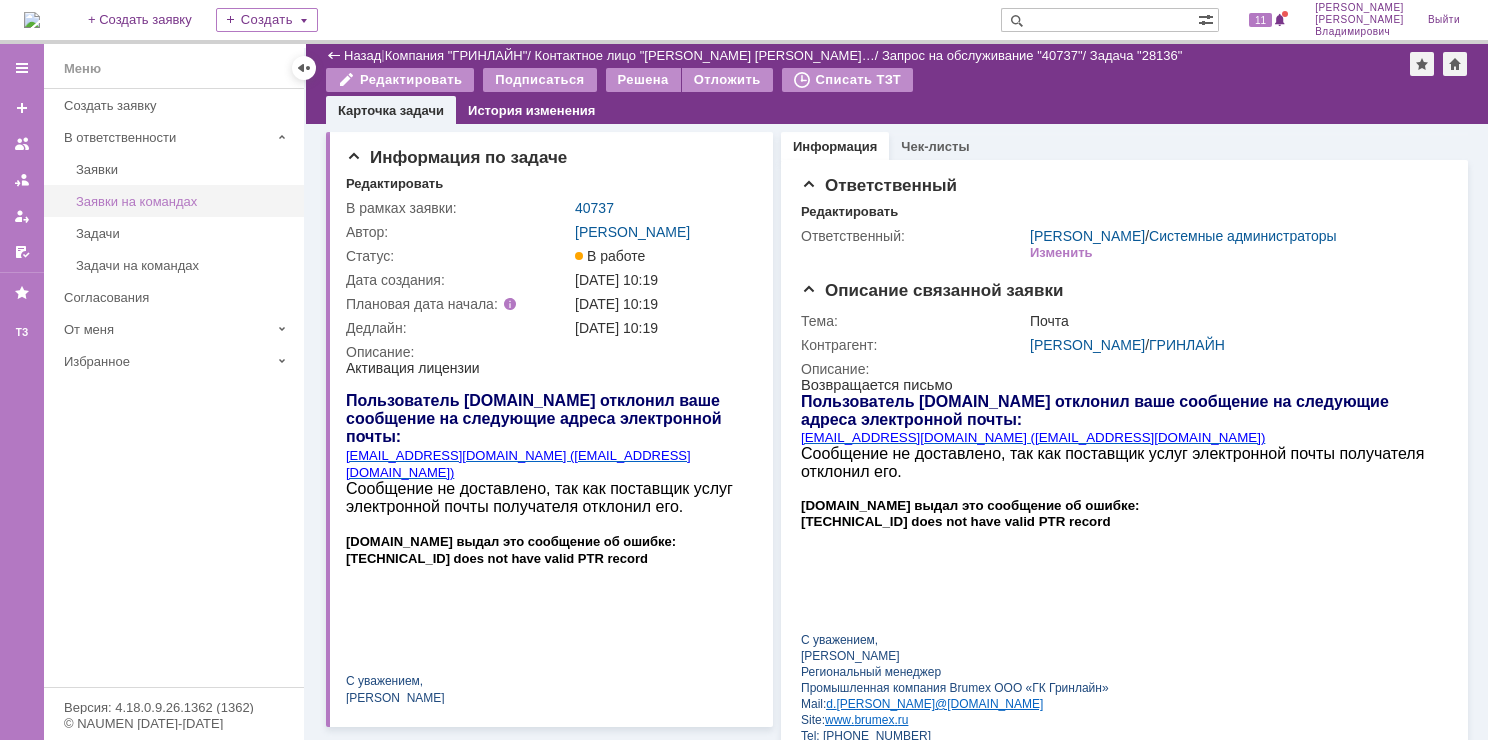 scroll, scrollTop: 0, scrollLeft: 0, axis: both 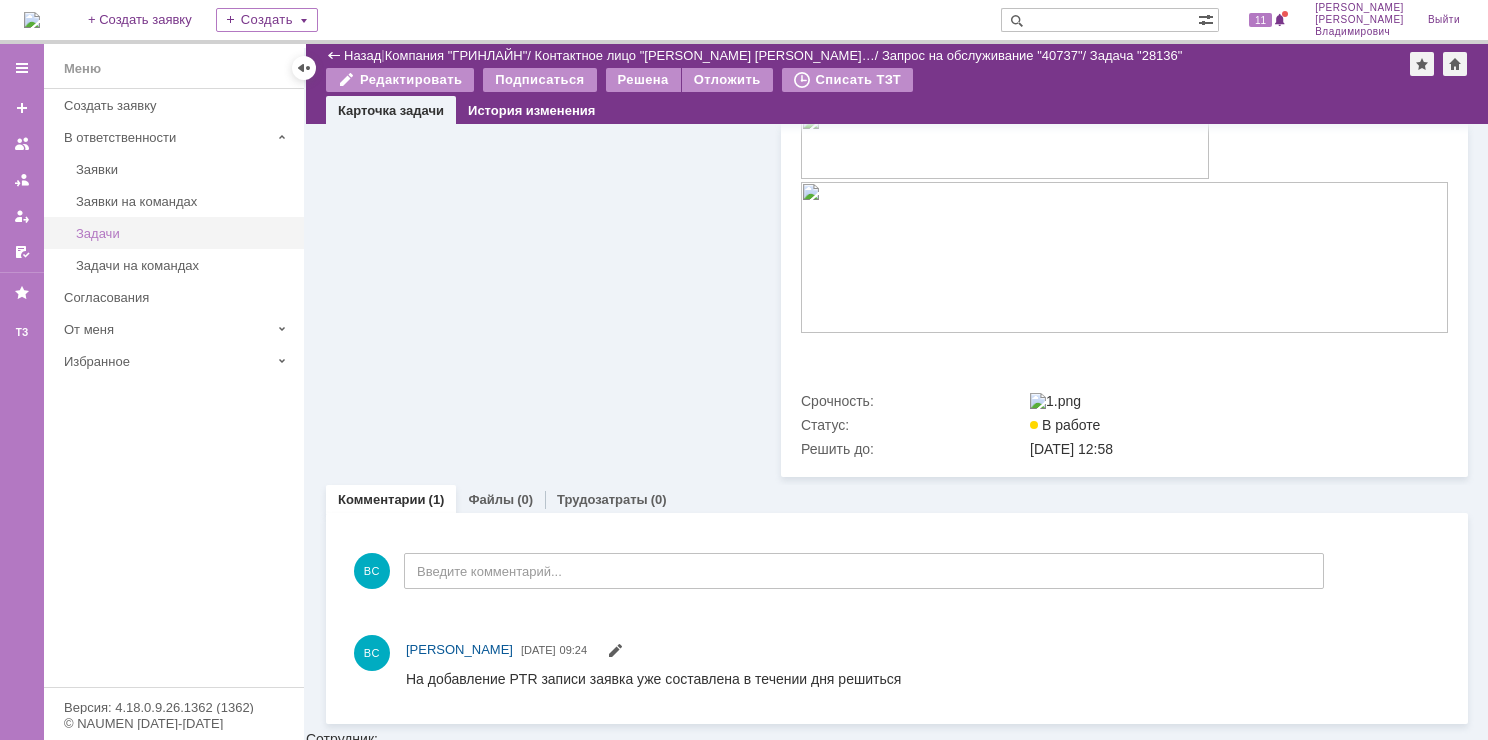 click on "Задачи" at bounding box center [184, 233] 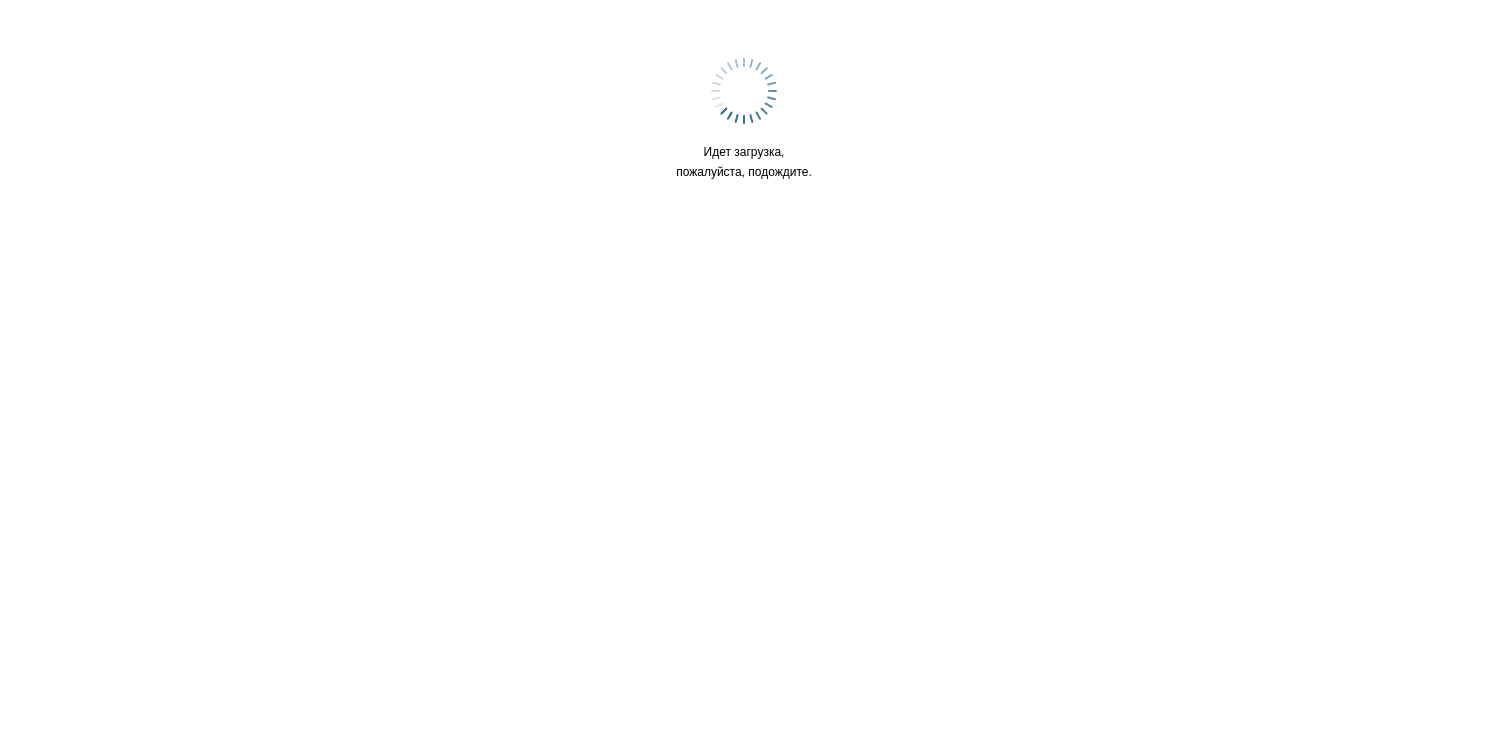 scroll, scrollTop: 0, scrollLeft: 0, axis: both 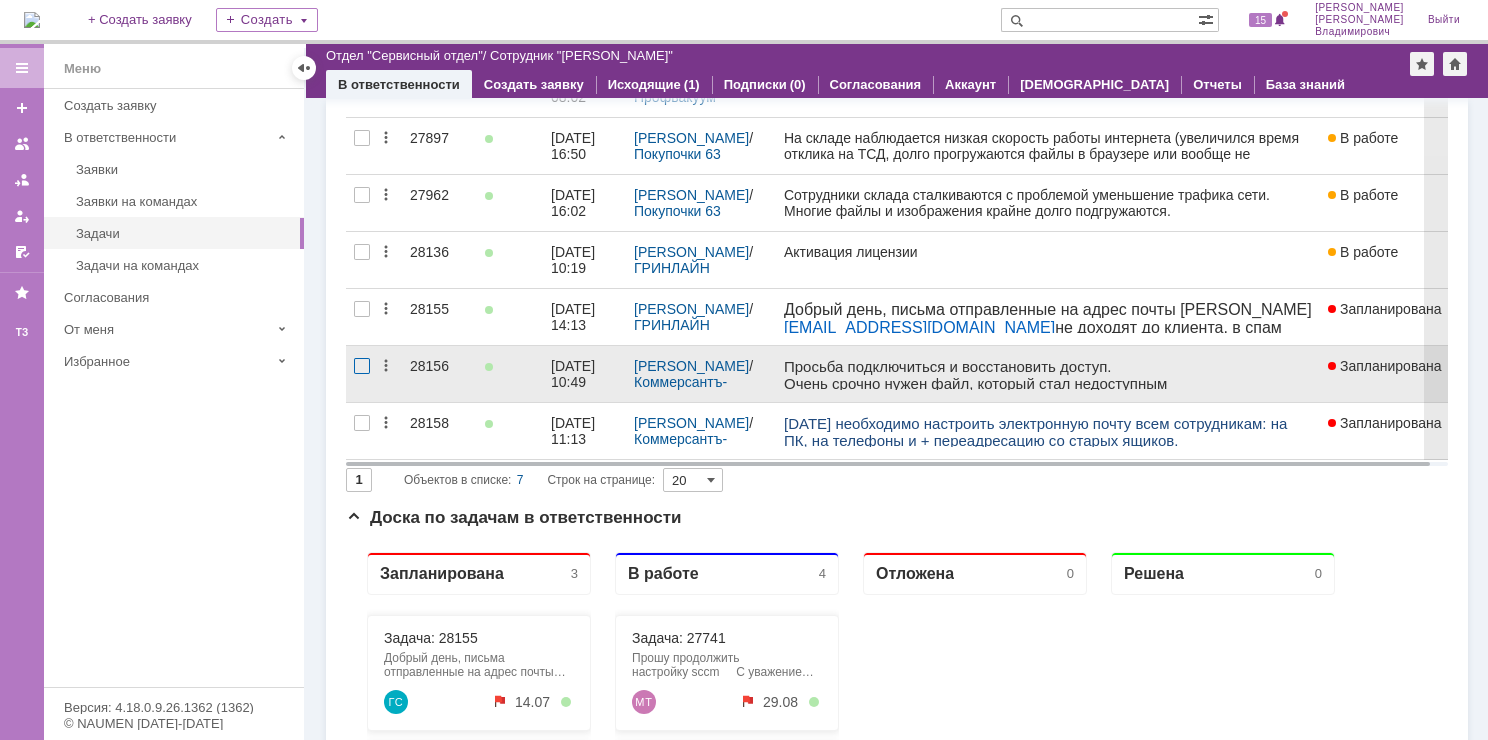 click at bounding box center (362, 138) 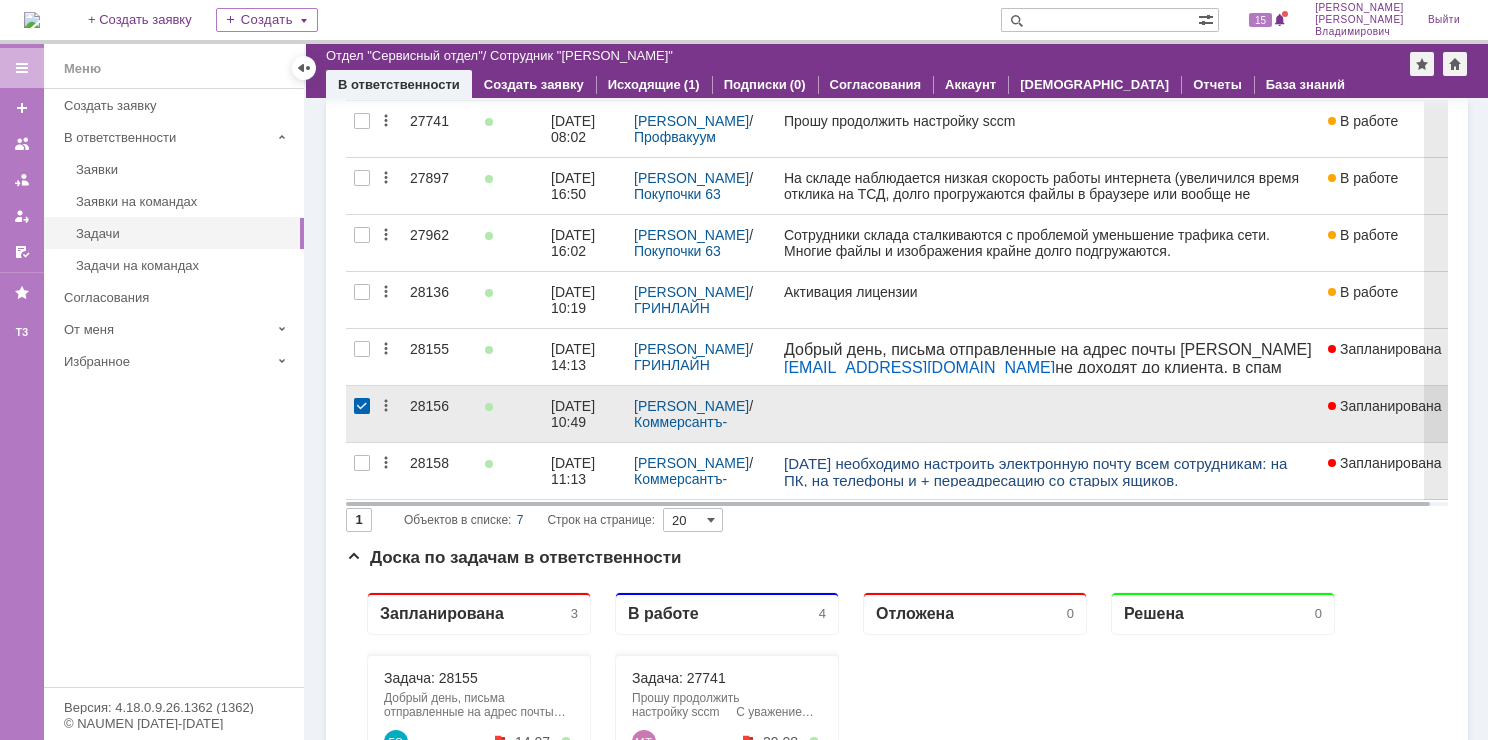 scroll, scrollTop: 240, scrollLeft: 0, axis: vertical 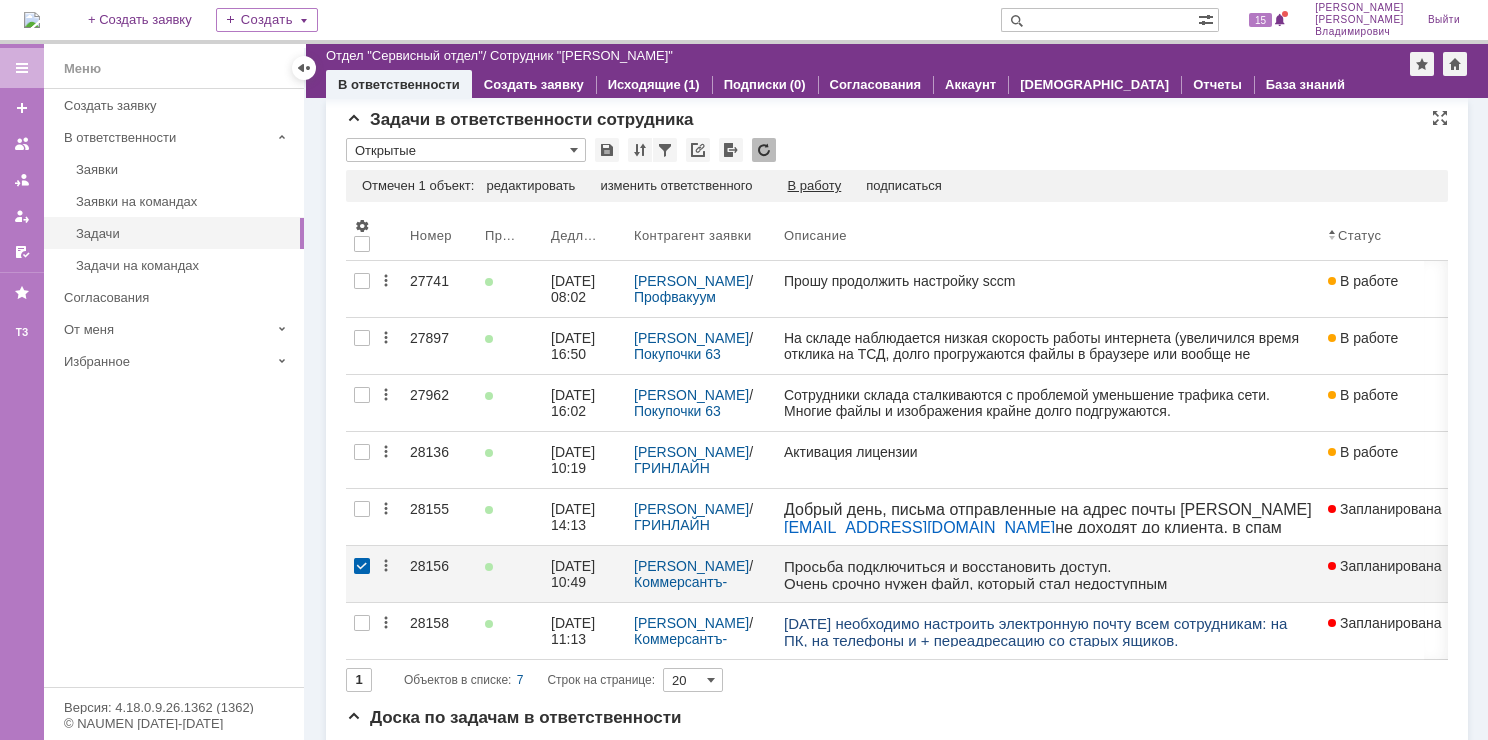 click on "В работу" at bounding box center (815, 186) 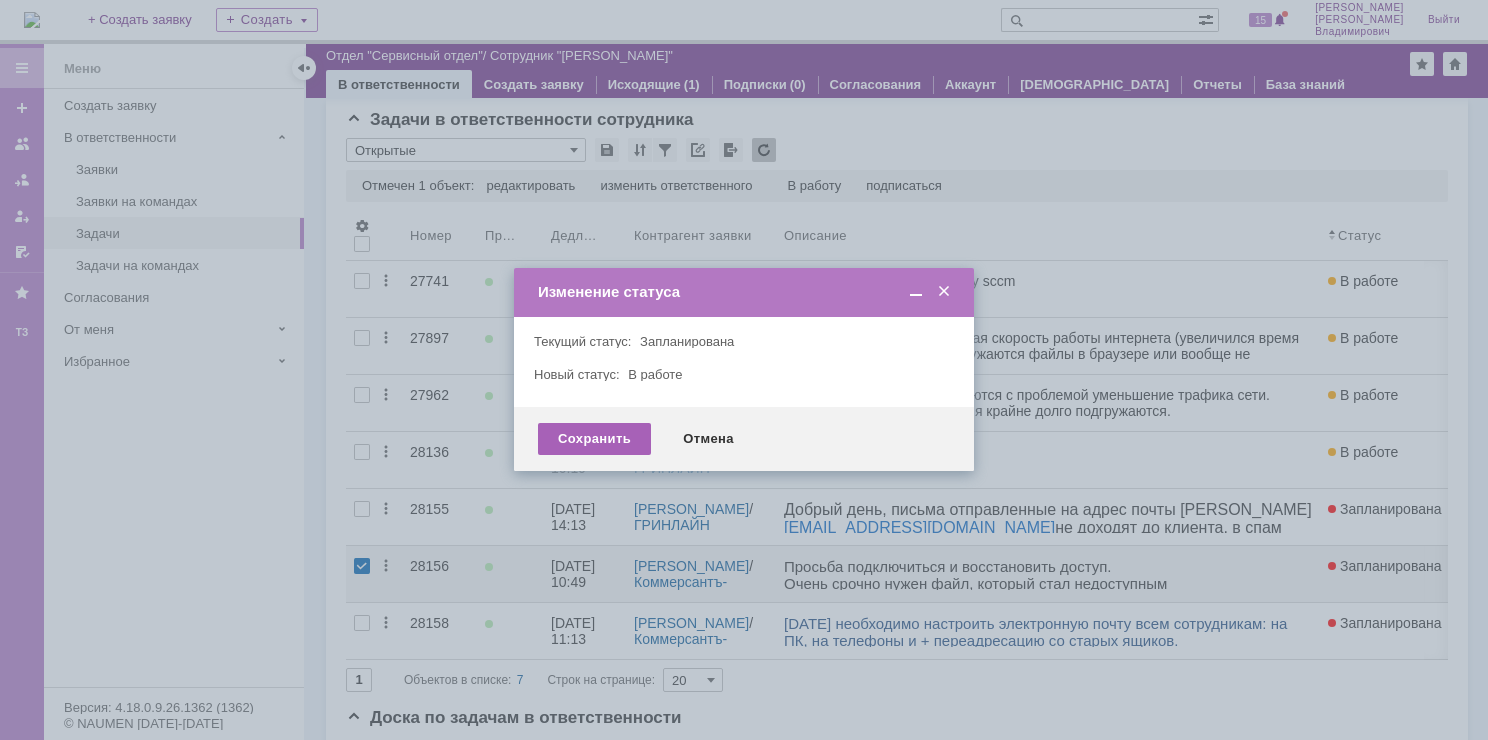 click on "Сохранить" at bounding box center [594, 439] 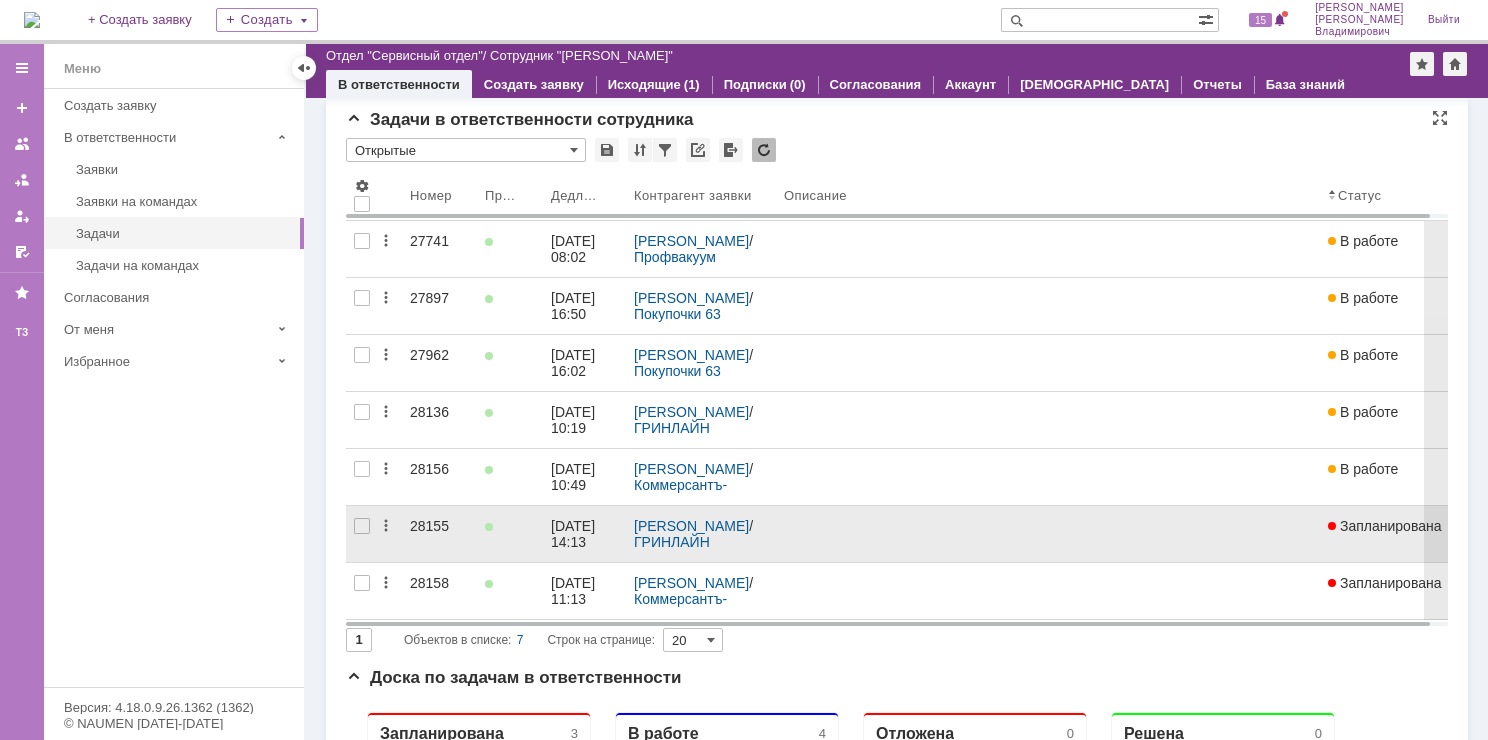 scroll, scrollTop: 0, scrollLeft: 0, axis: both 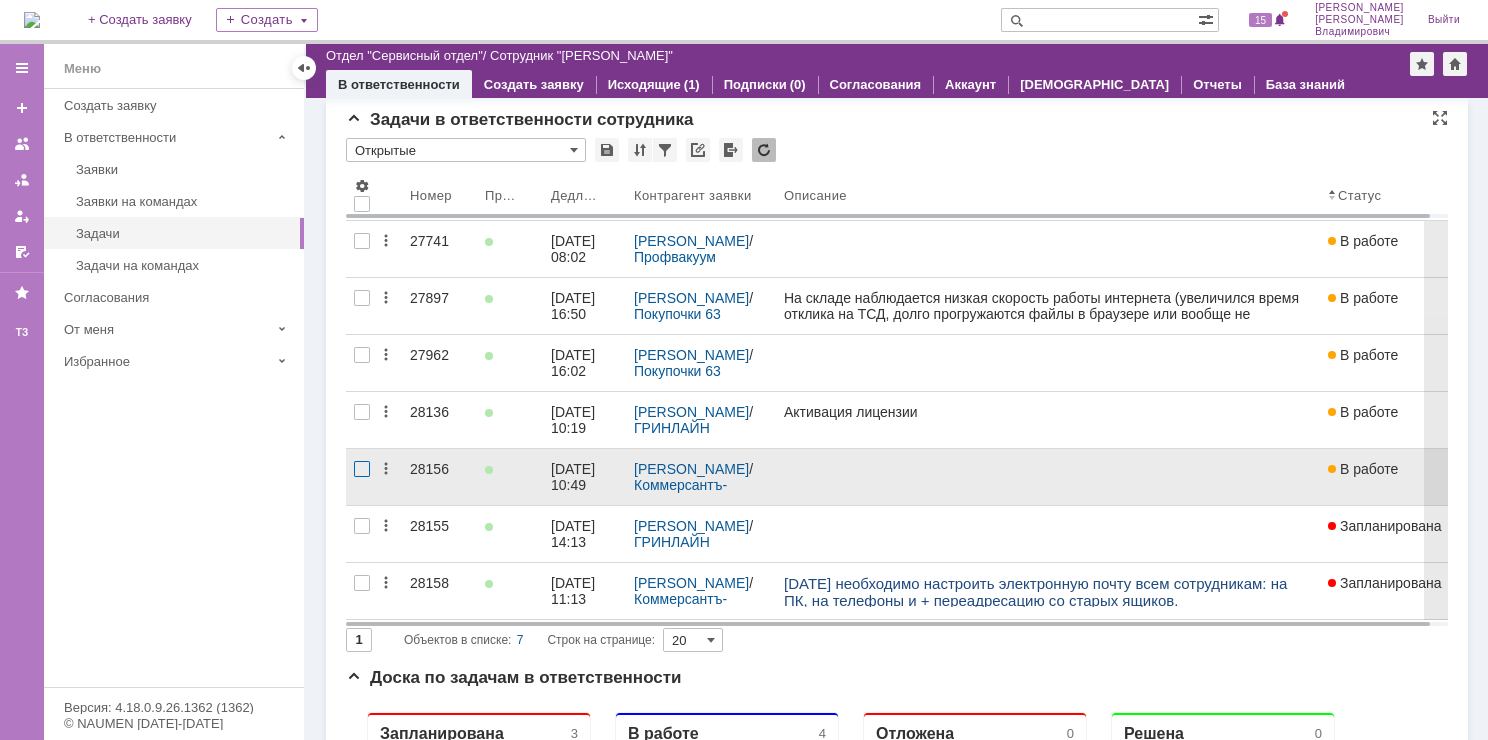 click at bounding box center [362, 241] 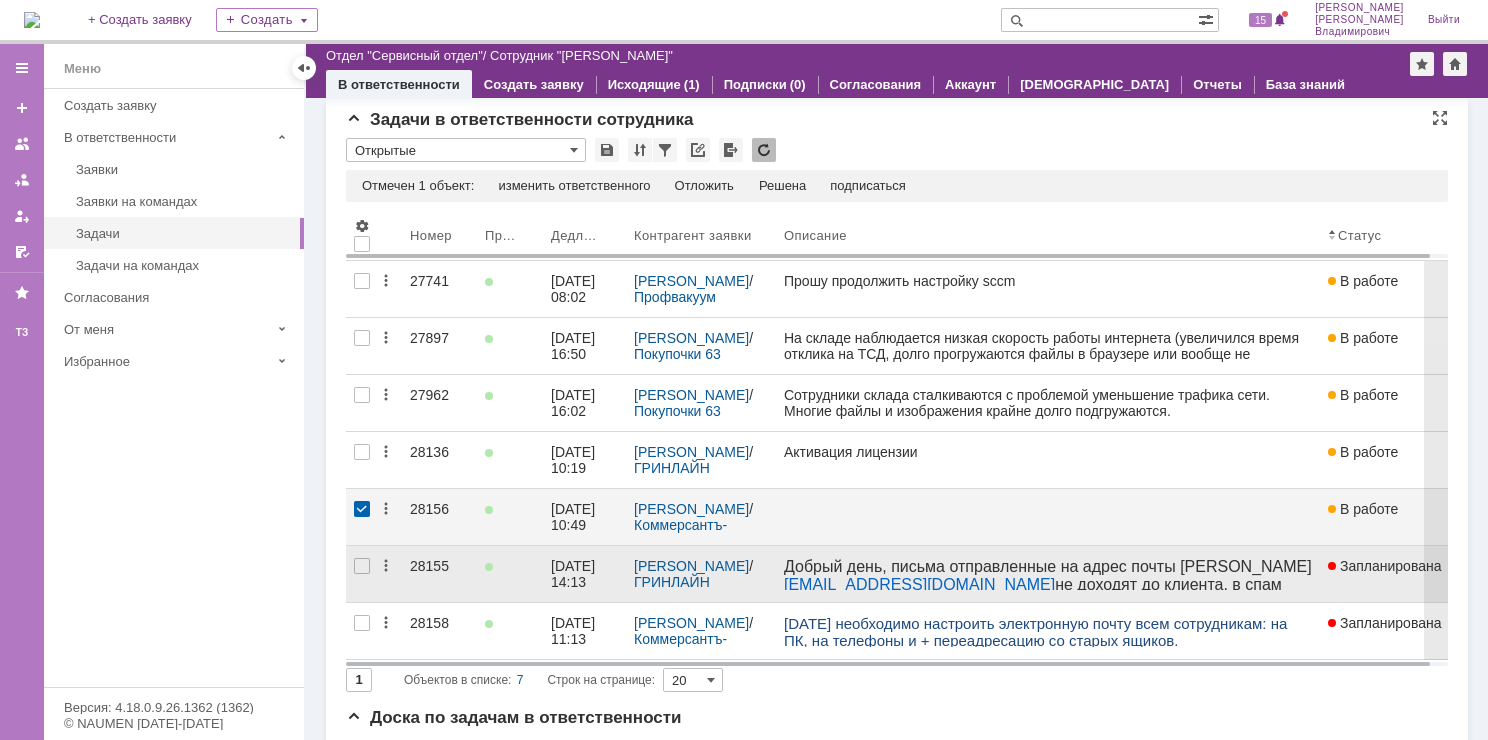 scroll, scrollTop: 0, scrollLeft: 0, axis: both 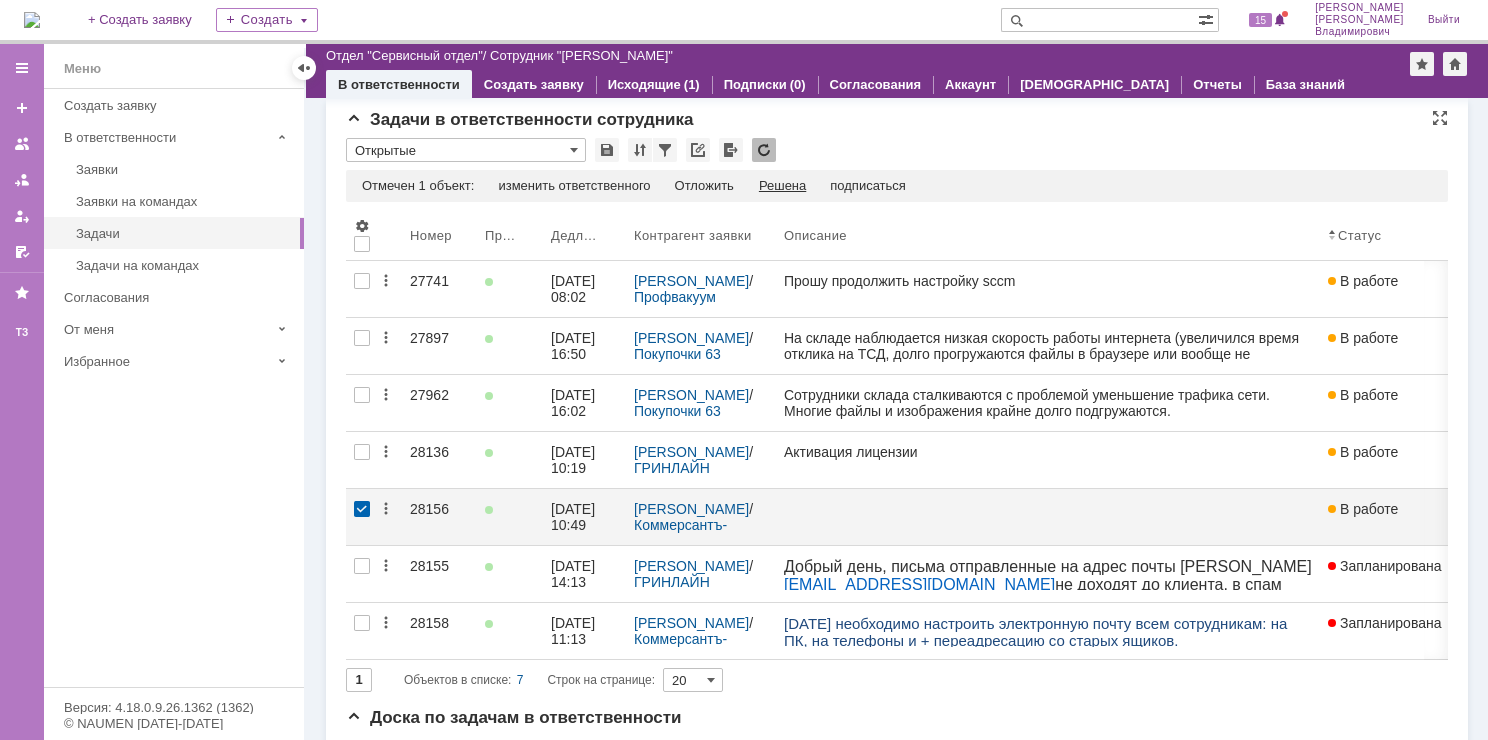 click on "Решена" at bounding box center (782, 186) 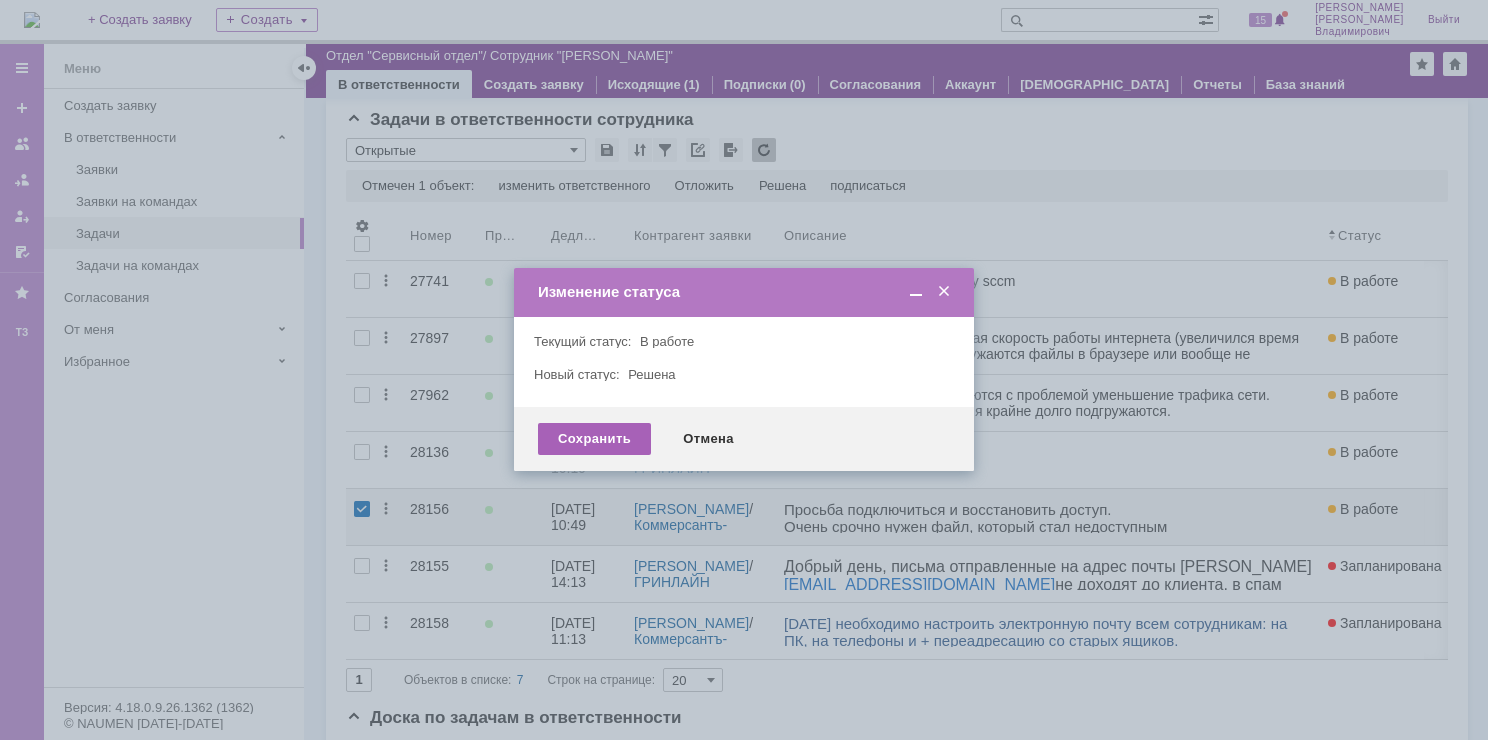 click on "Сохранить" at bounding box center (594, 439) 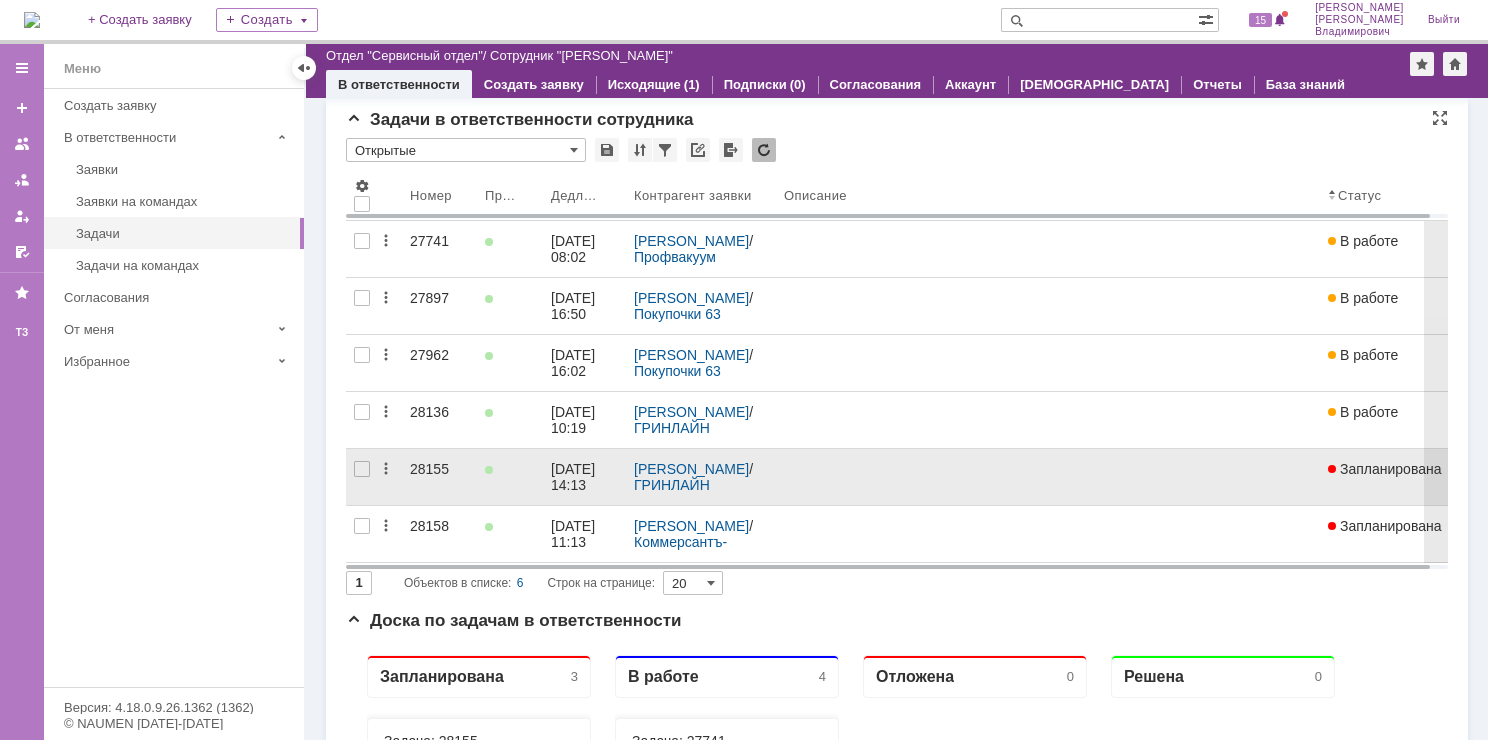 scroll, scrollTop: 0, scrollLeft: 0, axis: both 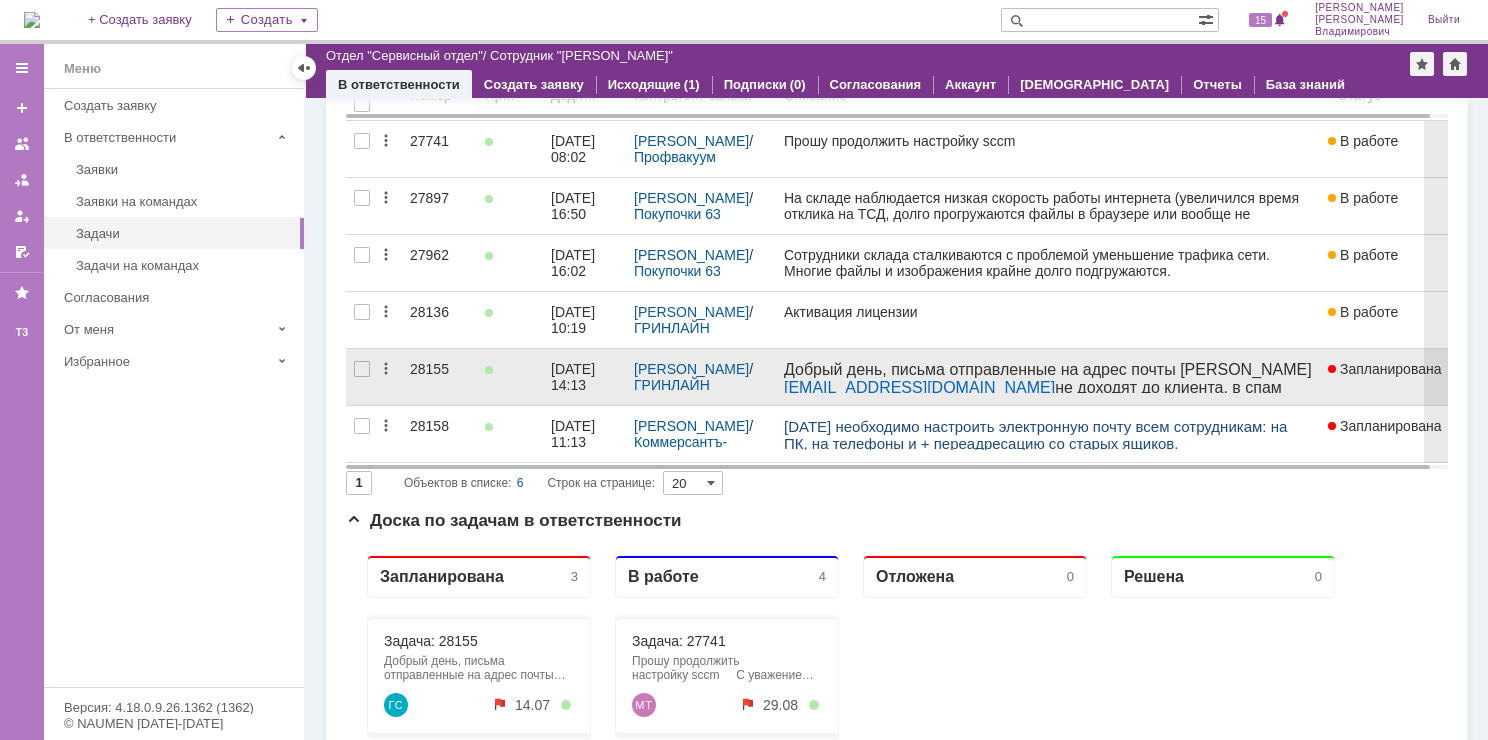 click on "28155" at bounding box center [439, 369] 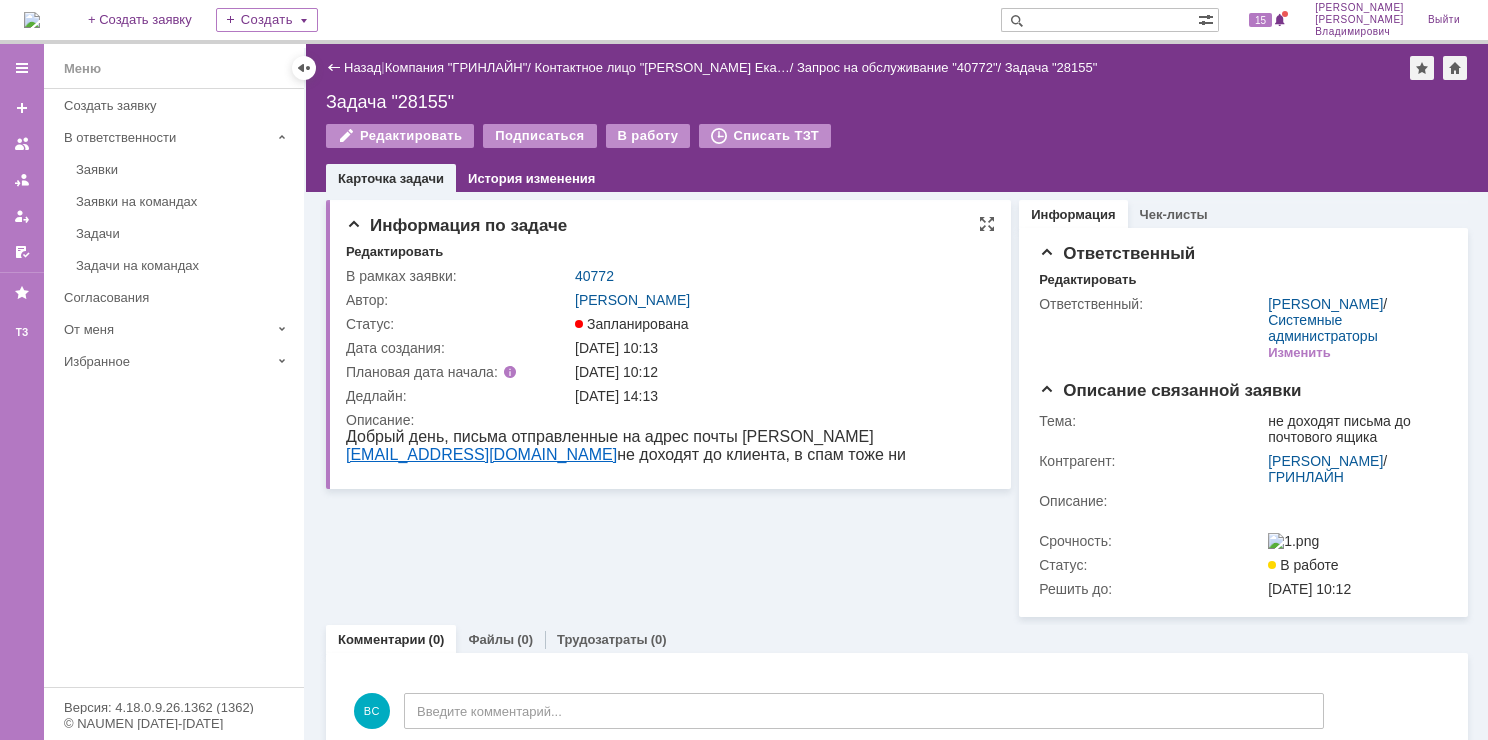 scroll, scrollTop: 0, scrollLeft: 0, axis: both 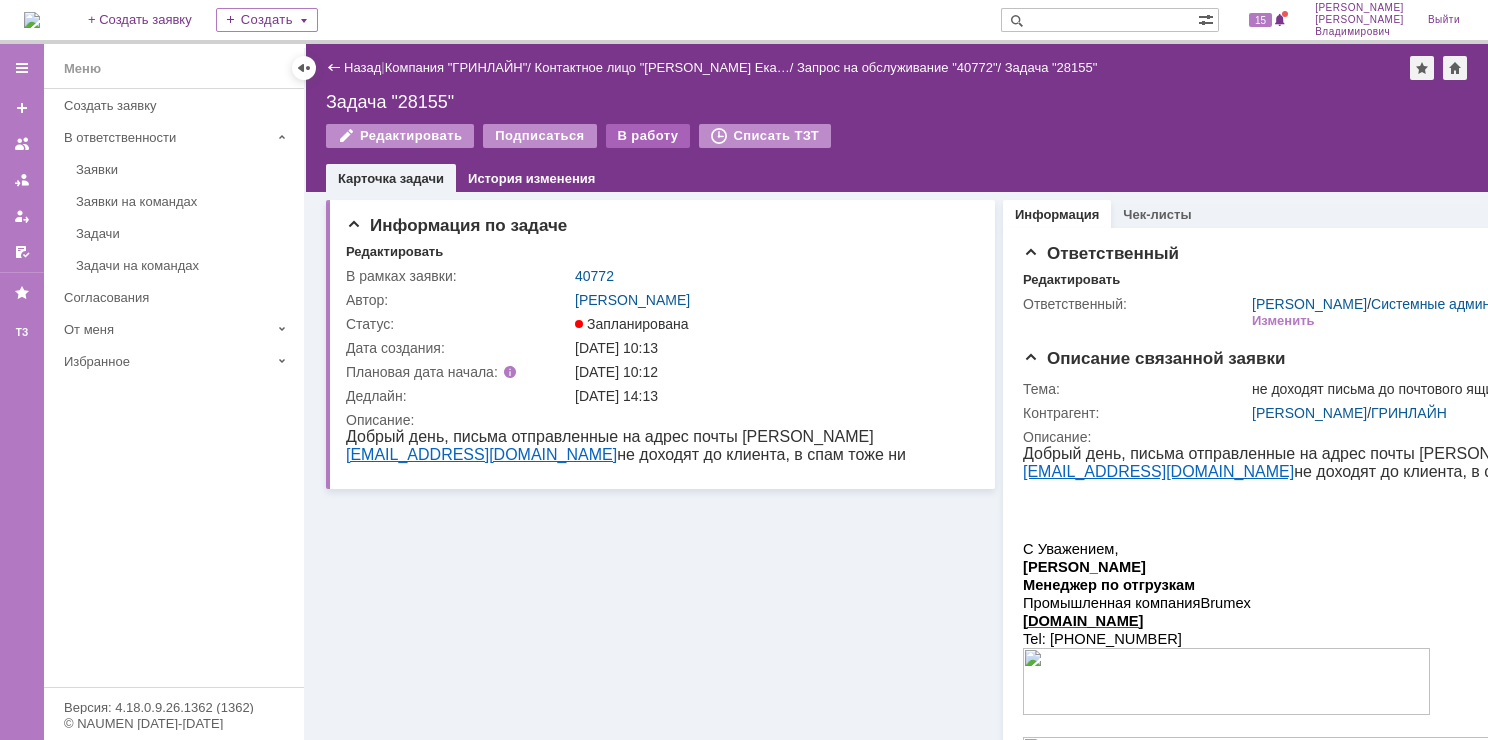 click on "В работу" at bounding box center [648, 136] 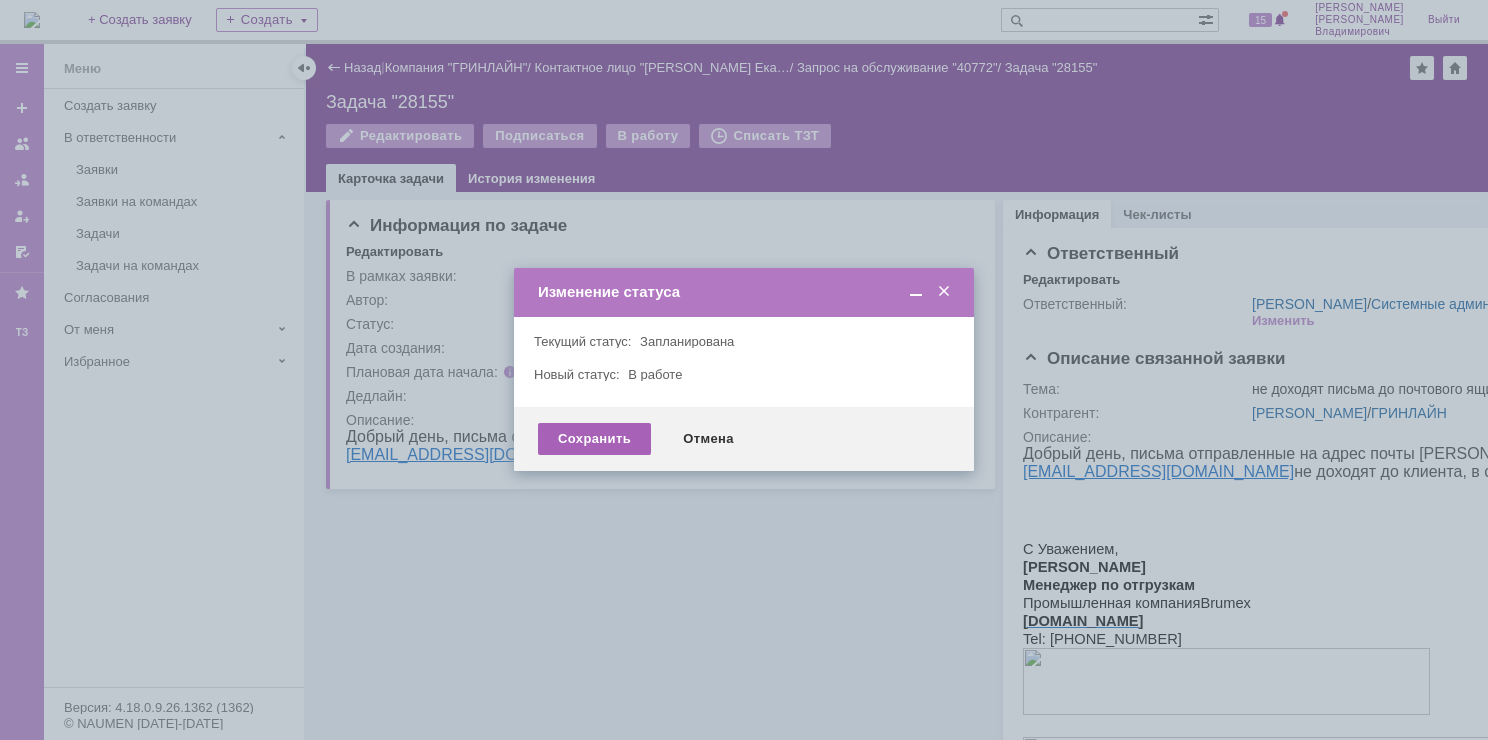 click on "Сохранить" at bounding box center (594, 439) 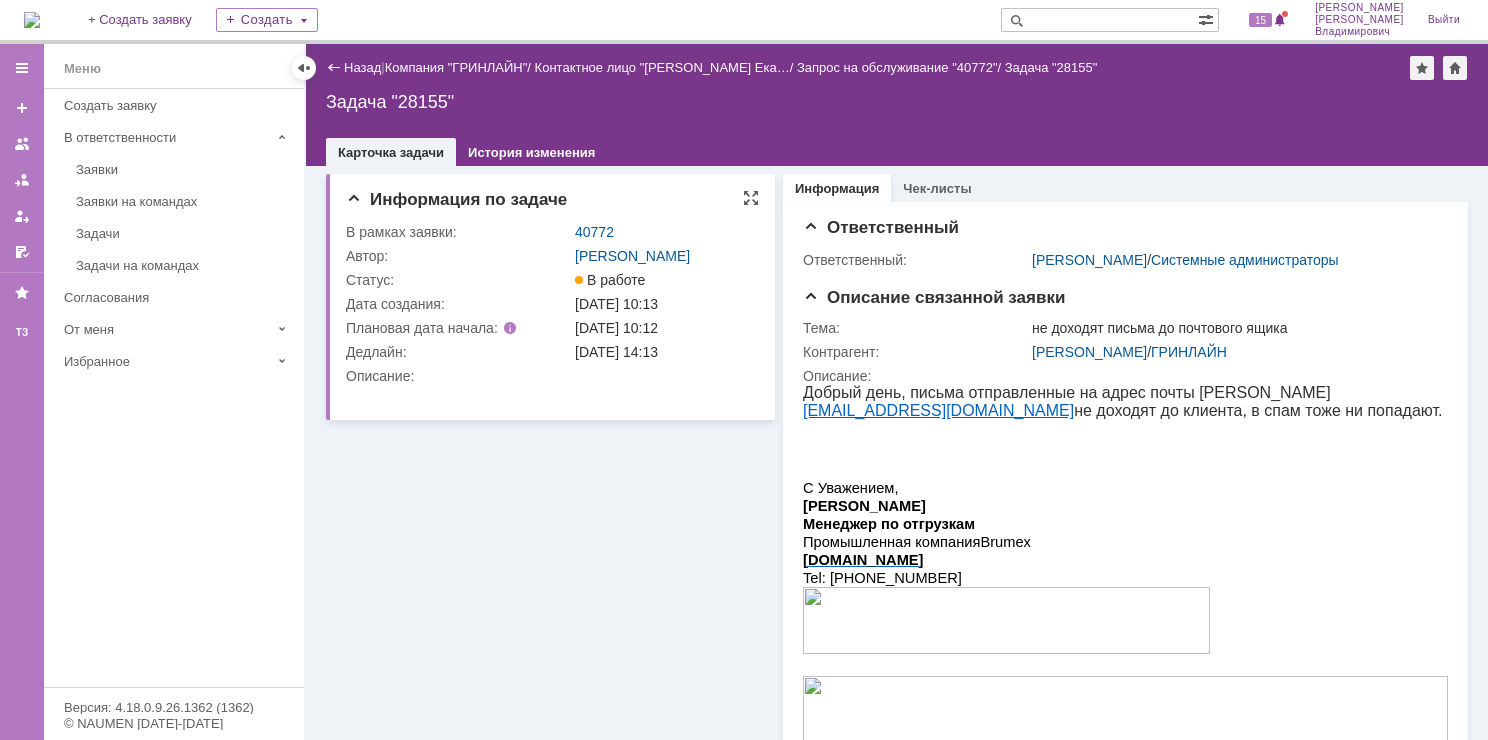 scroll 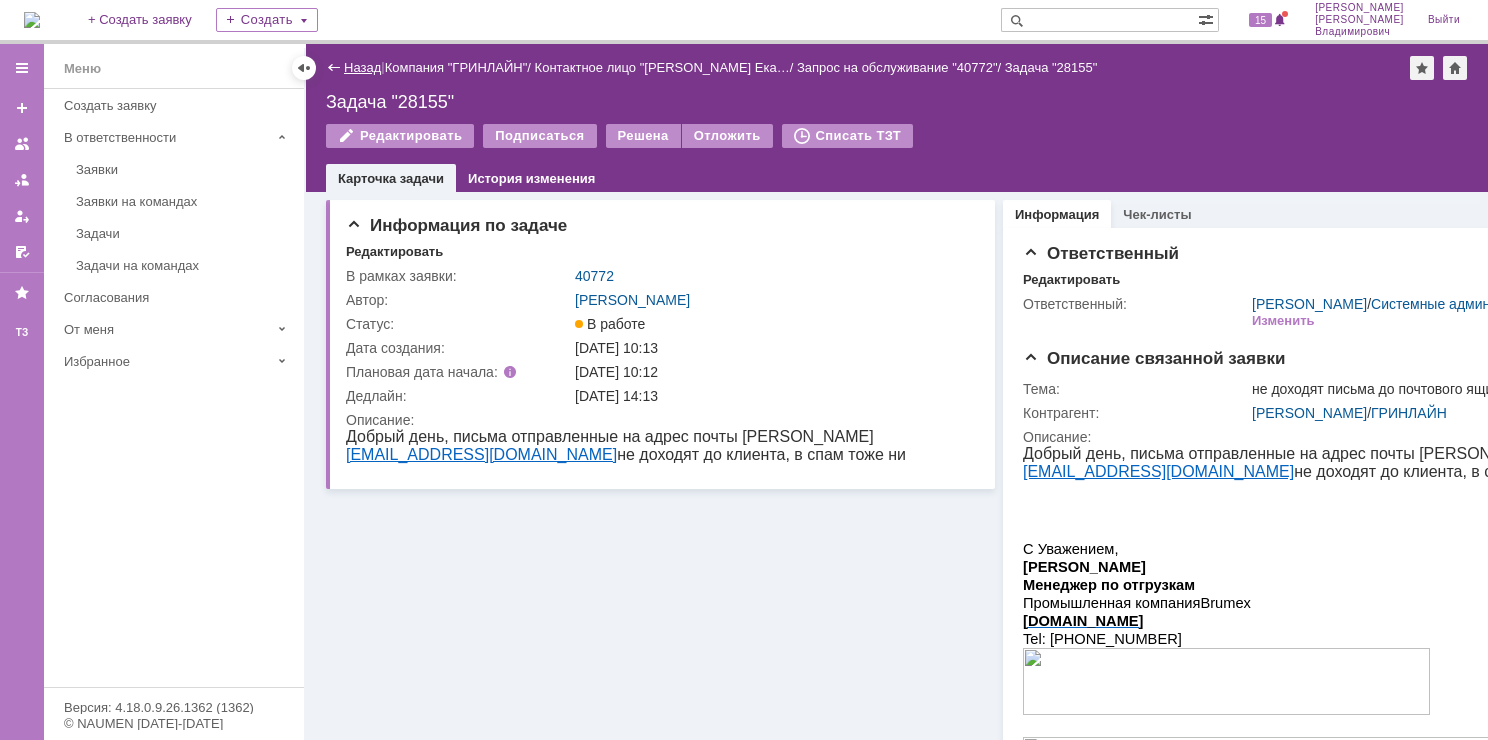 click on "Назад" at bounding box center [362, 67] 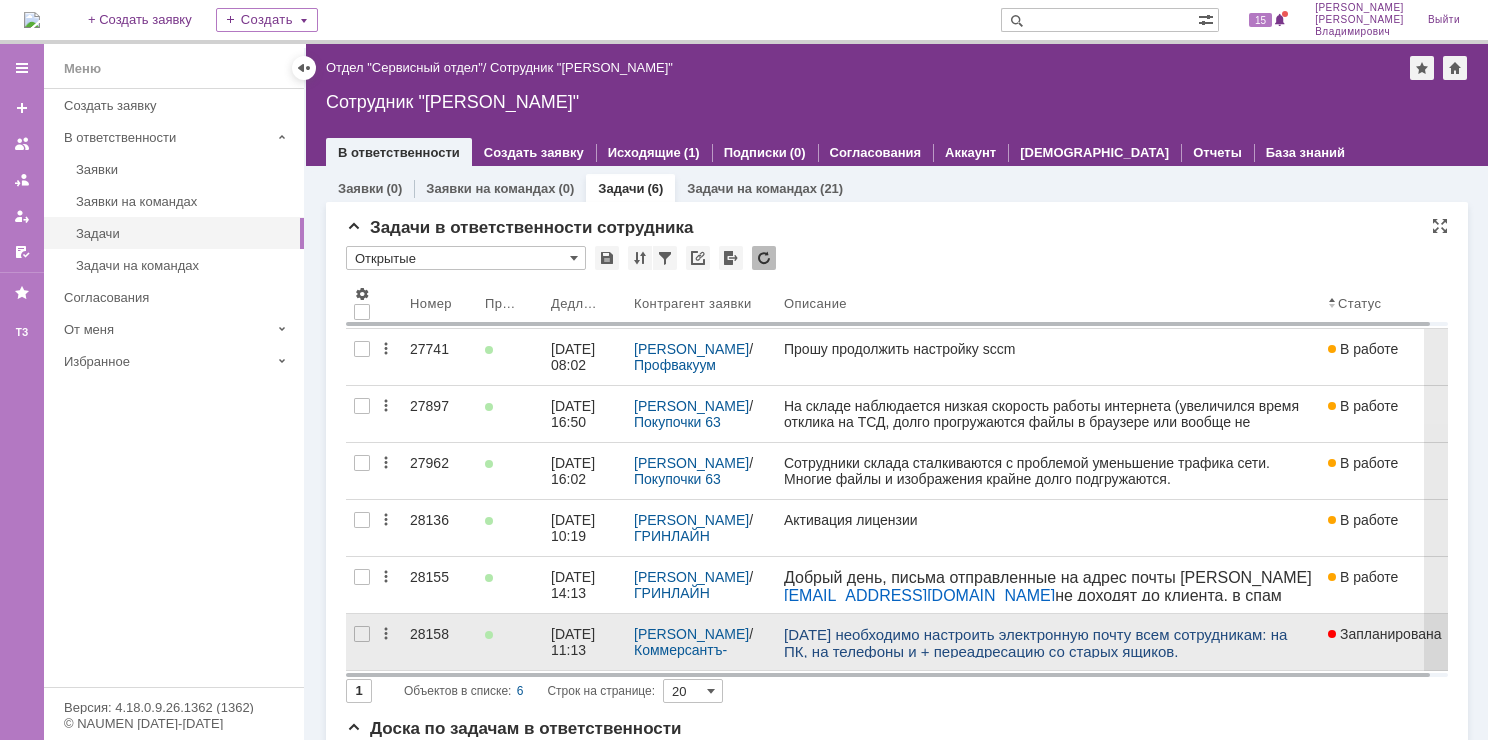 click on "28158" at bounding box center [439, 634] 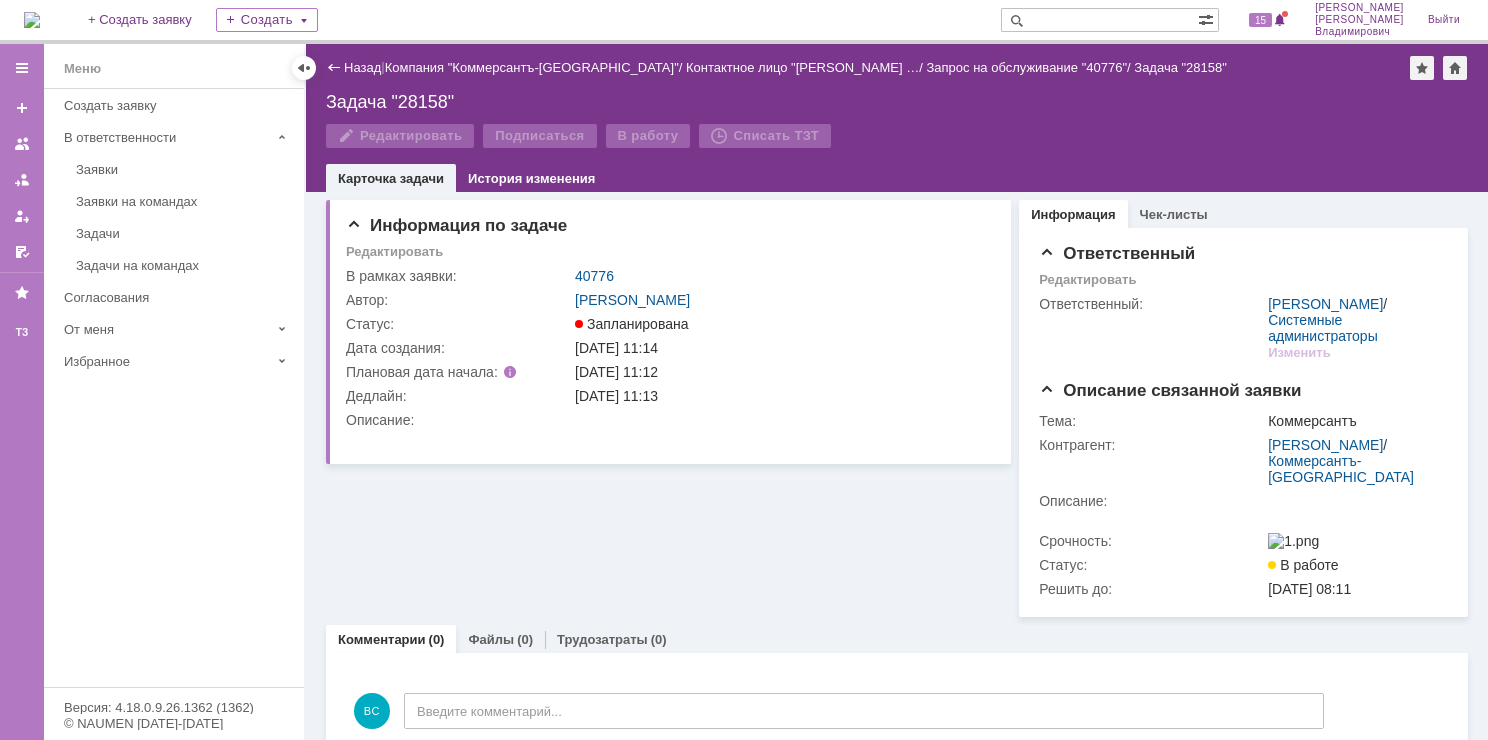 scroll, scrollTop: 0, scrollLeft: 0, axis: both 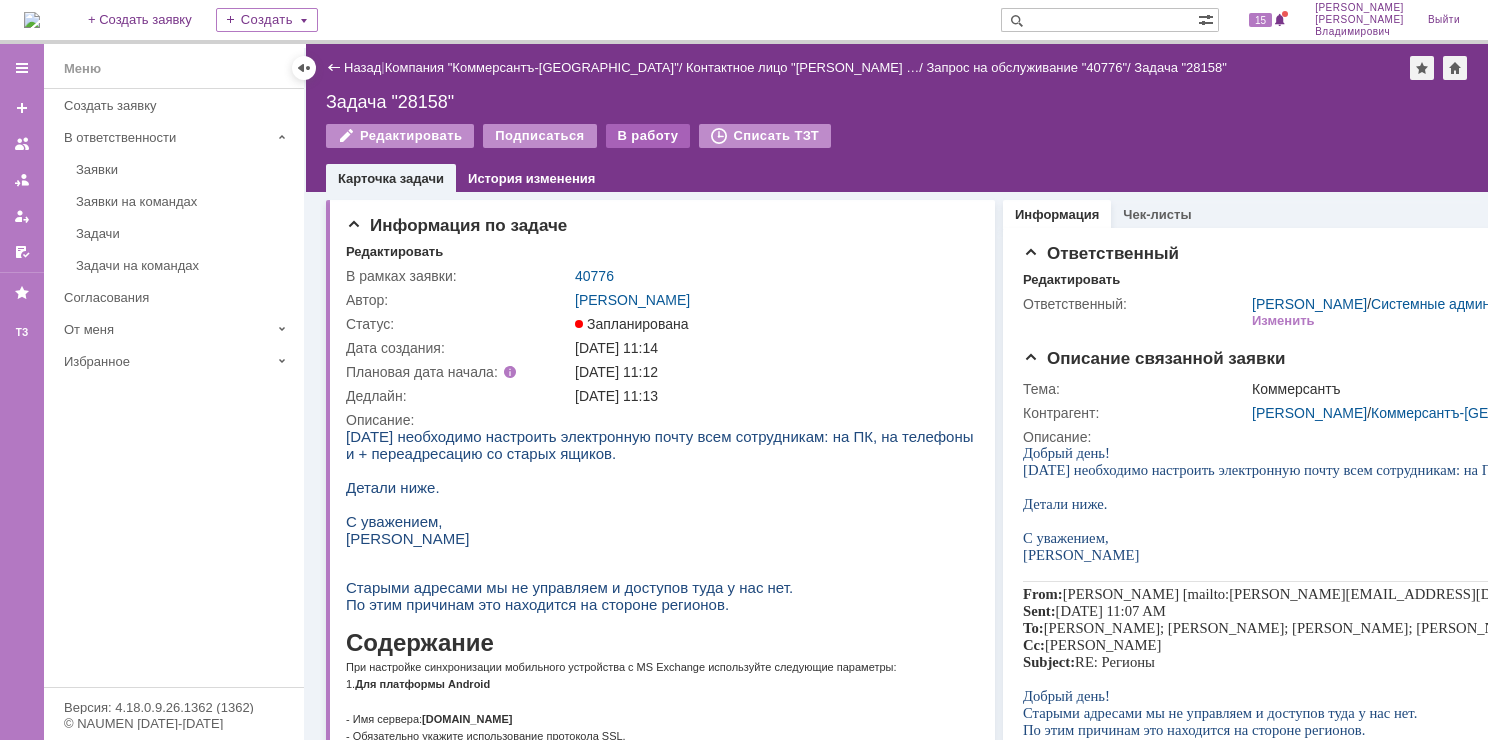 click on "В работу" at bounding box center (648, 136) 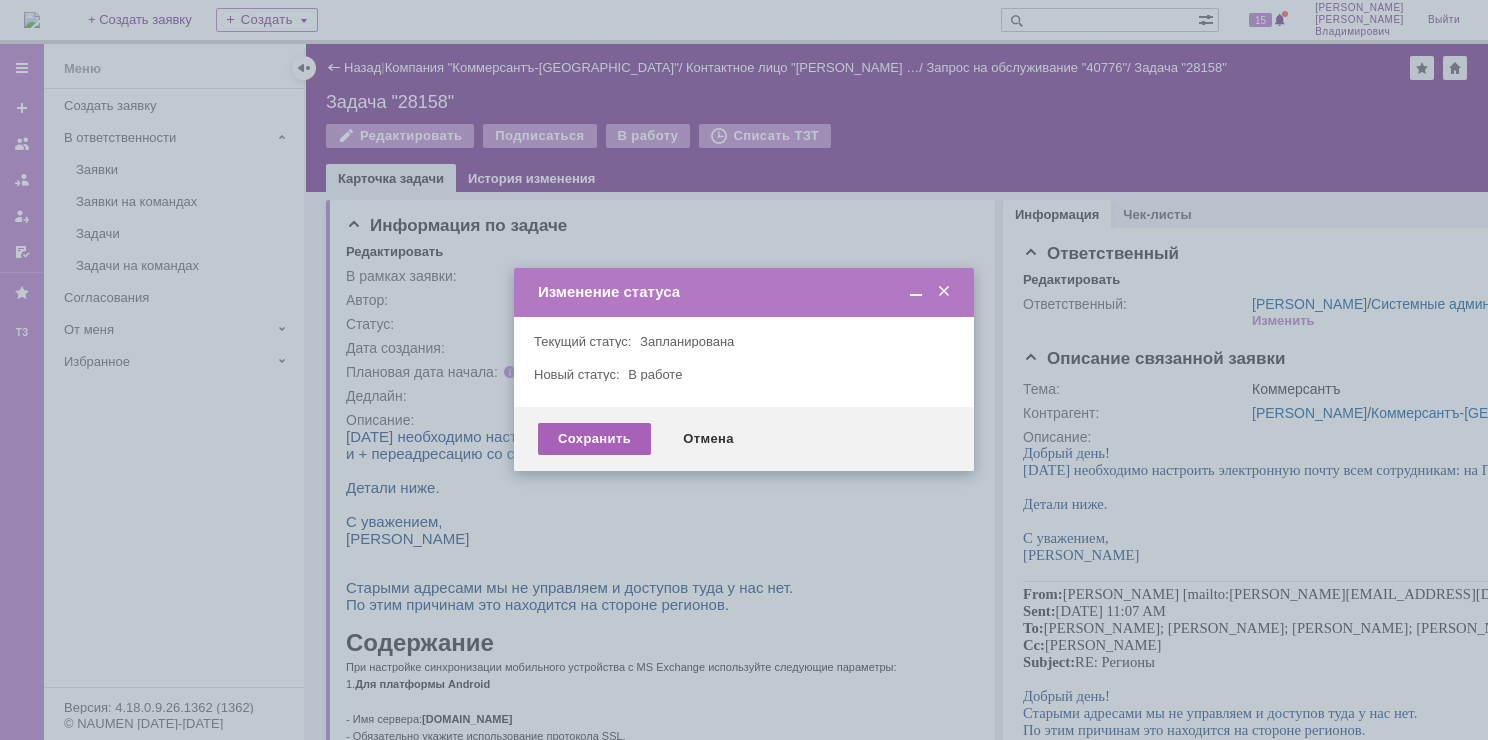 click on "Сохранить" at bounding box center (594, 439) 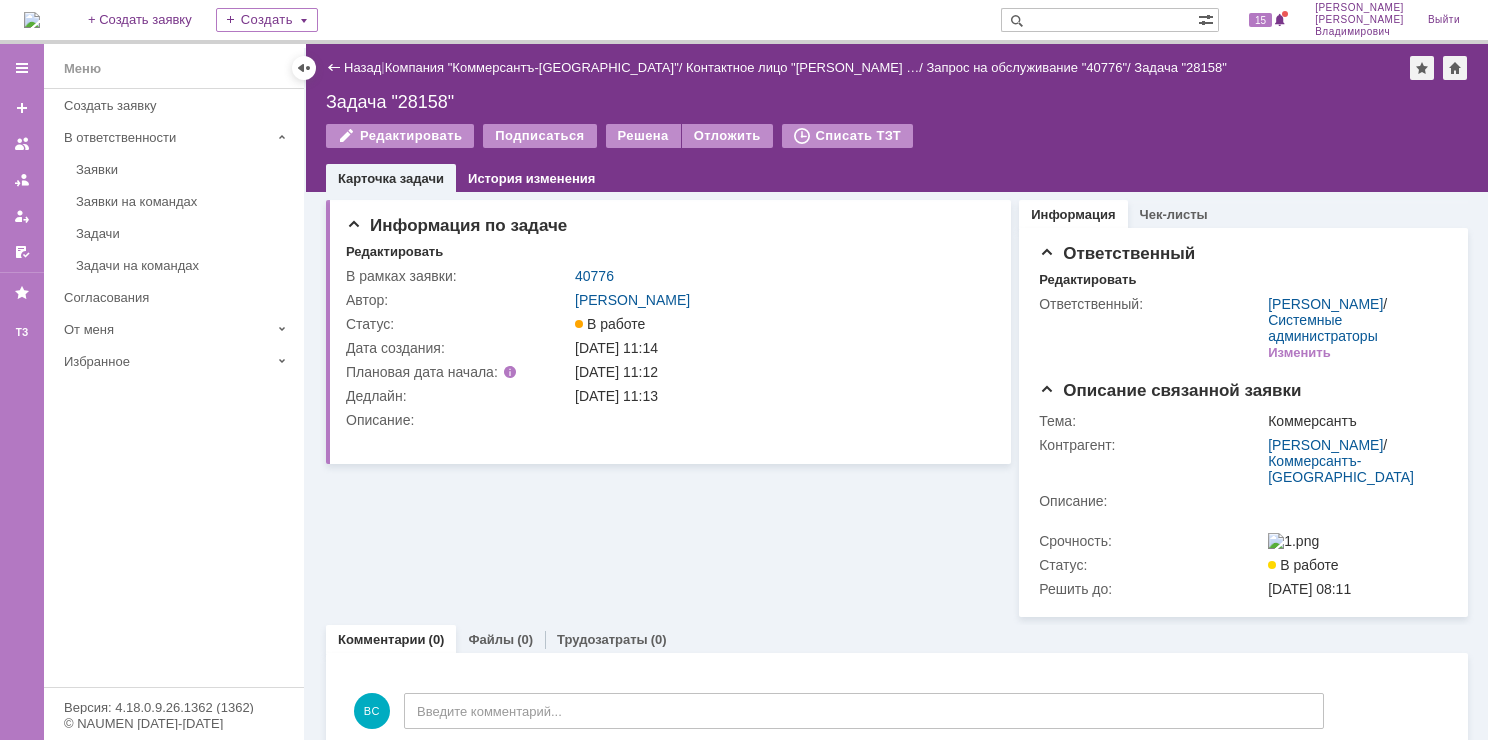 scroll, scrollTop: 0, scrollLeft: 0, axis: both 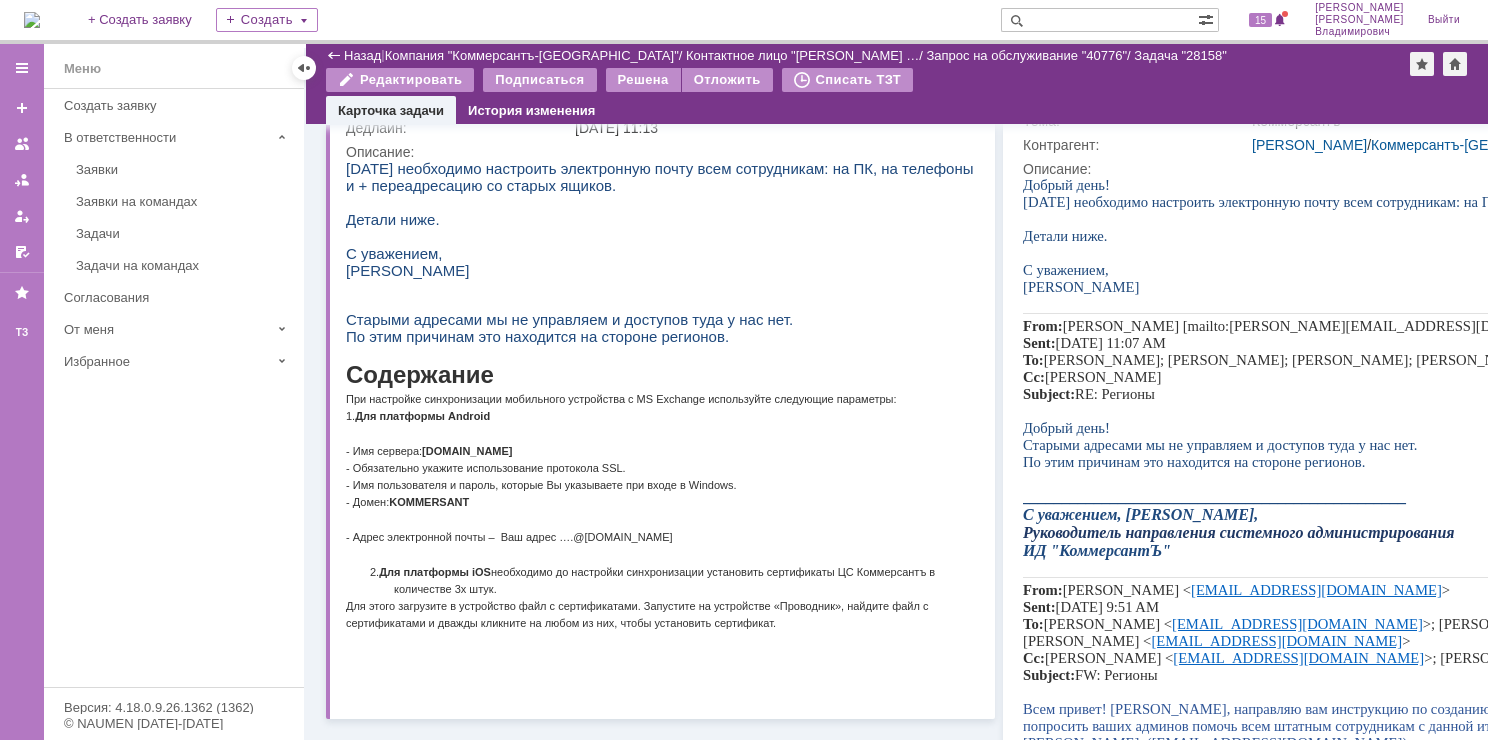 click on "MAIL.KOMMERSANT.RU" at bounding box center [467, 451] 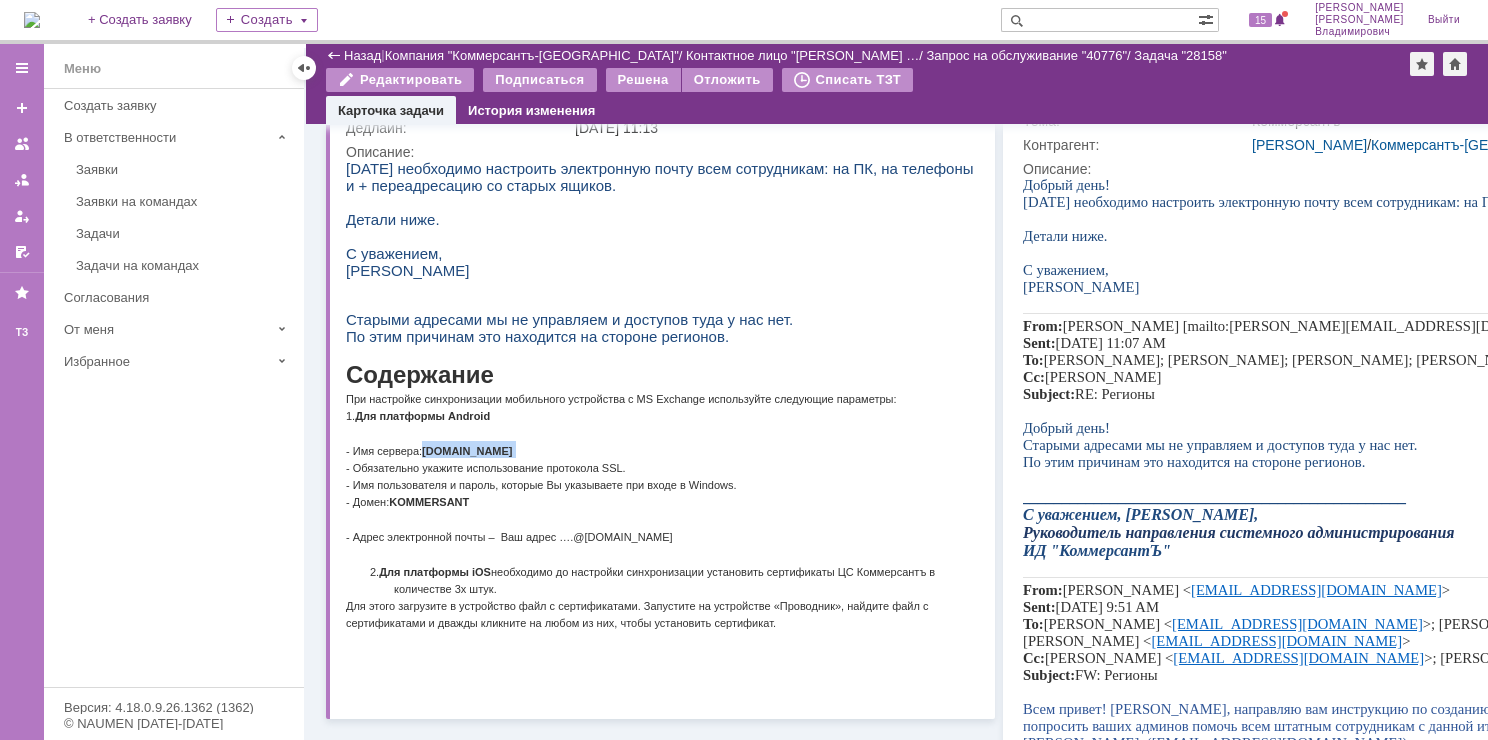drag, startPoint x: 559, startPoint y: 466, endPoint x: 427, endPoint y: 466, distance: 132 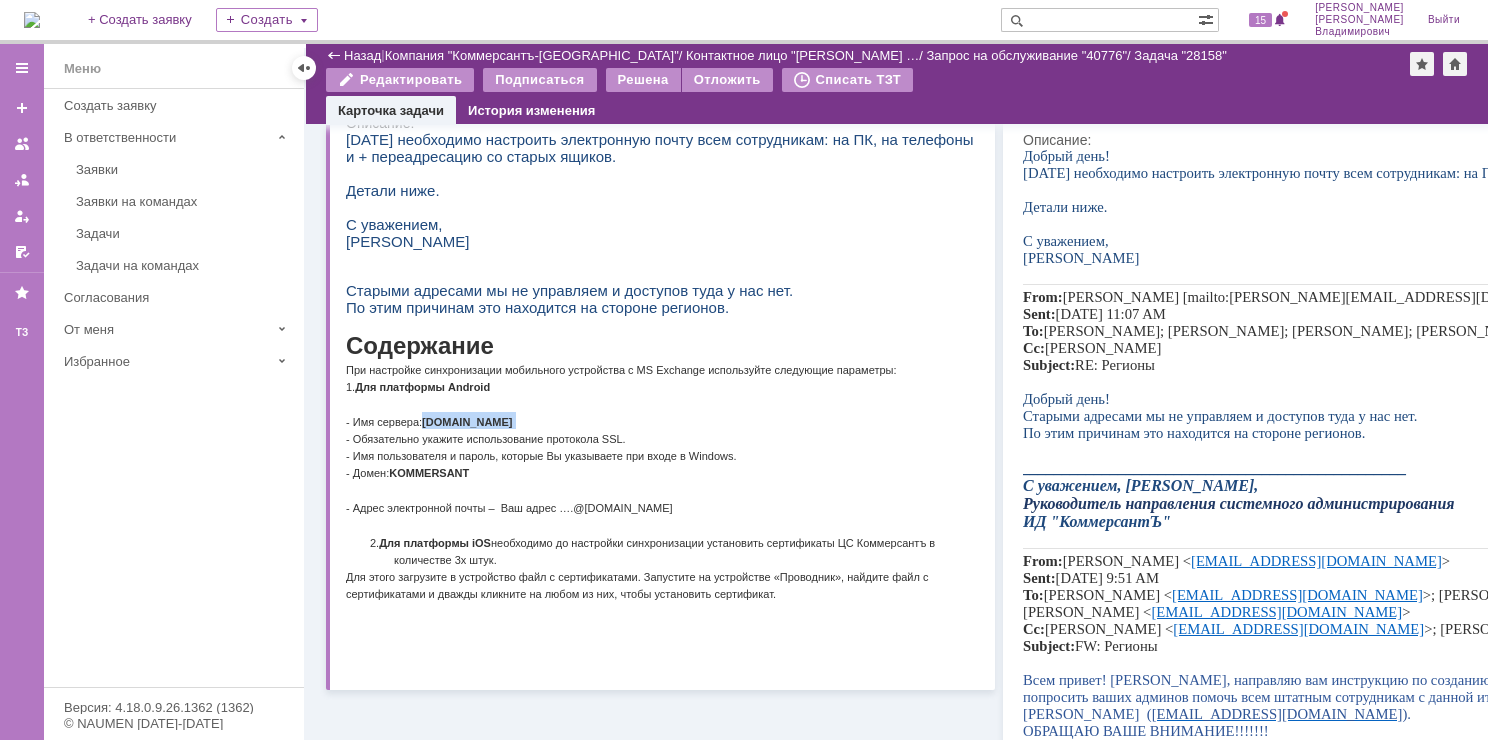 scroll, scrollTop: 200, scrollLeft: 0, axis: vertical 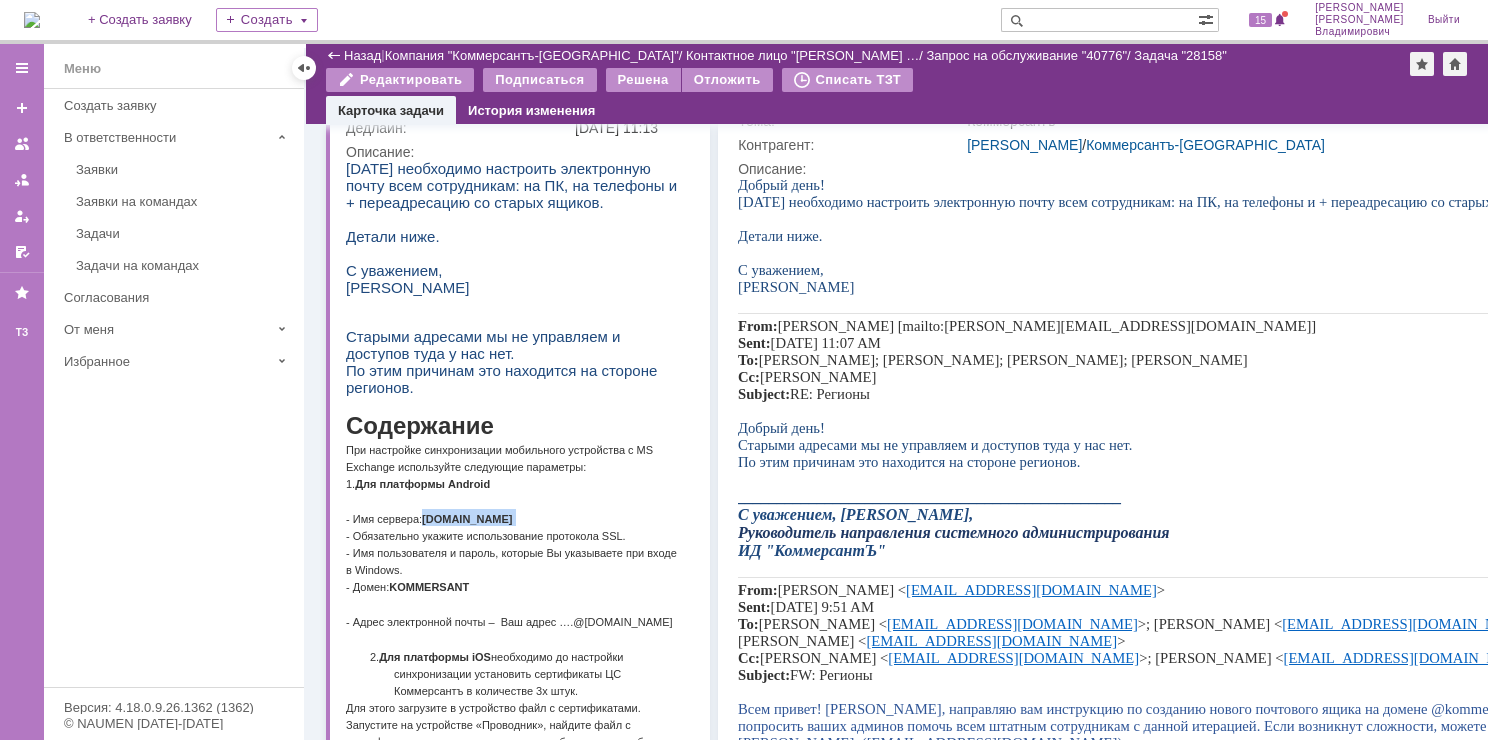 click on "- Имя сервера:  MAIL.KOMMERSANT.RU   - Обязательно укажите использование протокола SSL.  - Имя пользователя и пароль, которые Вы указываете при входе в Windows.  - Домен:  KOMMERSANT" at bounding box center (513, 551) 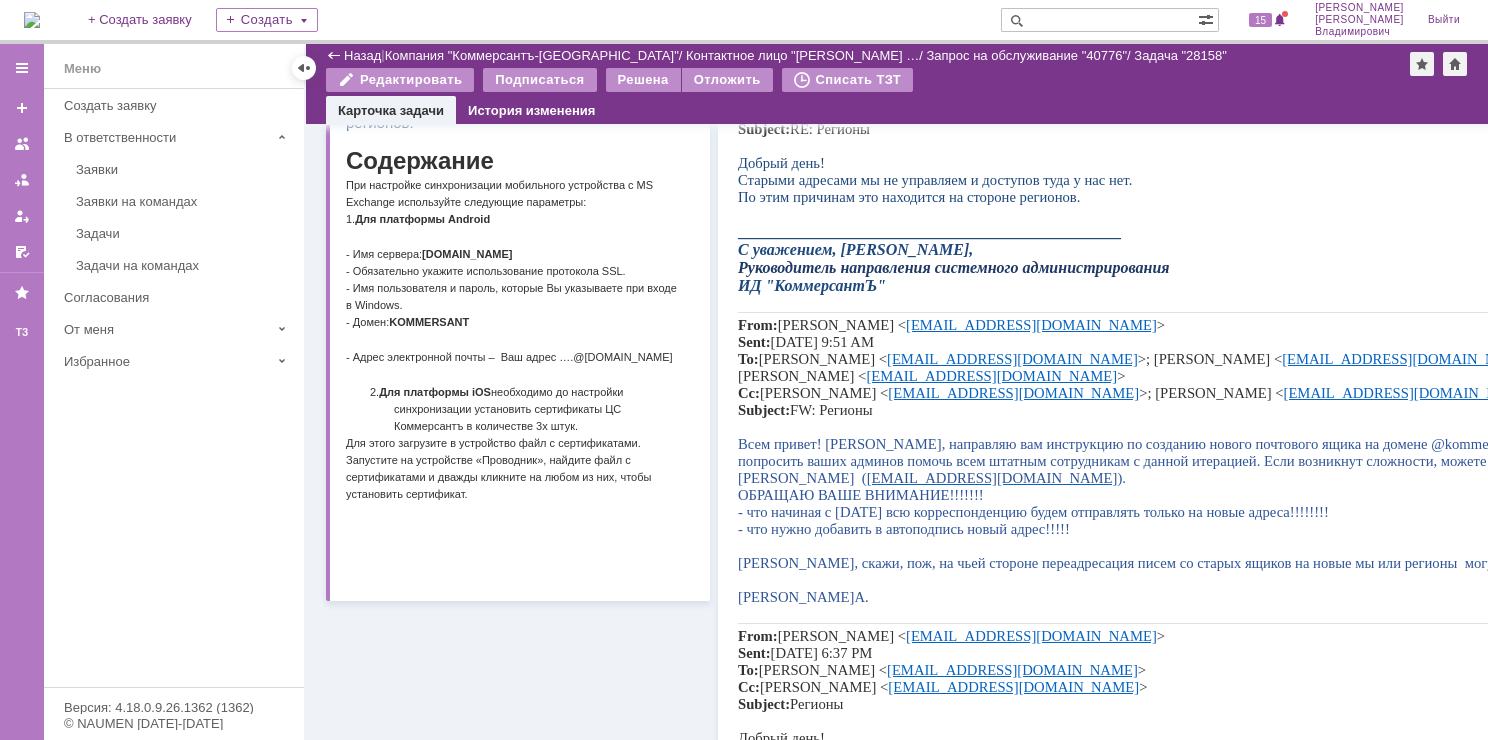scroll, scrollTop: 500, scrollLeft: 0, axis: vertical 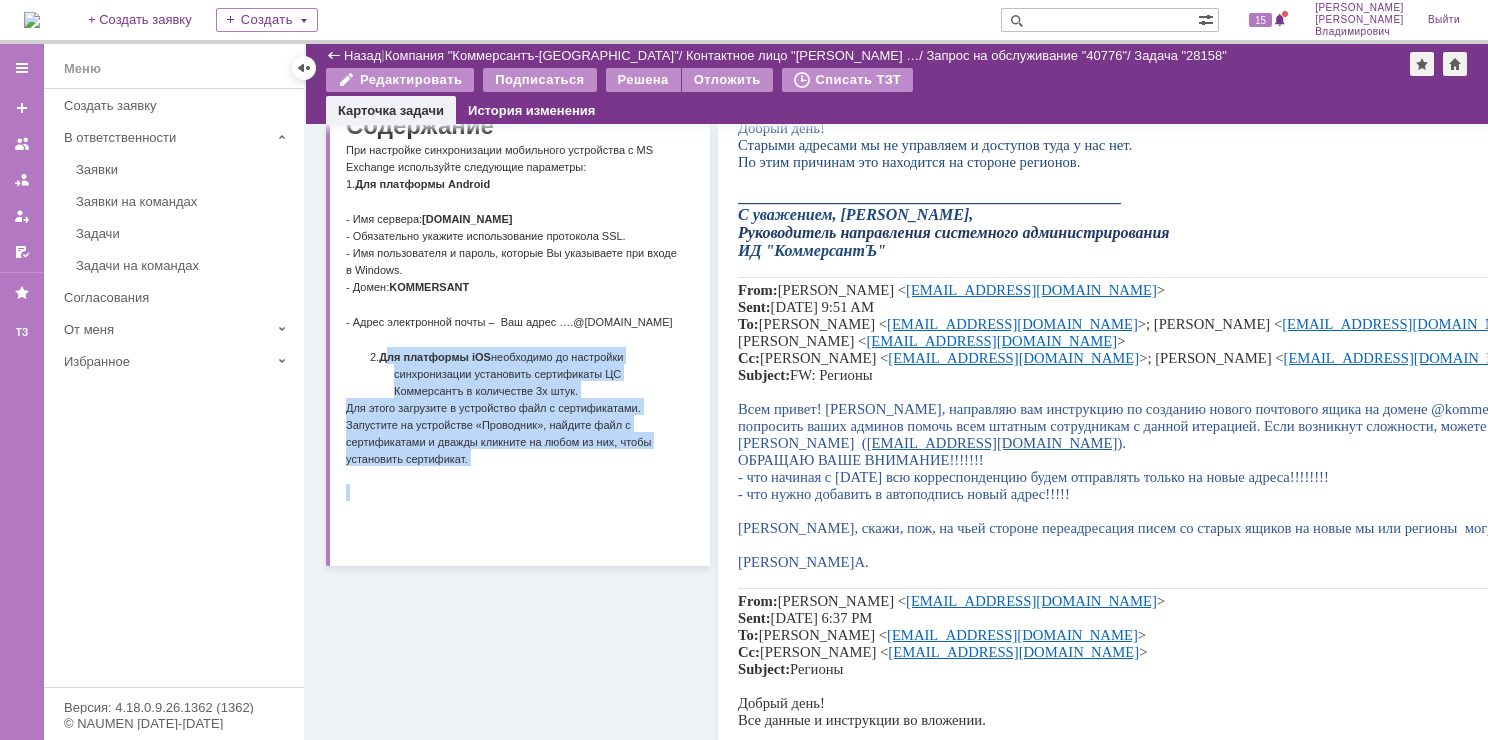 drag, startPoint x: 404, startPoint y: 377, endPoint x: 532, endPoint y: 491, distance: 171.40594 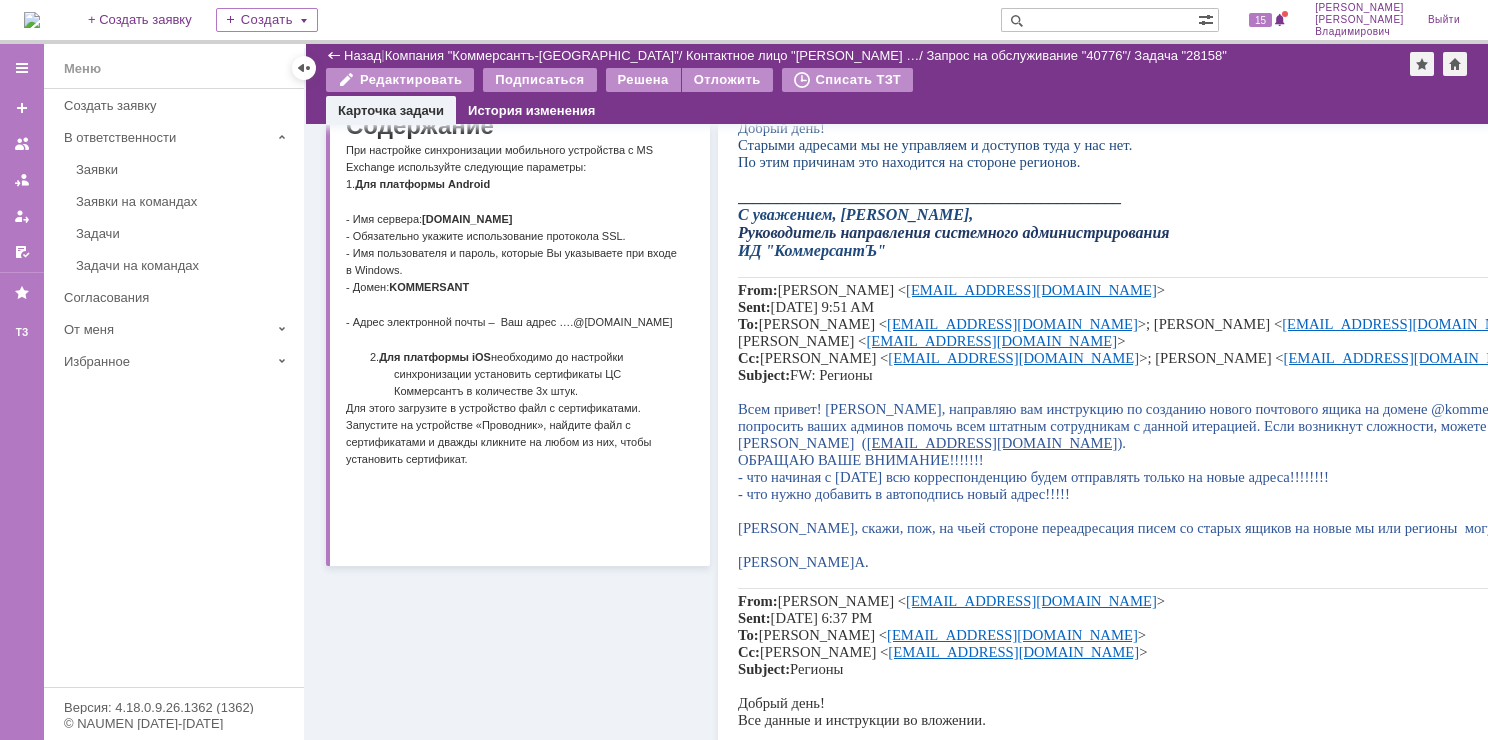 drag, startPoint x: 494, startPoint y: 309, endPoint x: 400, endPoint y: 220, distance: 129.44884 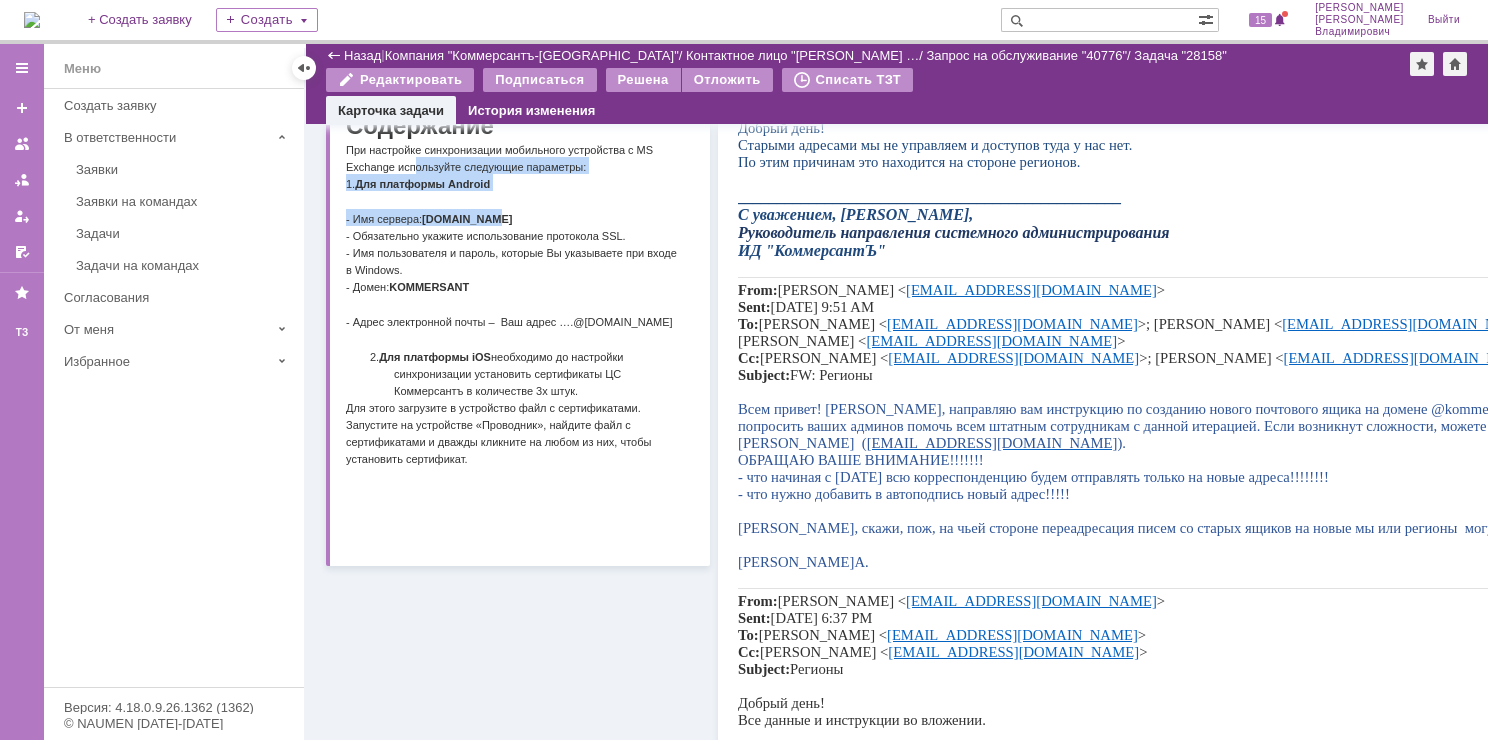 drag, startPoint x: 507, startPoint y: 215, endPoint x: 415, endPoint y: 176, distance: 99.92497 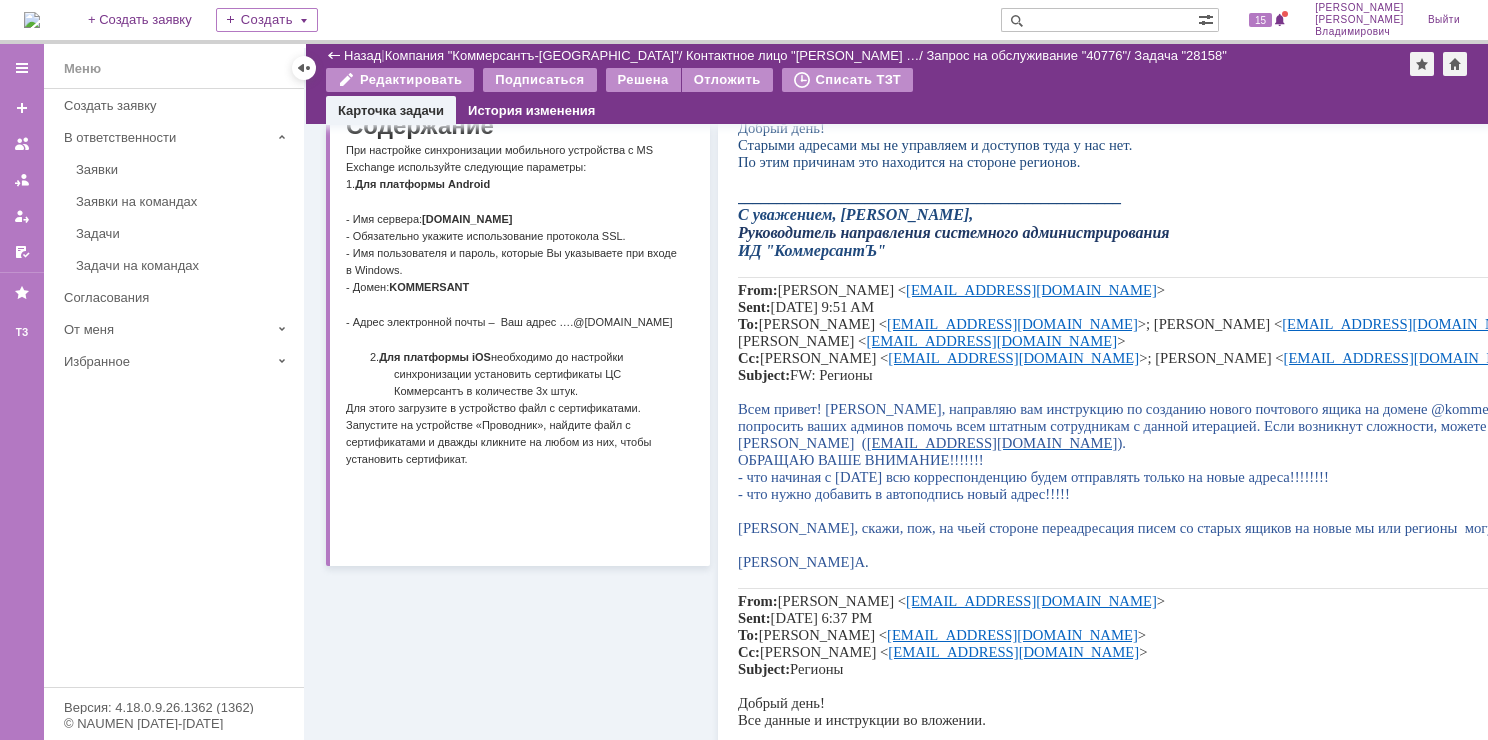 click on "Сегодня необходимо настроить электронную почту всем сотрудникам: на ПК, на телефоны и + переадресацию со старых ящиков.   Детали ниже.   С уважением, Вера Власова Старыми адресами мы не управляем и доступов туда у нас нет. По этим причинам это находится на стороне регионов. Содержание При настройке синхронизации мобильного устройства с MS Exchange используйте следующие параметры:  1.  Для платформы Android - Имя сервера:  MAIL.KOMMERSANT.RU   - Обязательно укажите использование протокола SSL.  - Имя пользователя и пароль, которые Вы указываете при входе в Windows.  - Домен:" at bounding box center [513, 180] 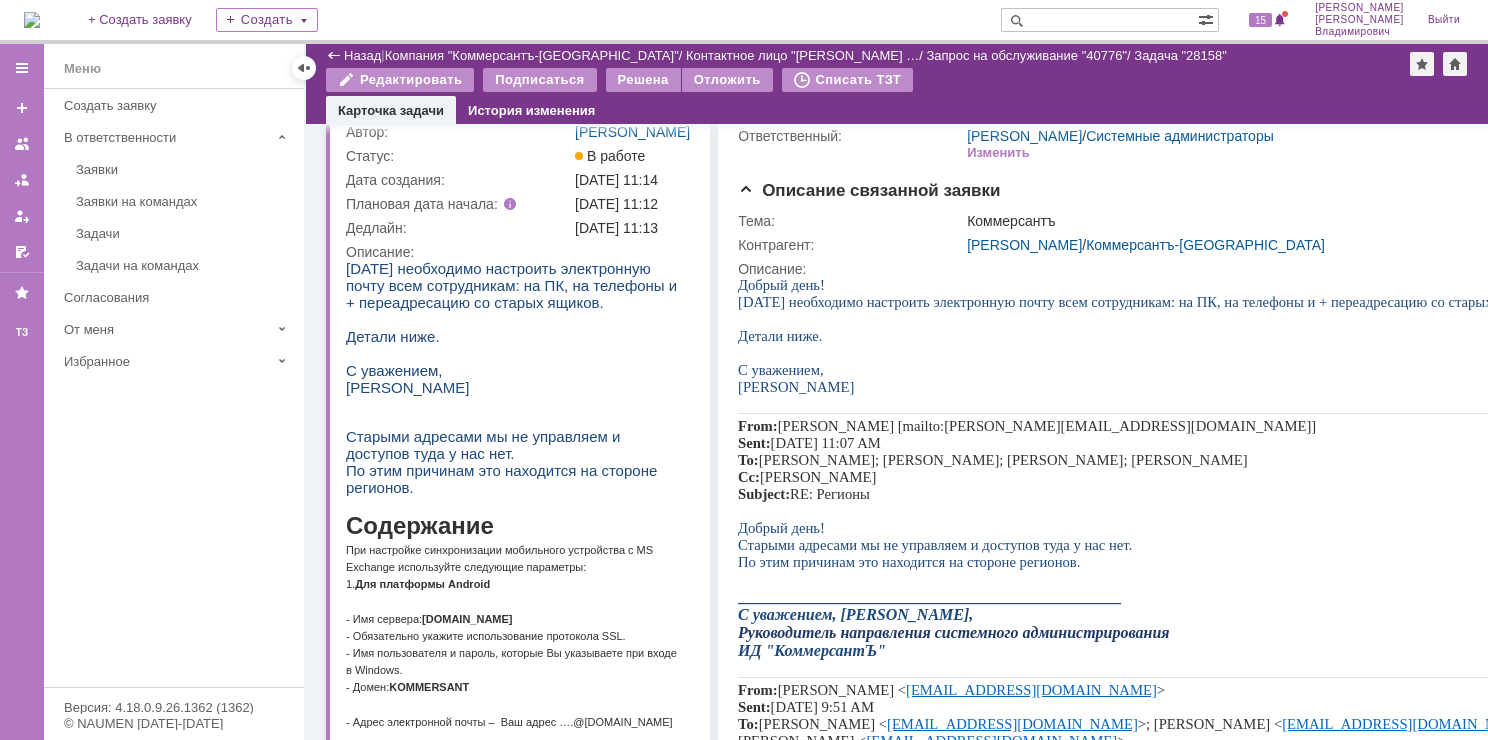 scroll, scrollTop: 0, scrollLeft: 0, axis: both 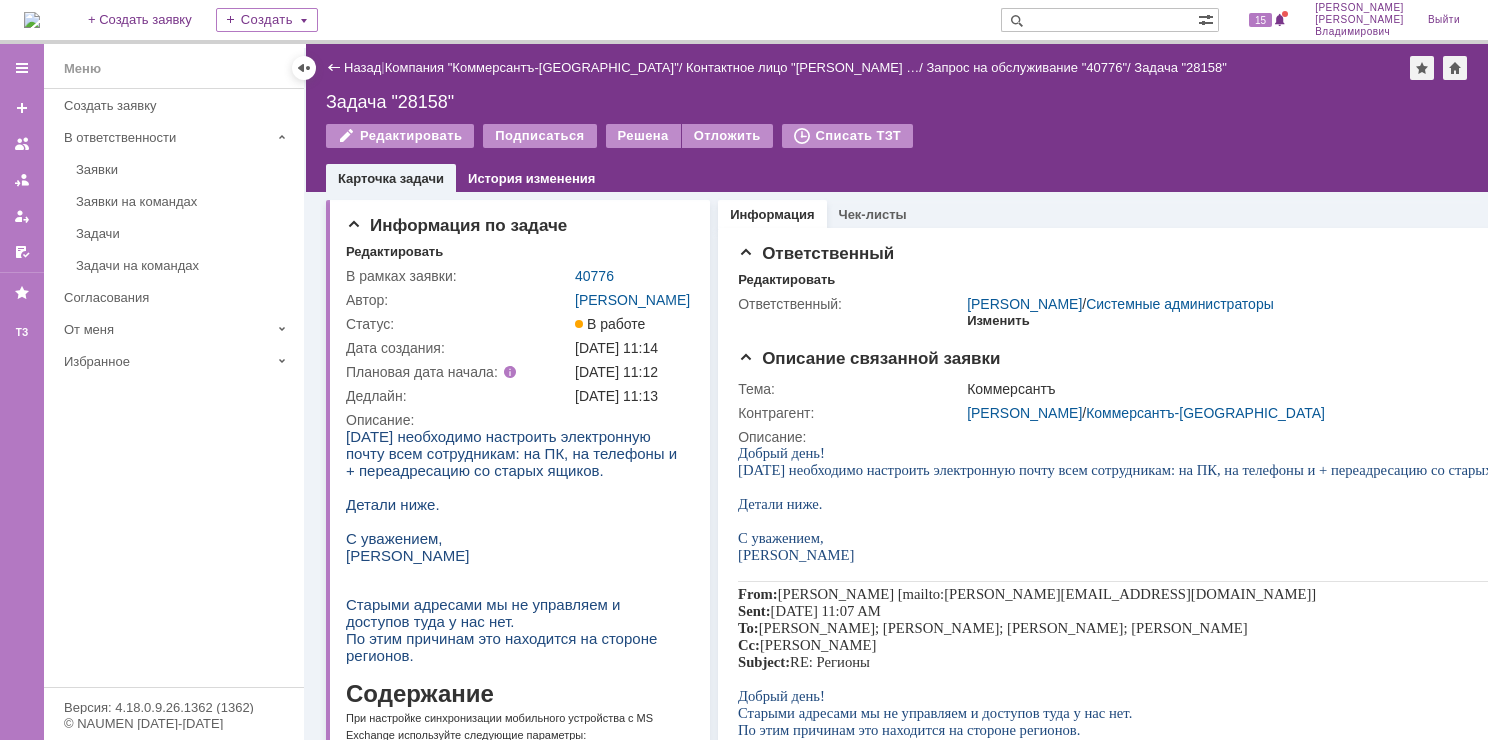 click on "Изменить" at bounding box center [998, 321] 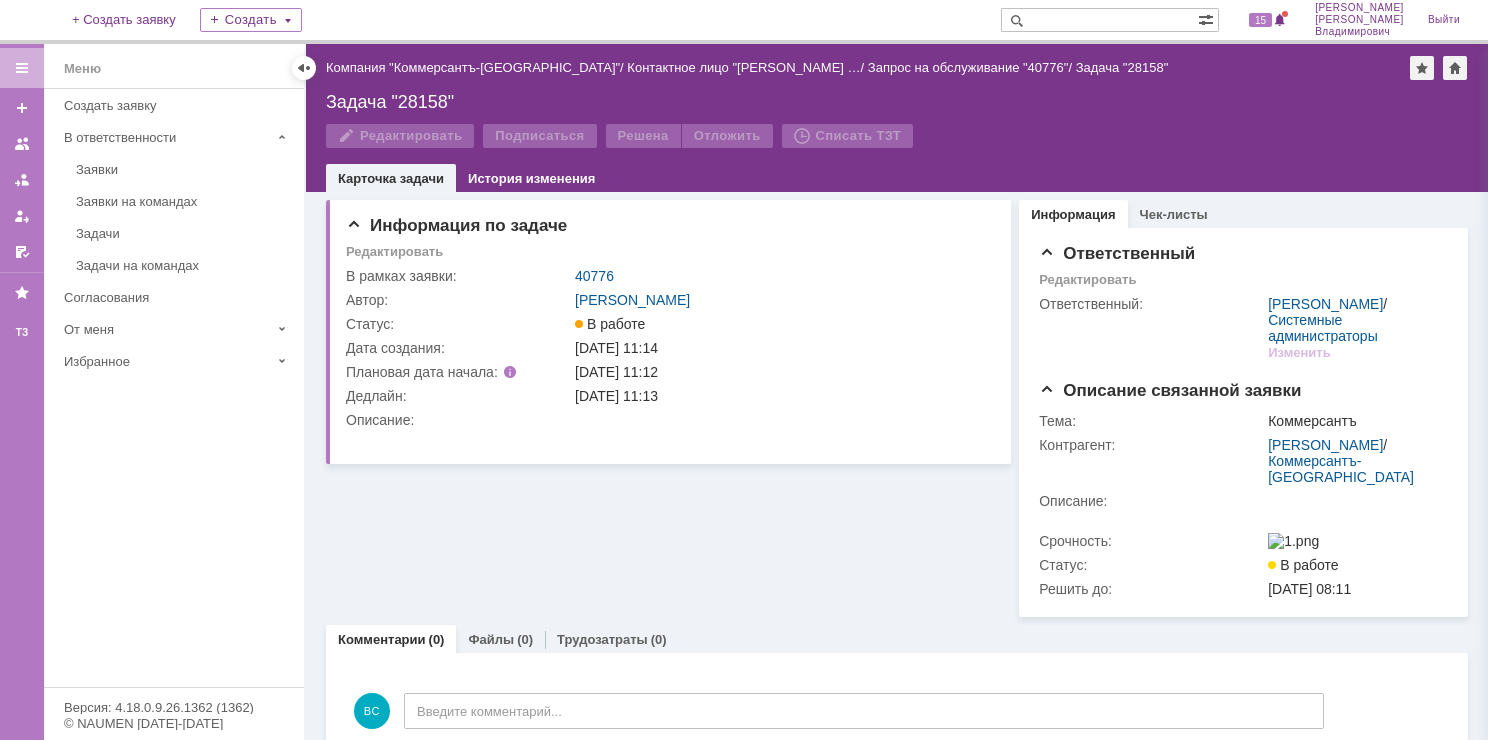 scroll, scrollTop: 0, scrollLeft: 0, axis: both 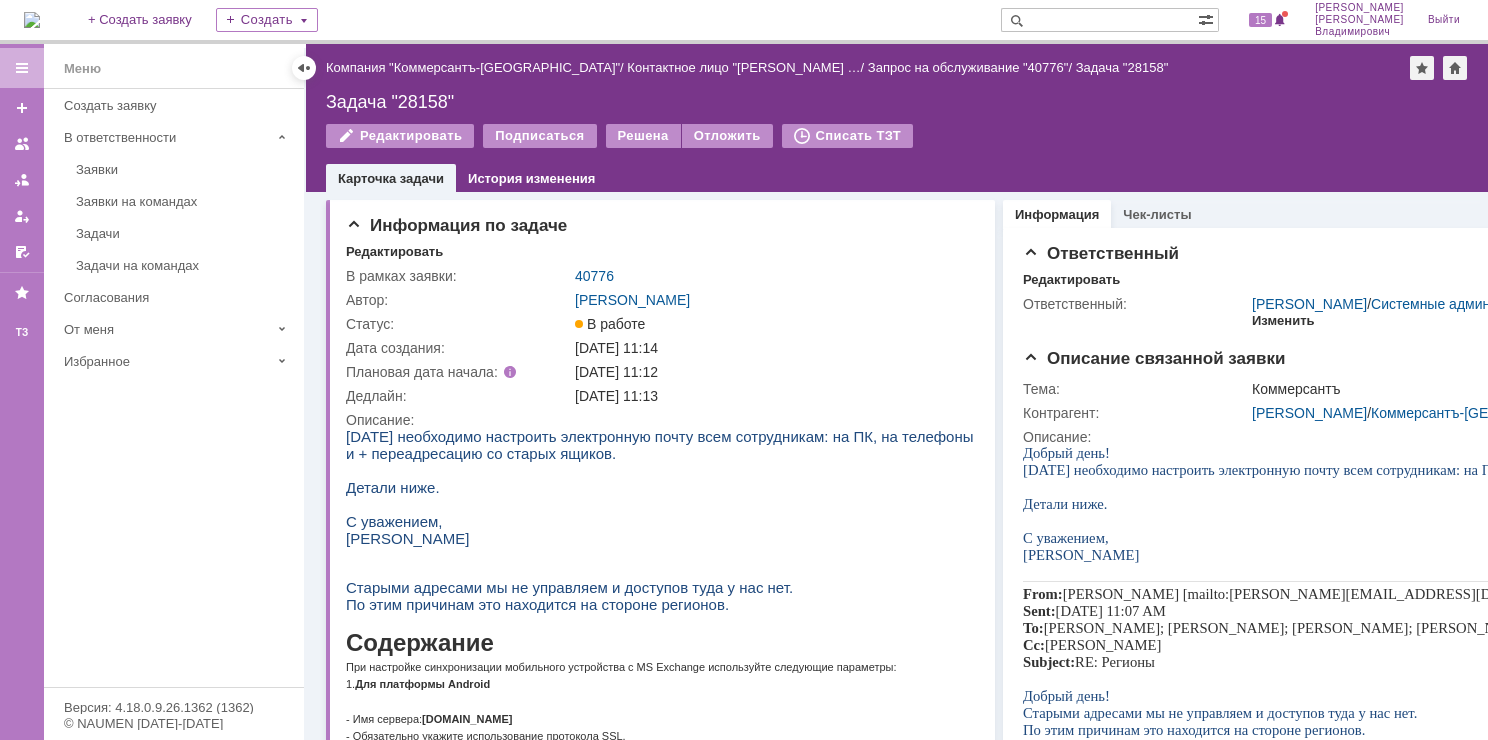 click on "Изменить" at bounding box center [1283, 321] 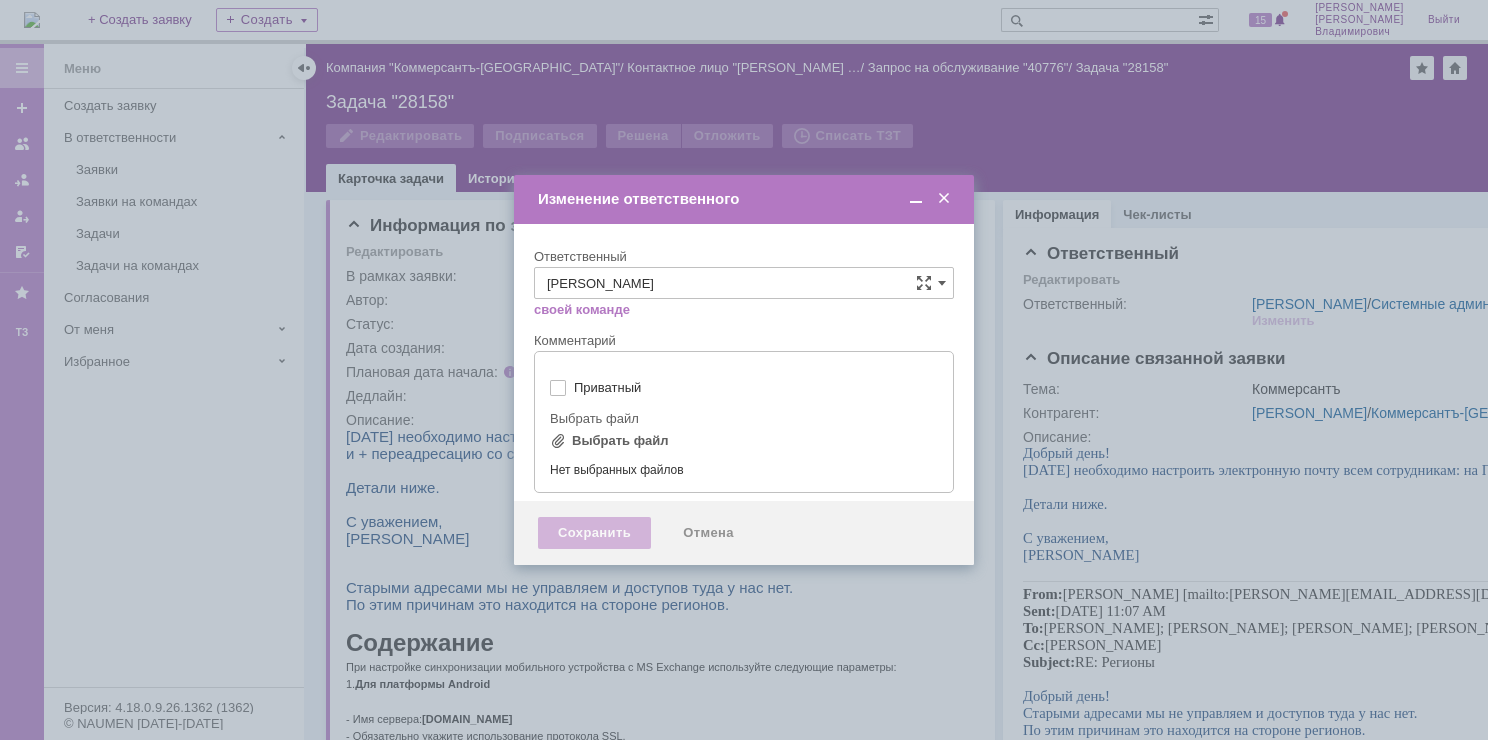 type on "[не указано]" 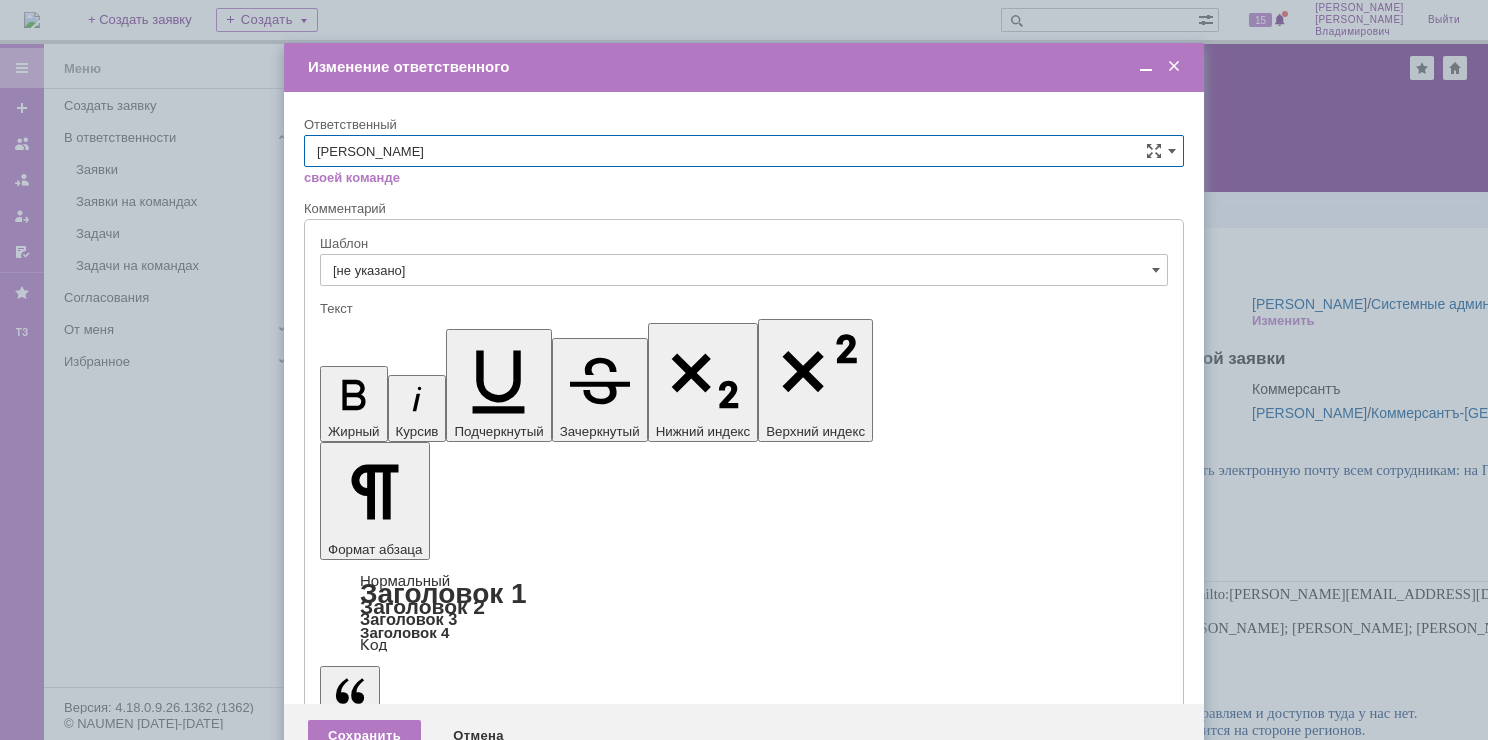scroll, scrollTop: 0, scrollLeft: 0, axis: both 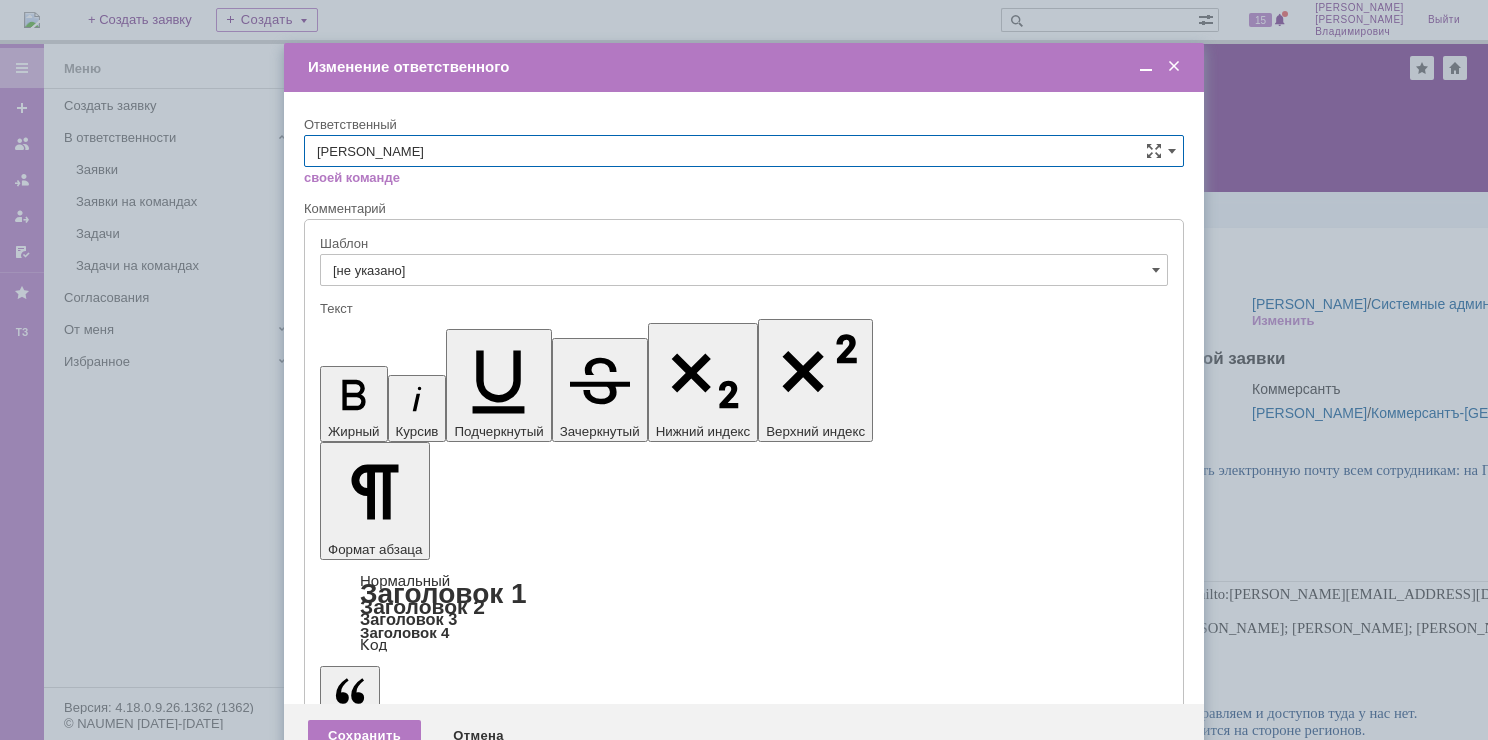 click on "[PERSON_NAME]" at bounding box center (744, 151) 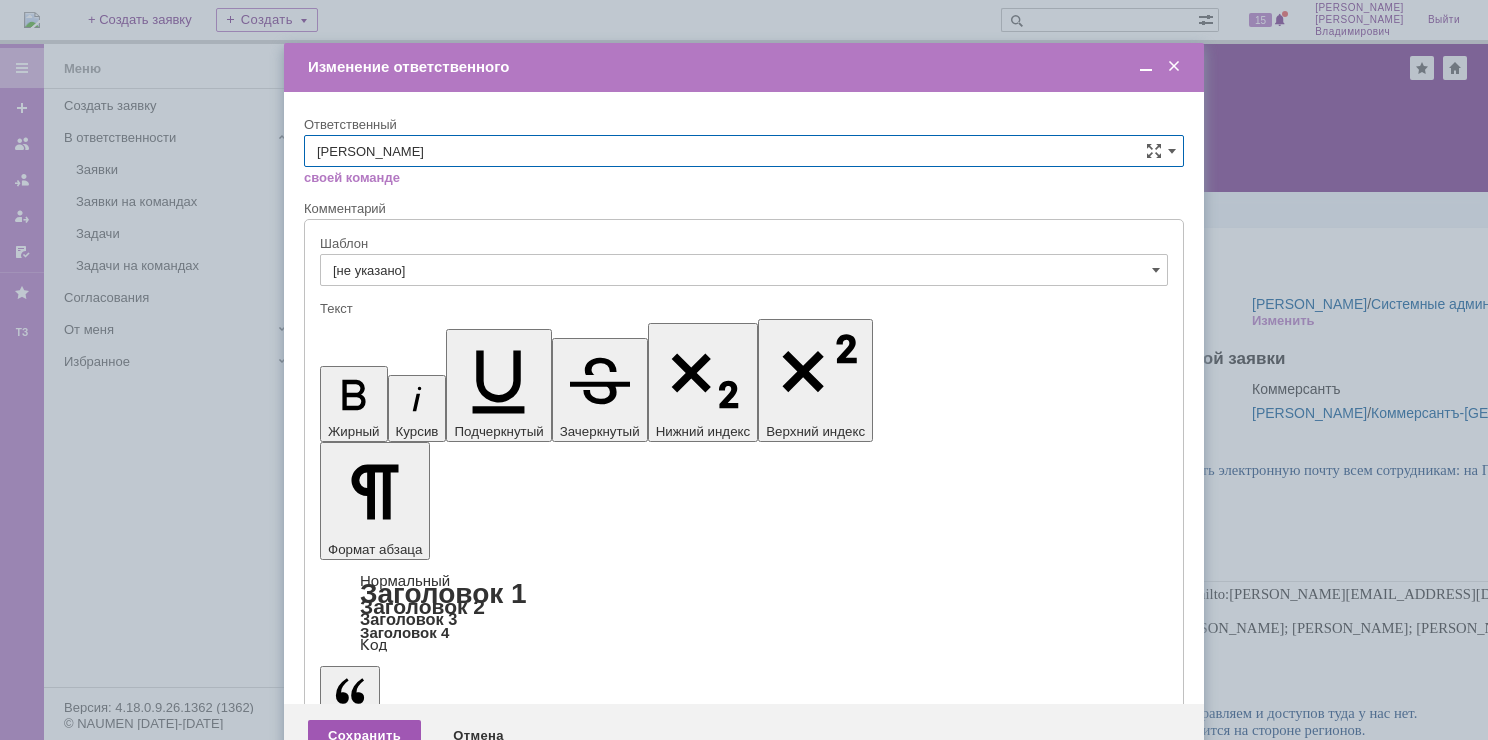 type on "Гавриленко Дмитрий Максимович" 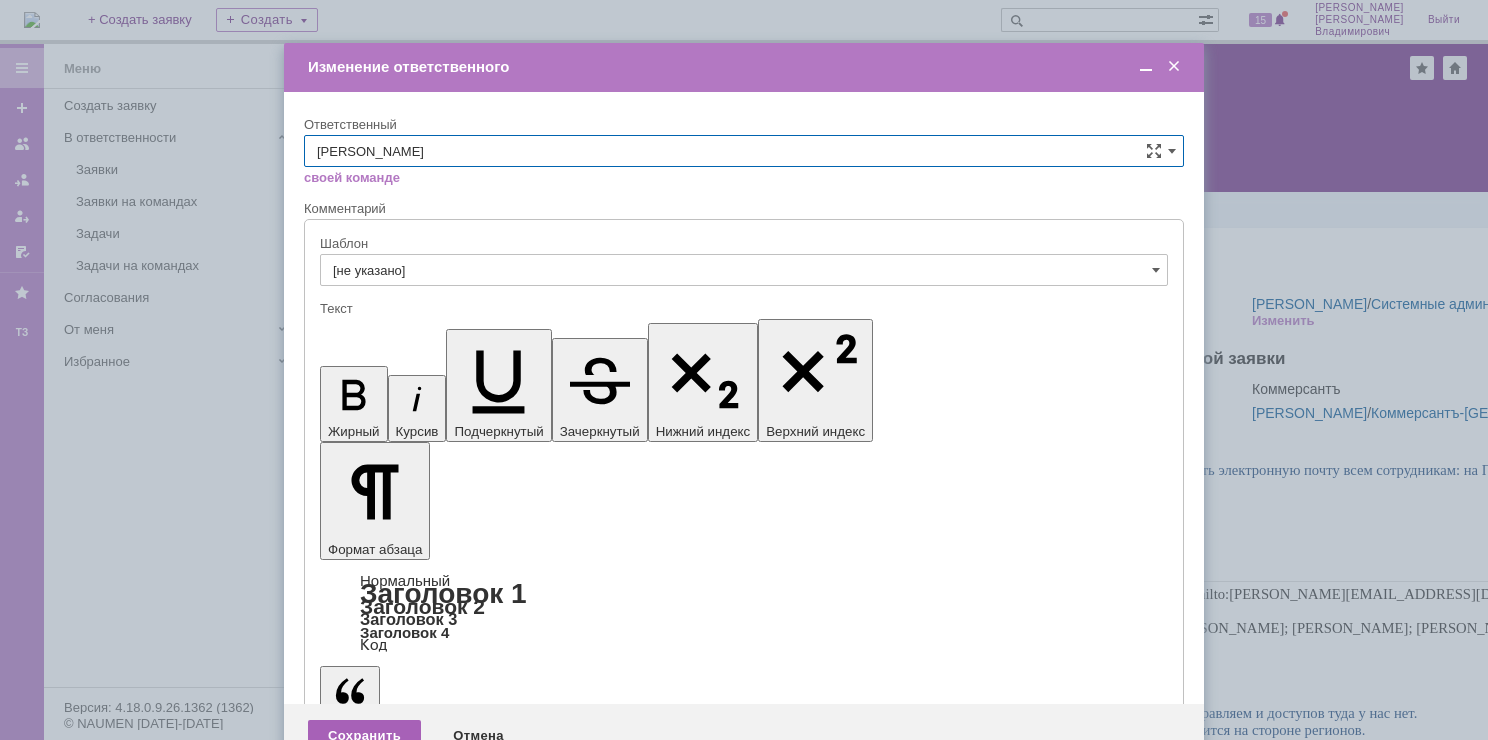 click on "Сохранить" at bounding box center (364, 736) 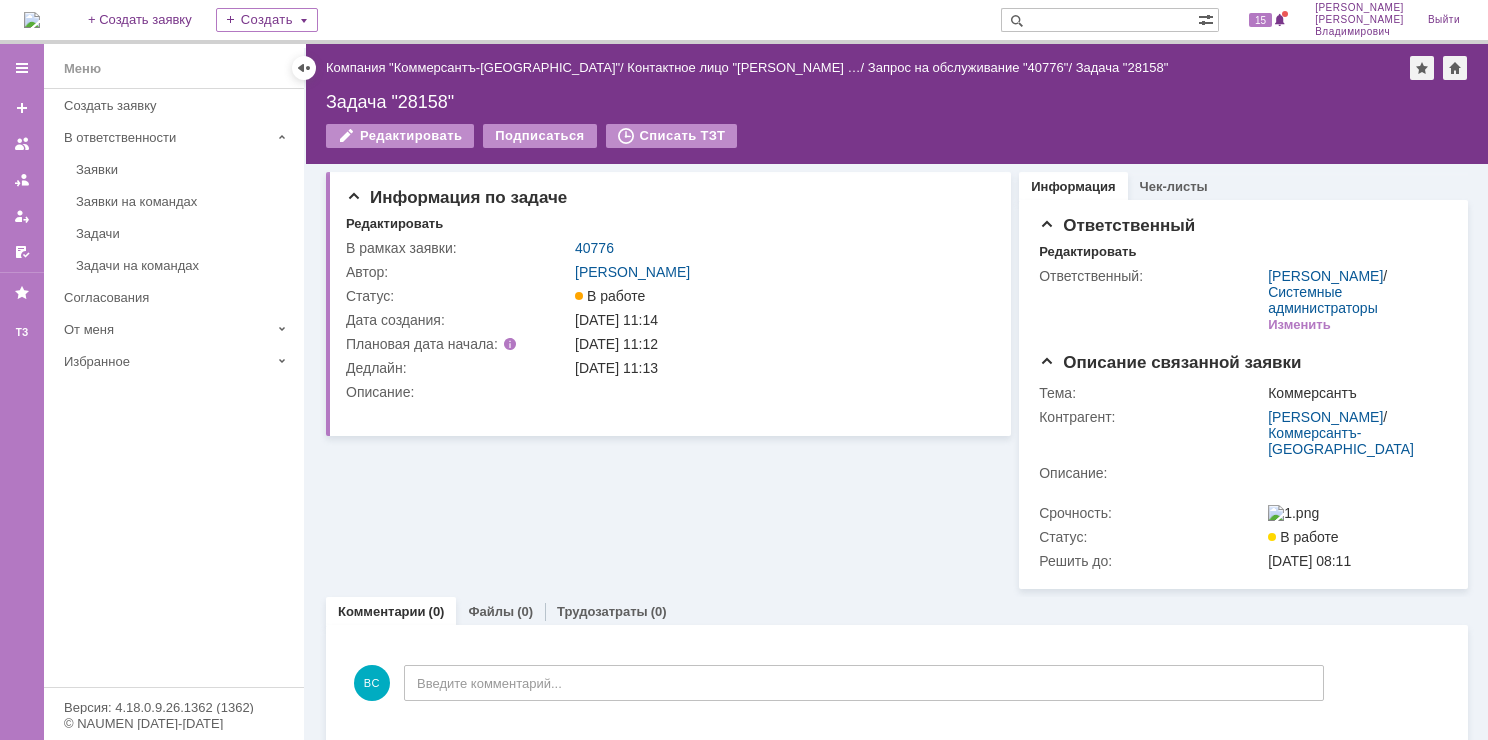 scroll, scrollTop: 0, scrollLeft: 0, axis: both 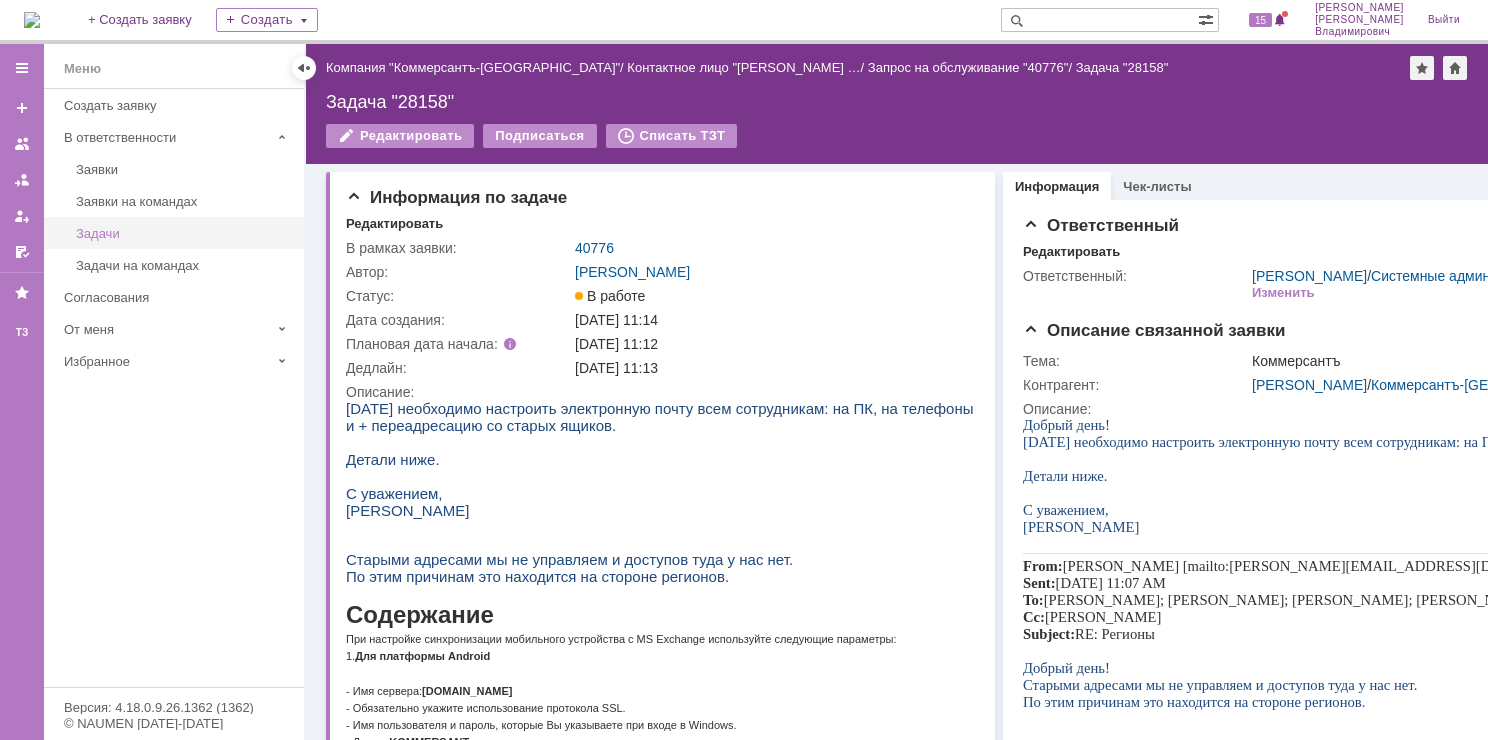 click on "Задачи" at bounding box center (184, 233) 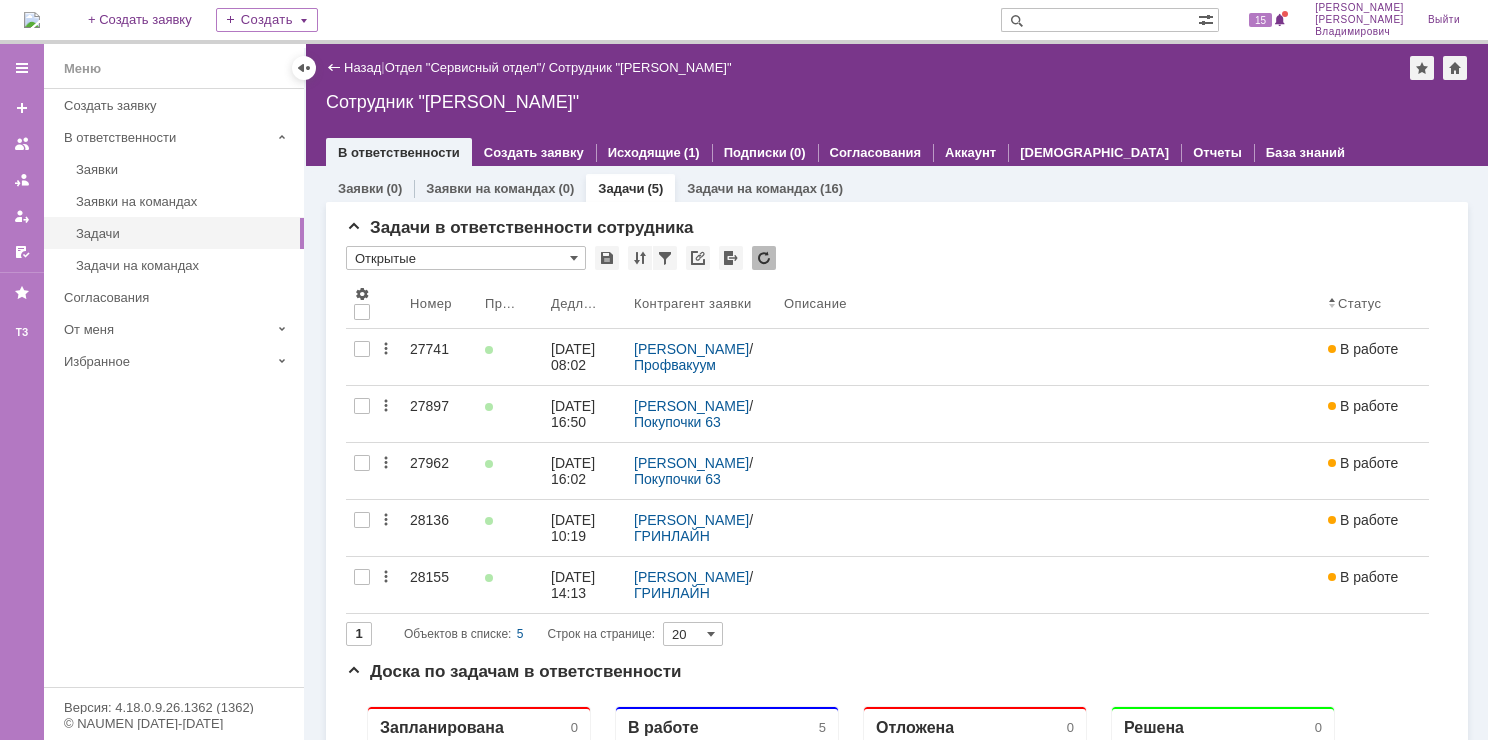 scroll, scrollTop: 0, scrollLeft: 0, axis: both 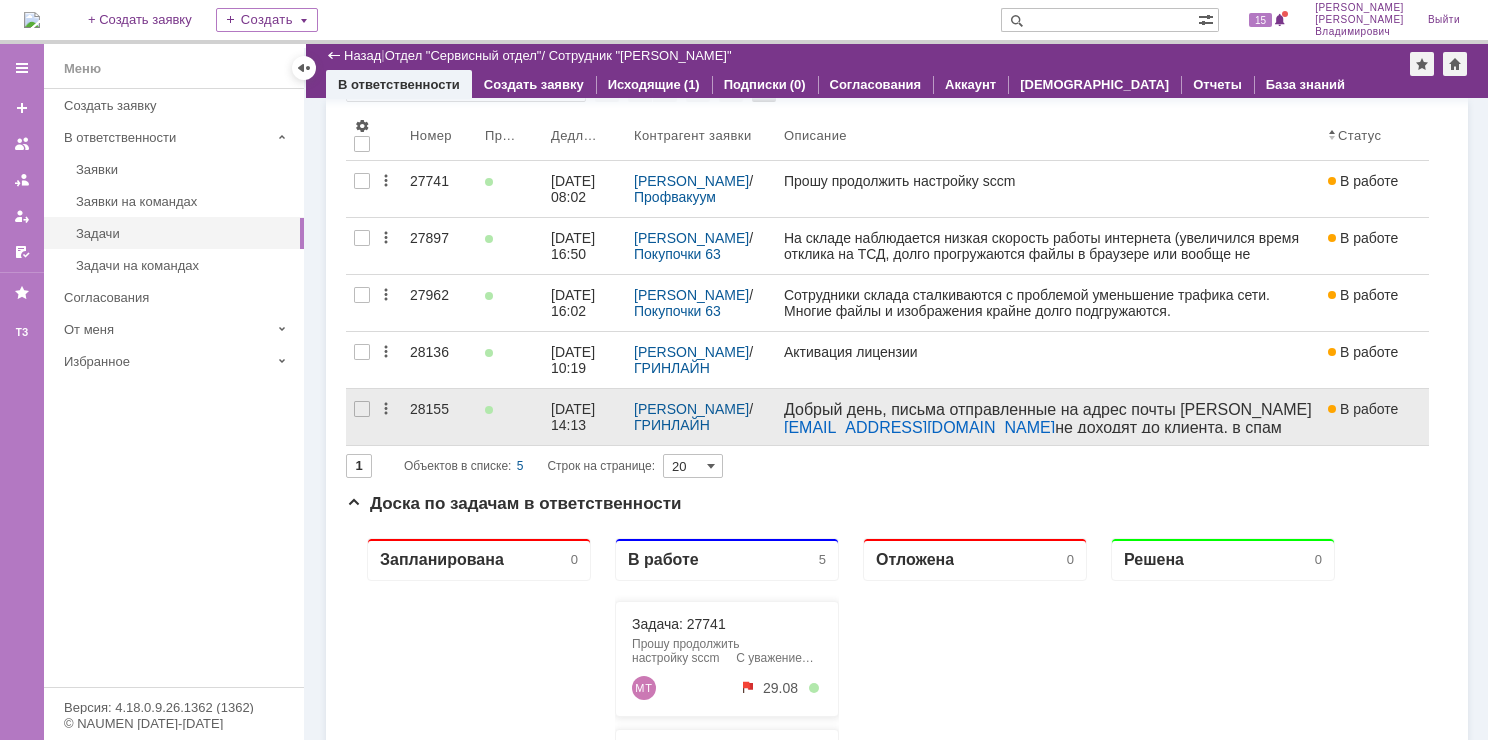 click on "28155" at bounding box center (439, 417) 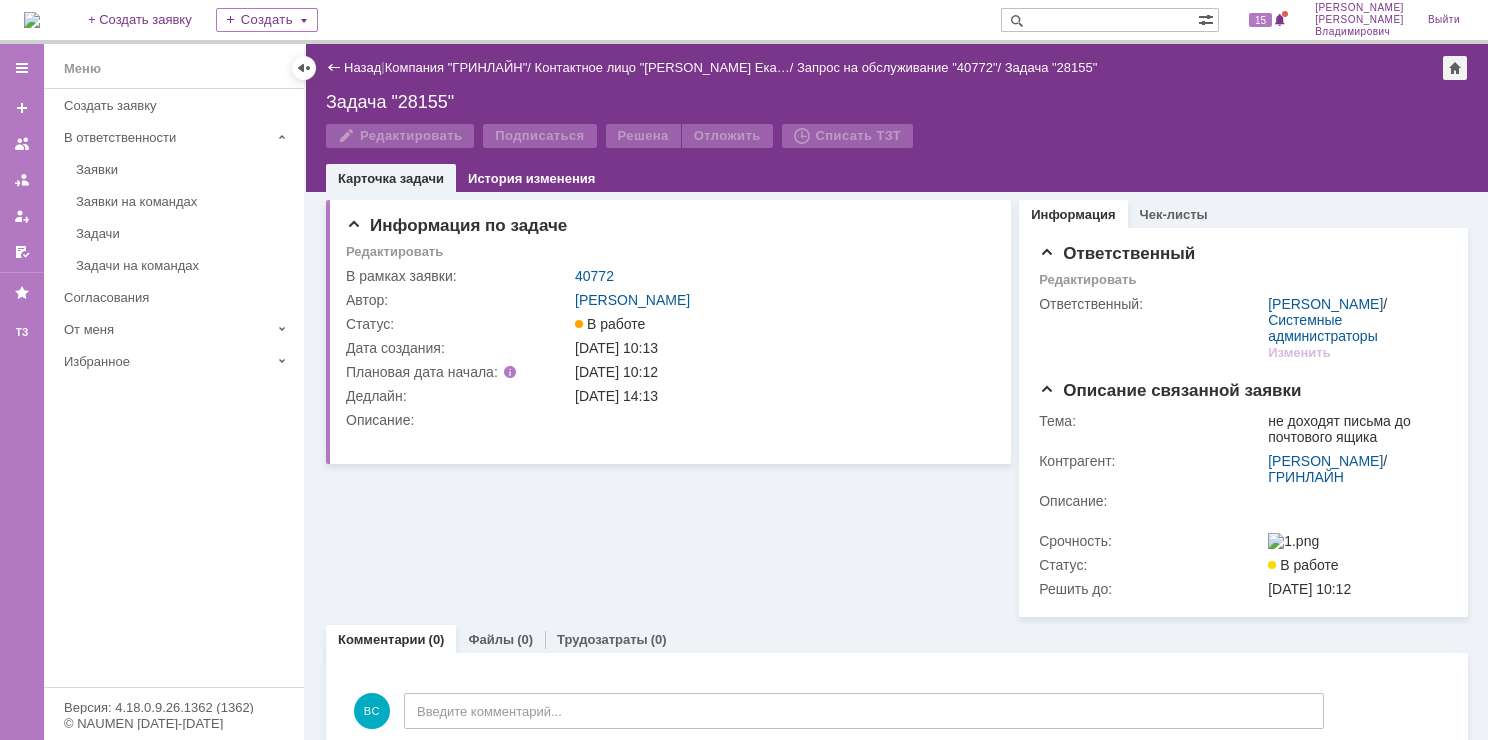 scroll, scrollTop: 0, scrollLeft: 0, axis: both 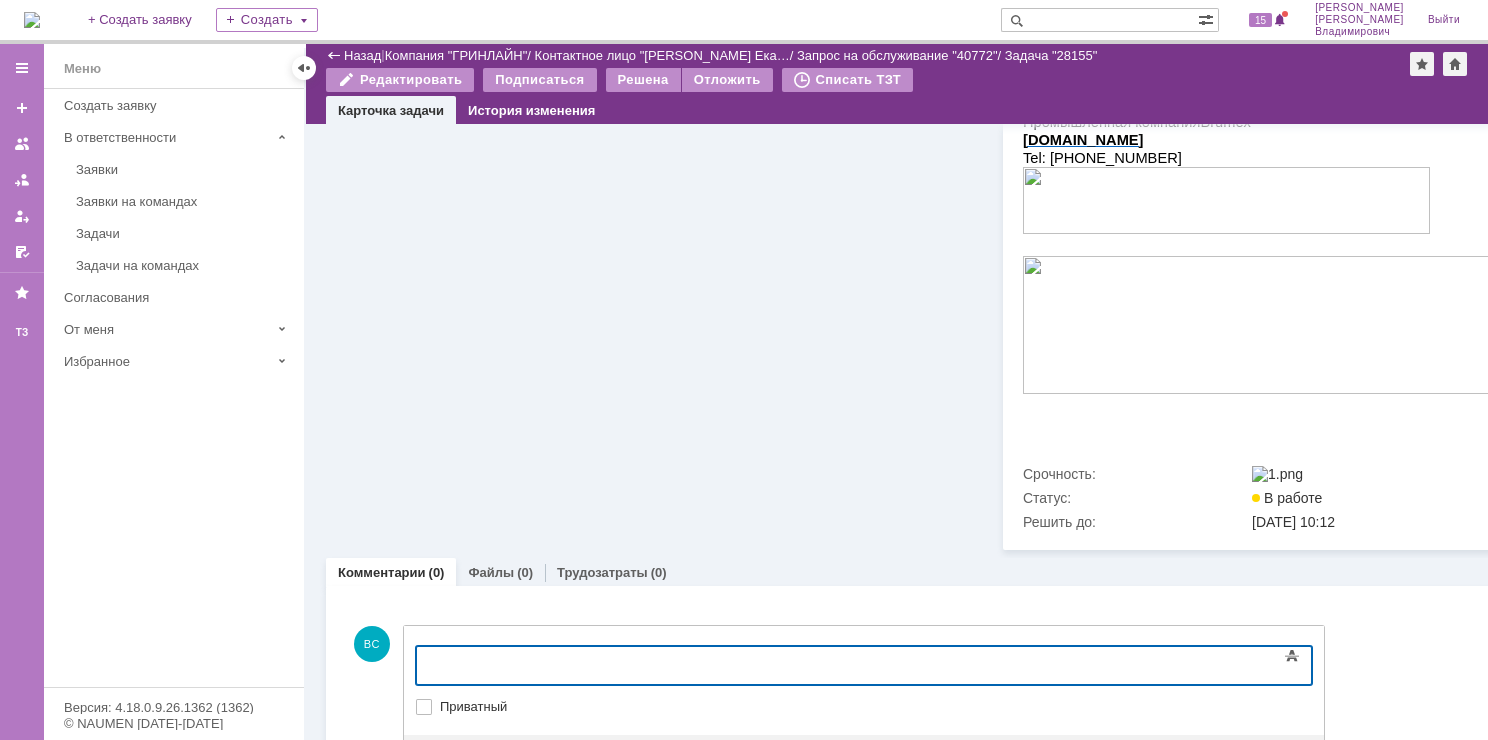 type 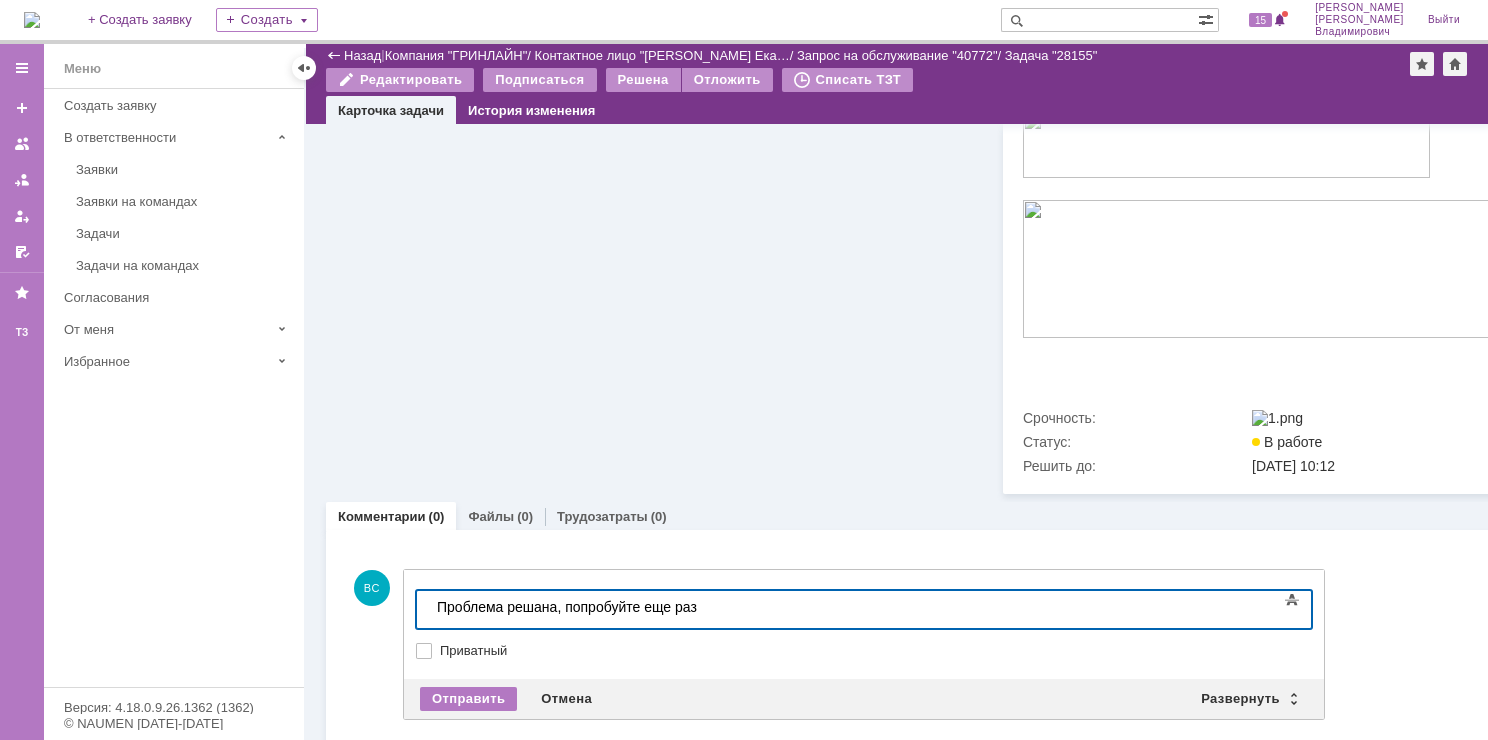 scroll, scrollTop: 517, scrollLeft: 0, axis: vertical 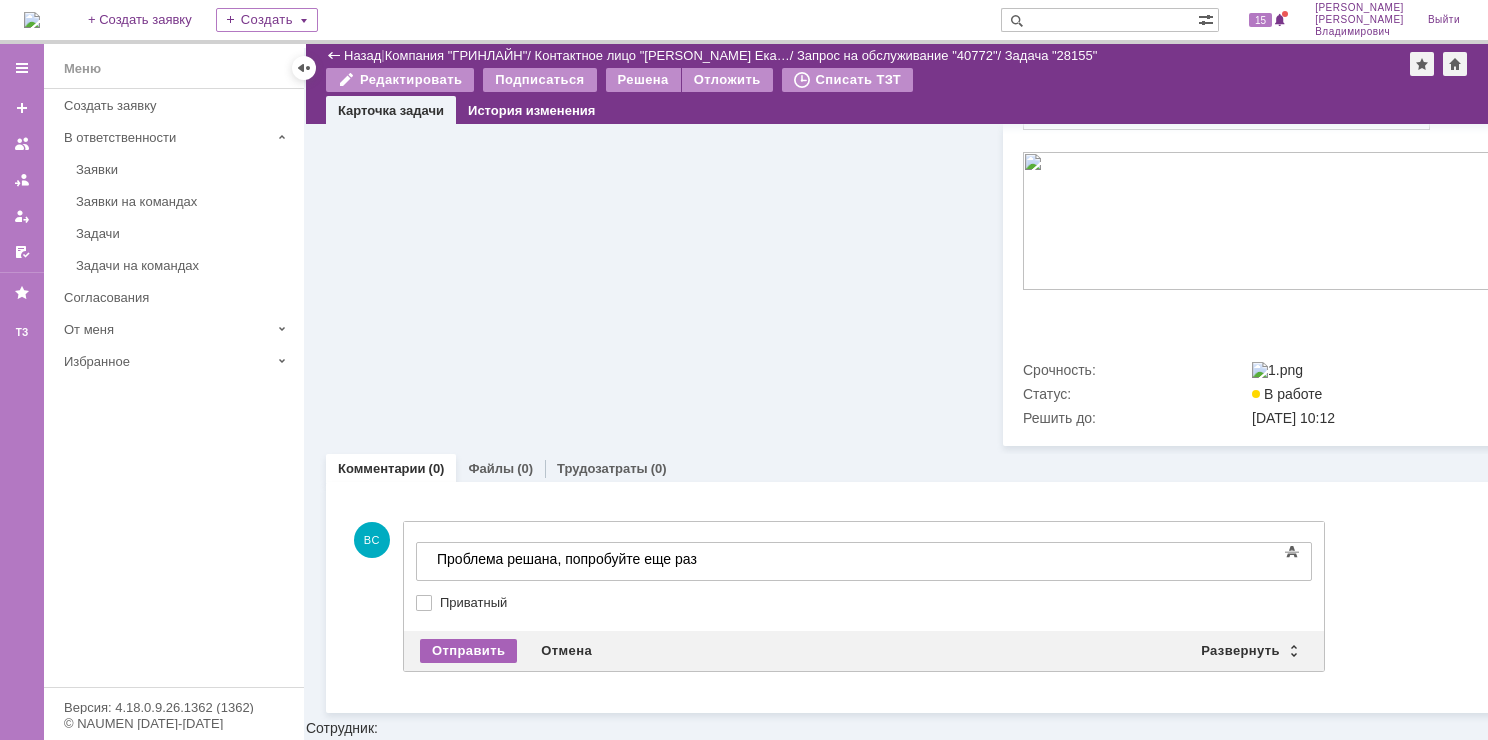 click on "Отправить" at bounding box center (468, 651) 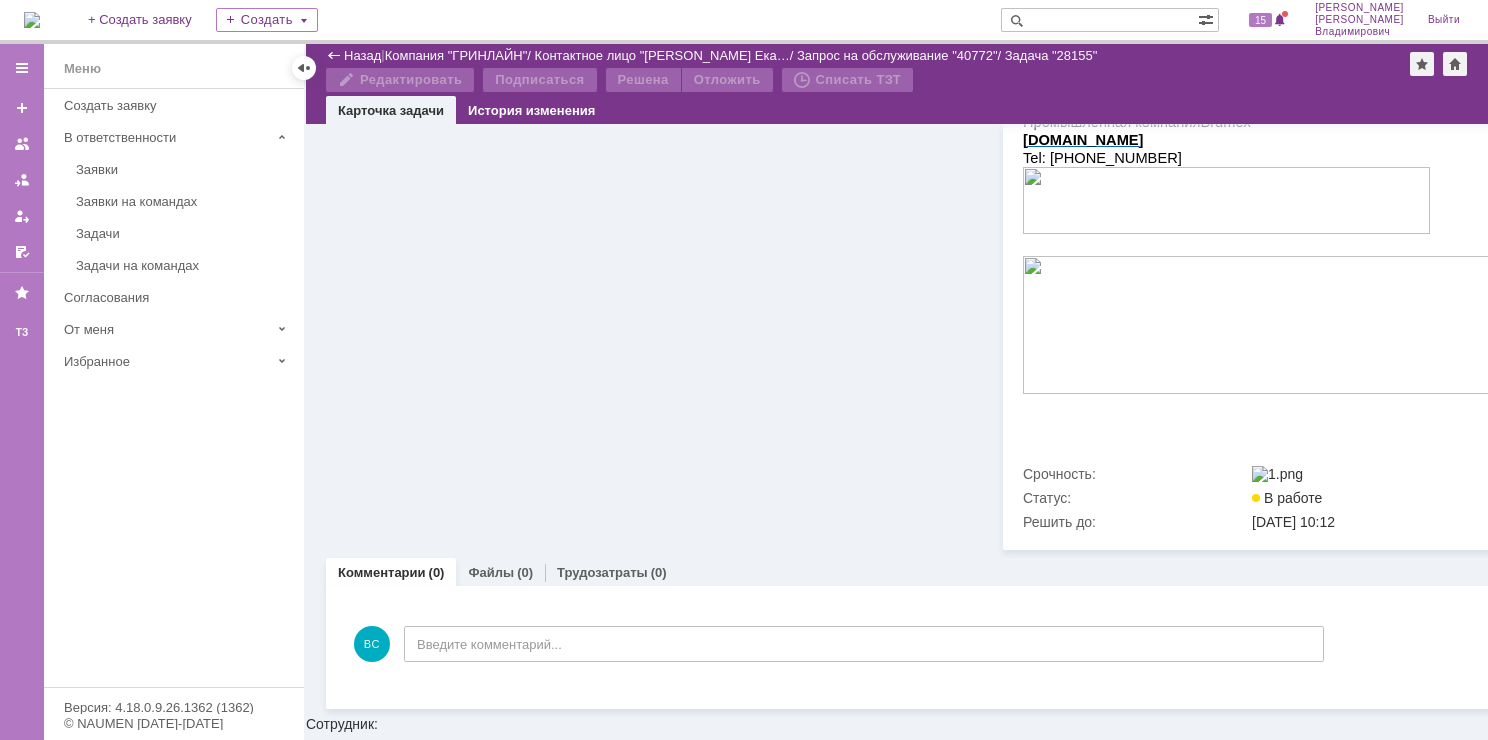 scroll, scrollTop: 500, scrollLeft: 0, axis: vertical 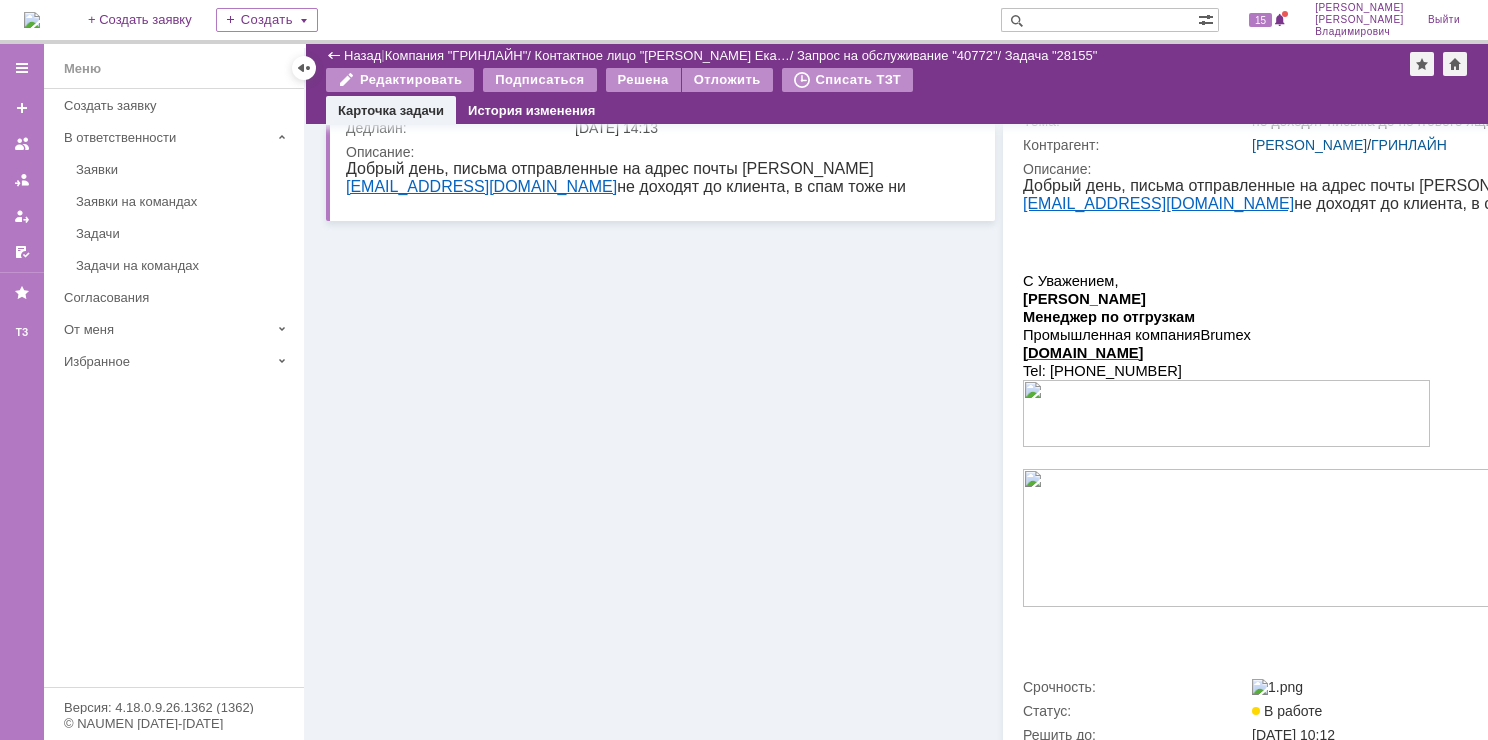 click on "Назад   |   Компания "ГРИНЛАЙН"  /   Контактное лицо "Варламова Ека…  /   Запрос на обслуживание "40772"  /   Задача "28155"" at bounding box center [897, 56] 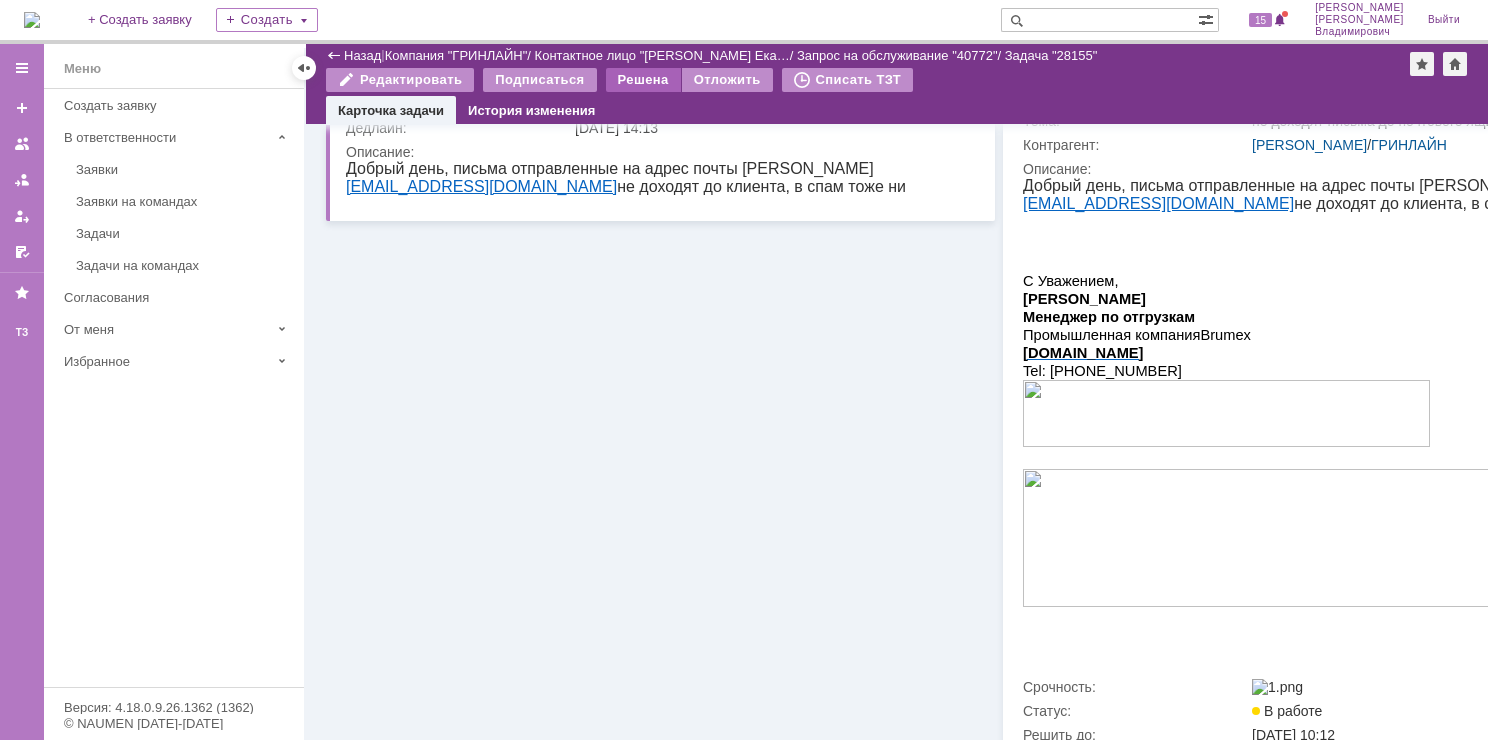 click on "Решена" at bounding box center [643, 80] 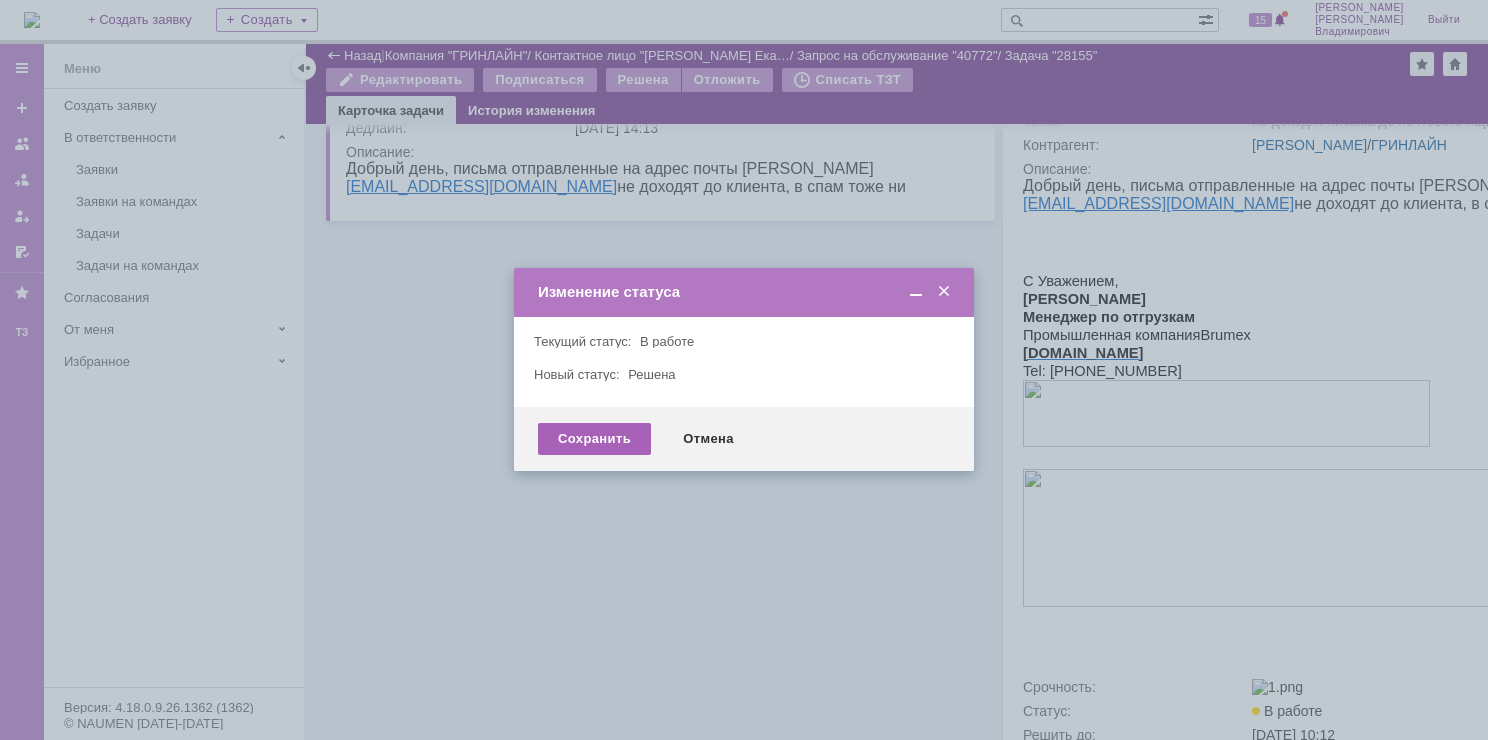 click on "Сохранить" at bounding box center [594, 439] 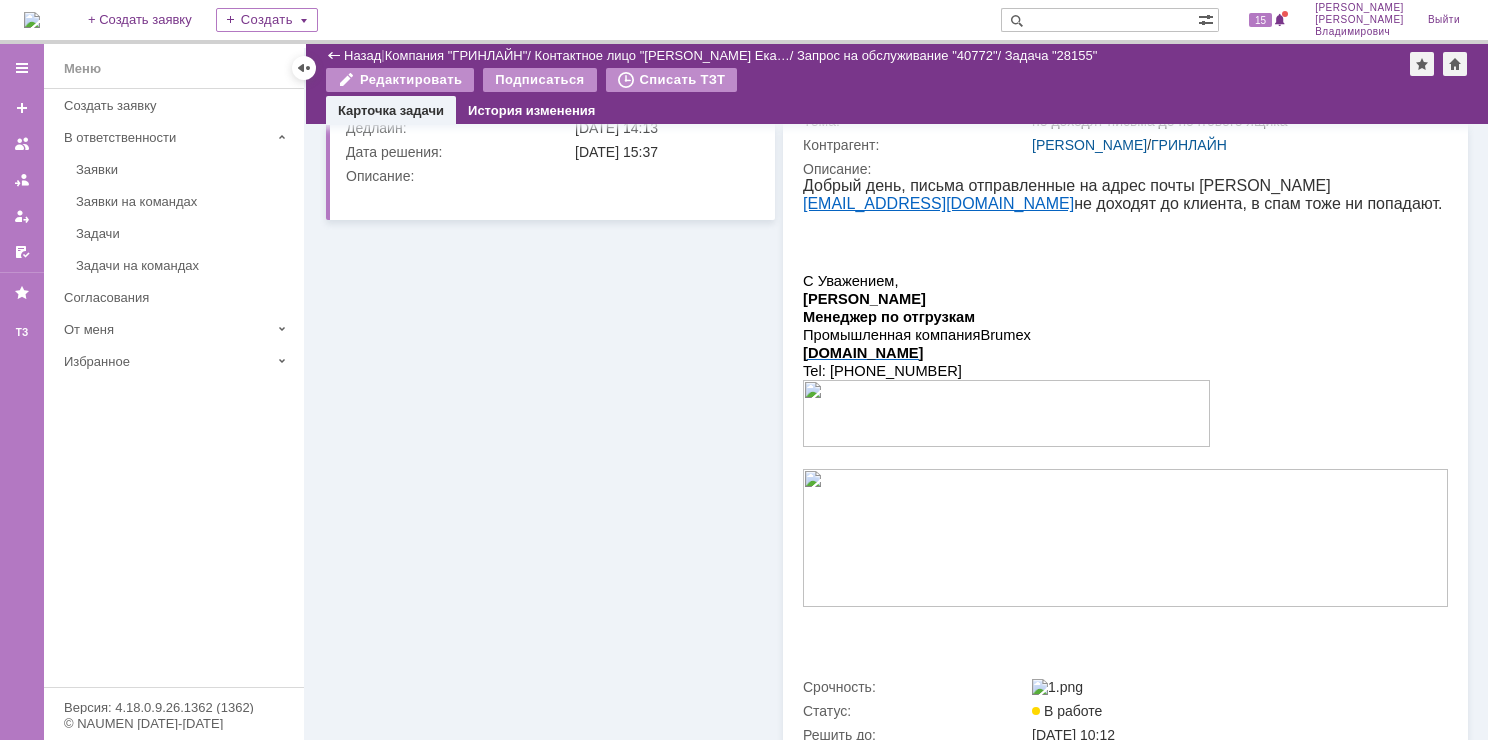 scroll, scrollTop: 0, scrollLeft: 0, axis: both 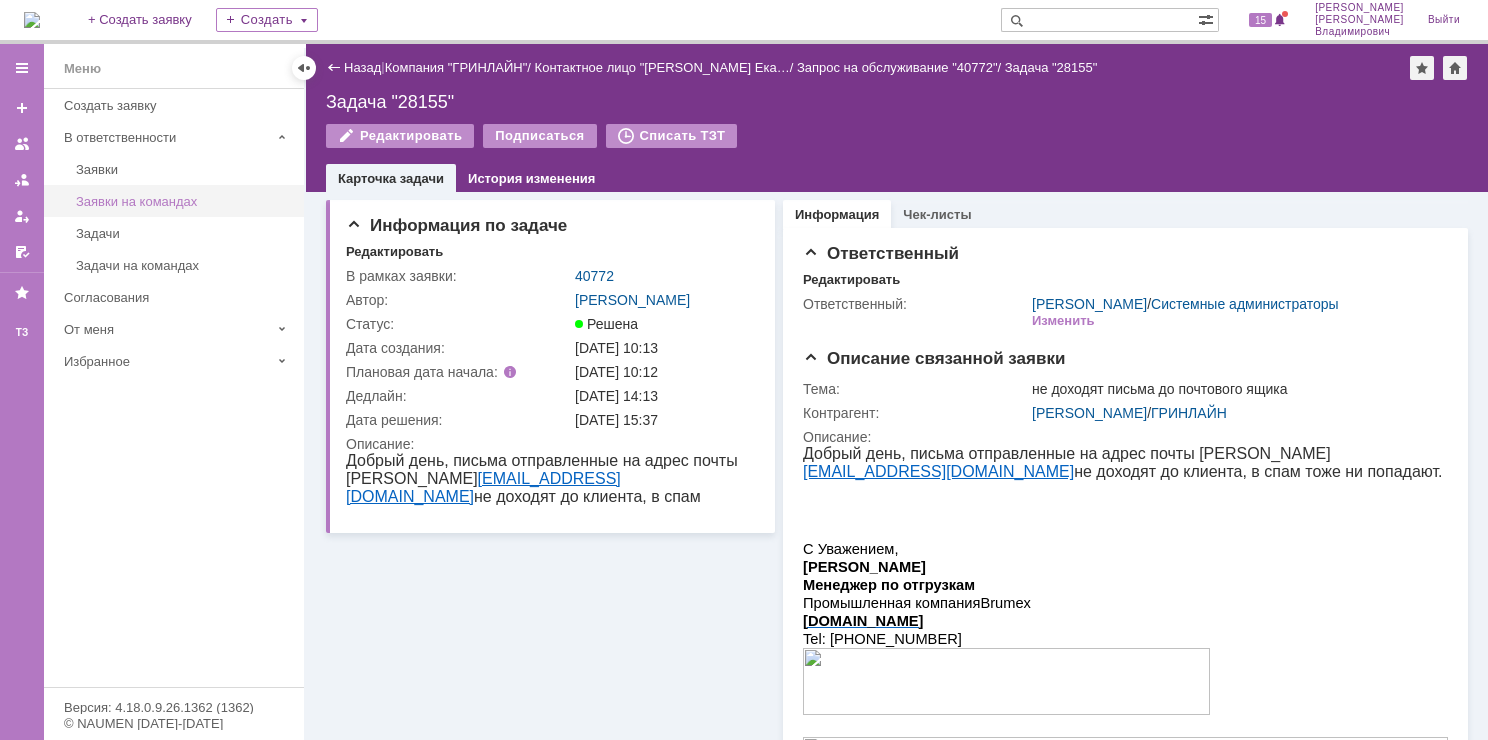 click on "Заявки на командах" at bounding box center (184, 201) 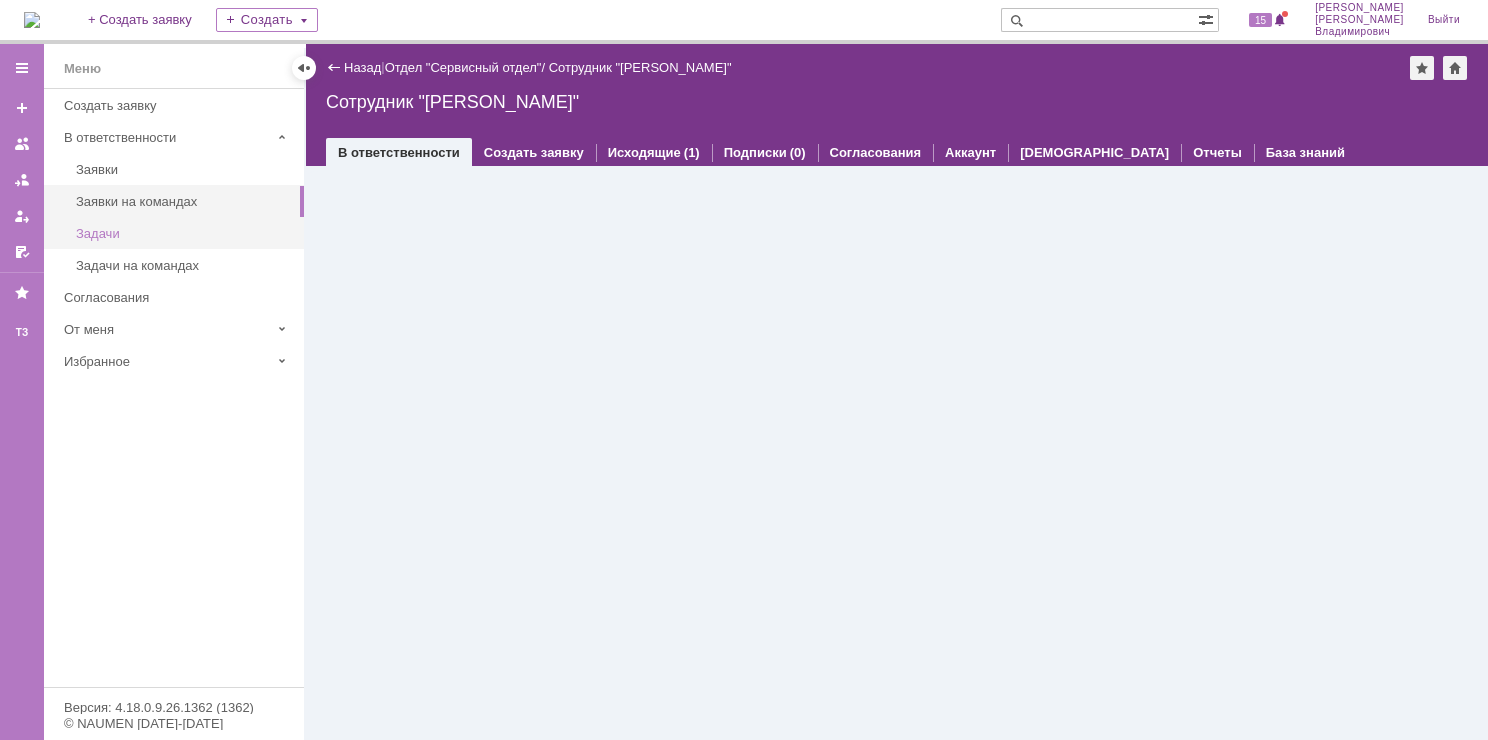 click on "Задачи" at bounding box center (184, 233) 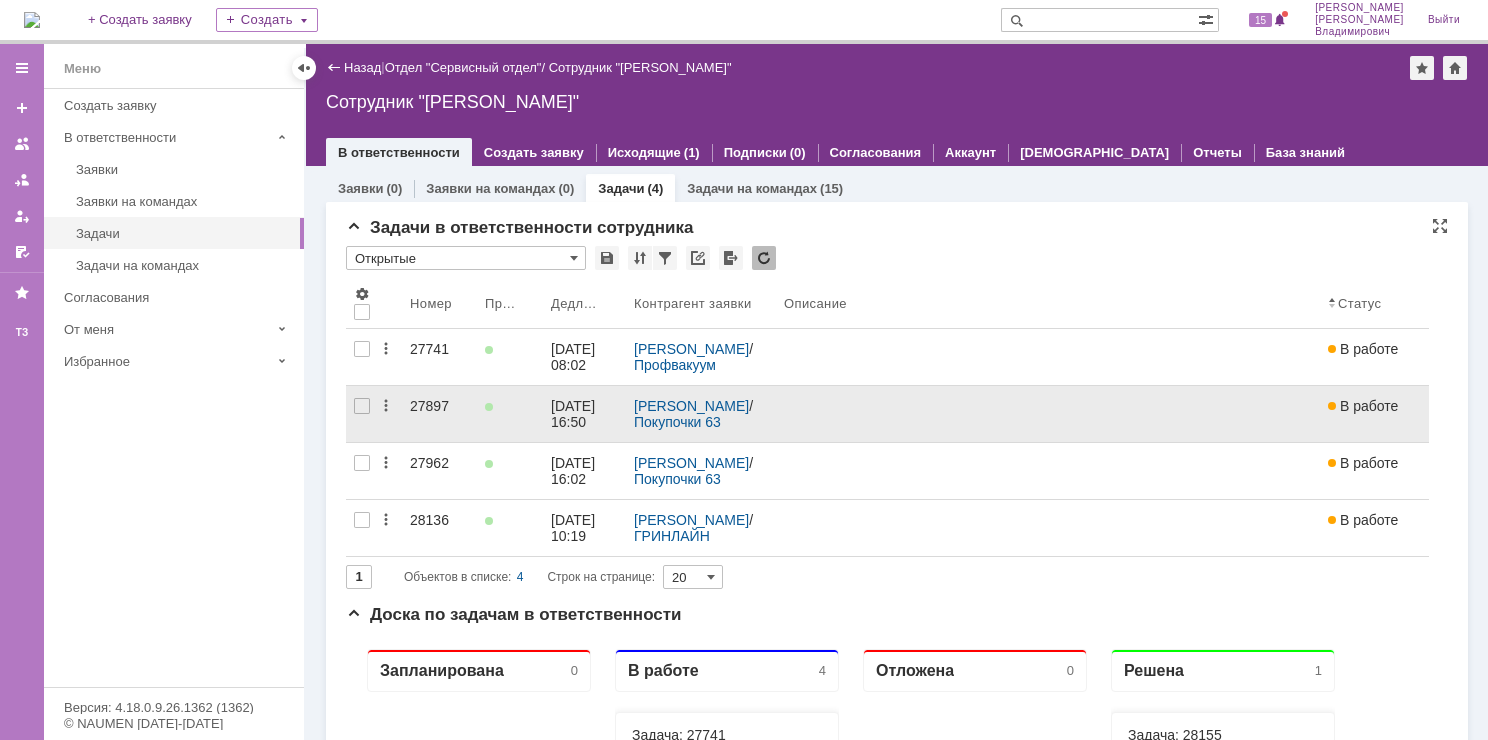 scroll, scrollTop: 0, scrollLeft: 0, axis: both 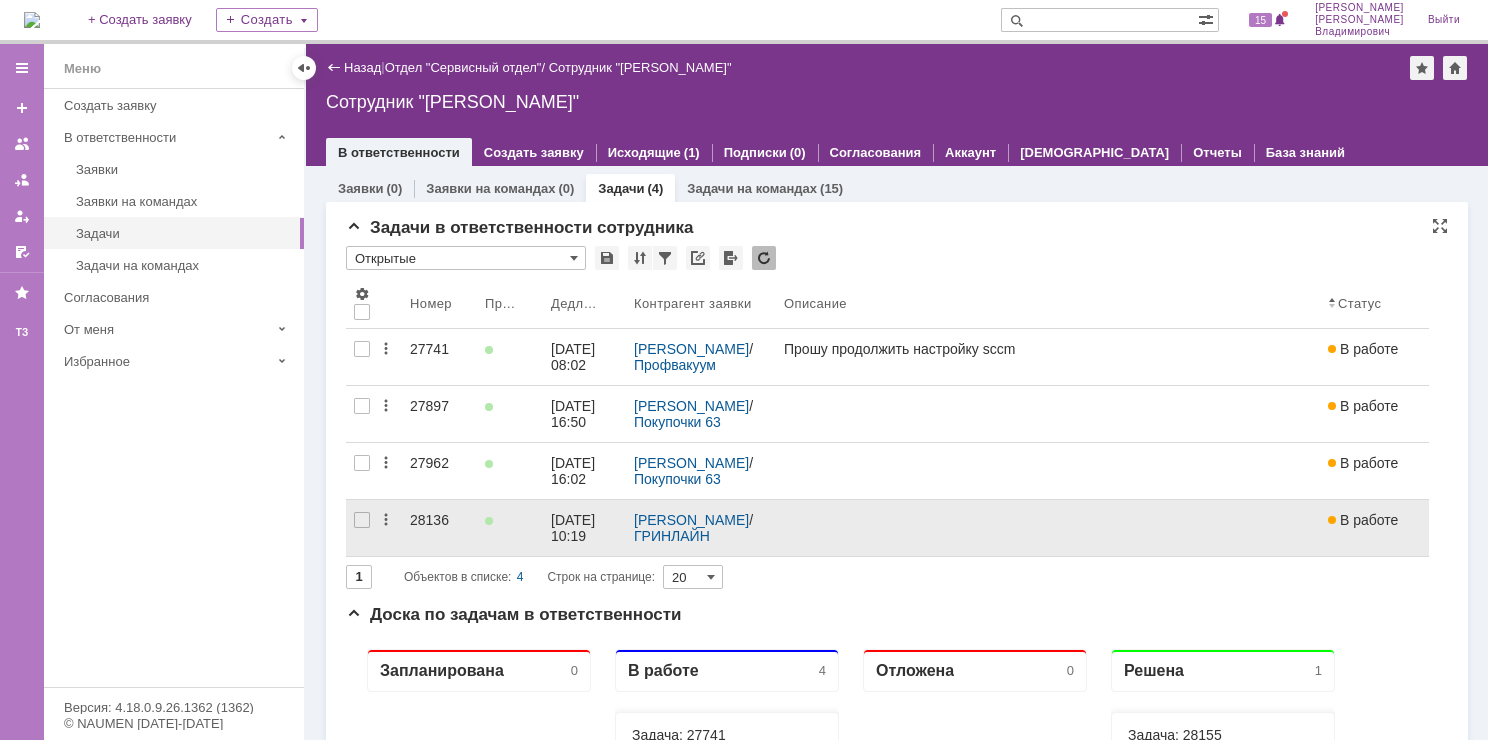 click at bounding box center [1048, 520] 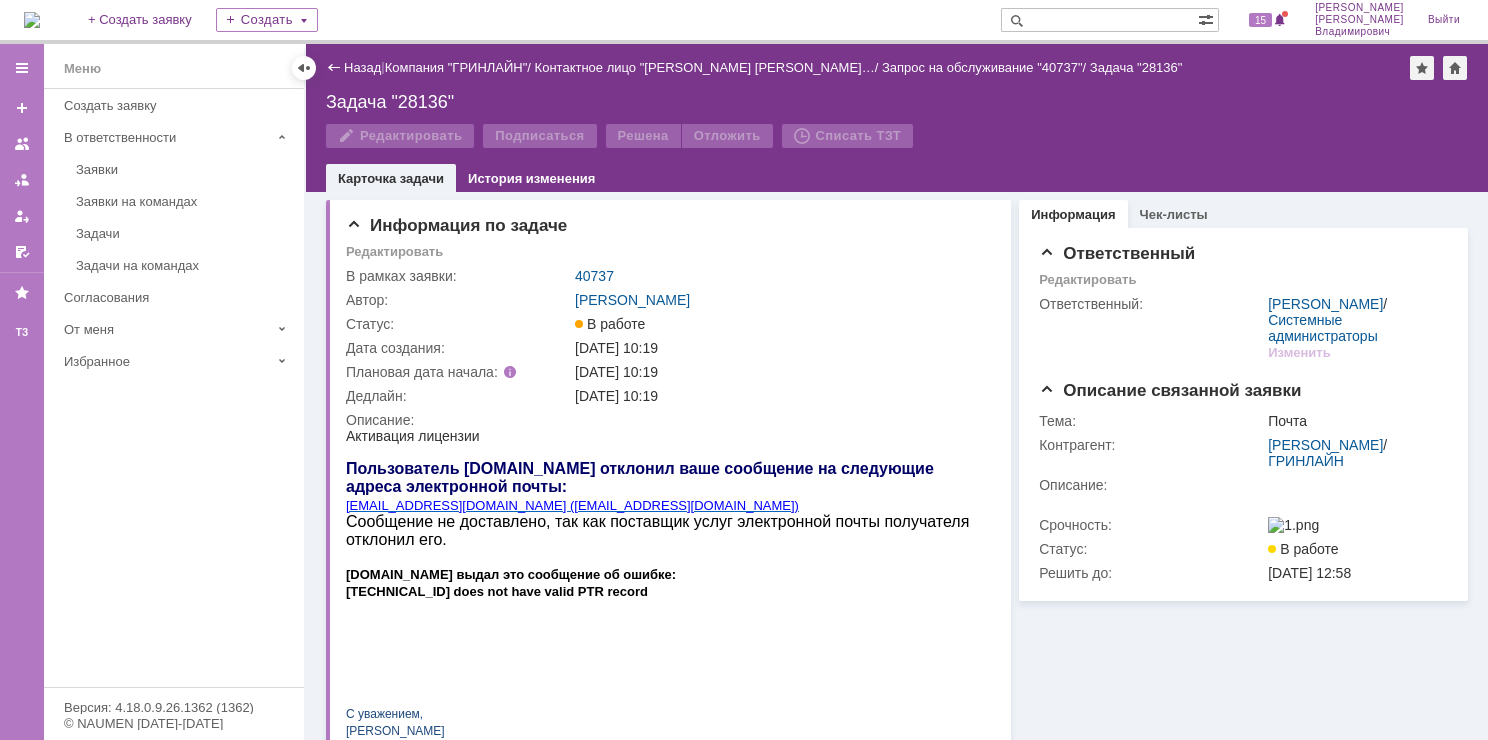 scroll 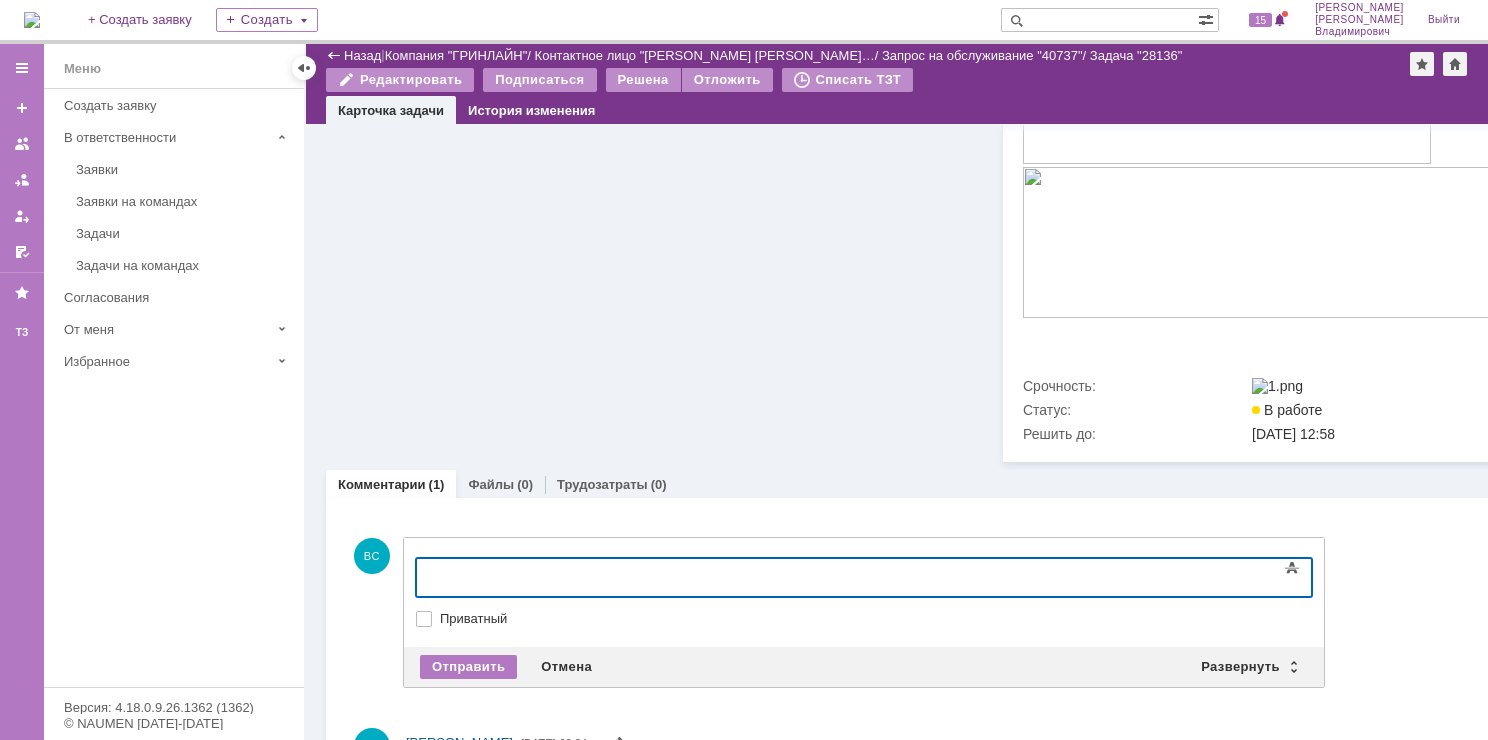 type 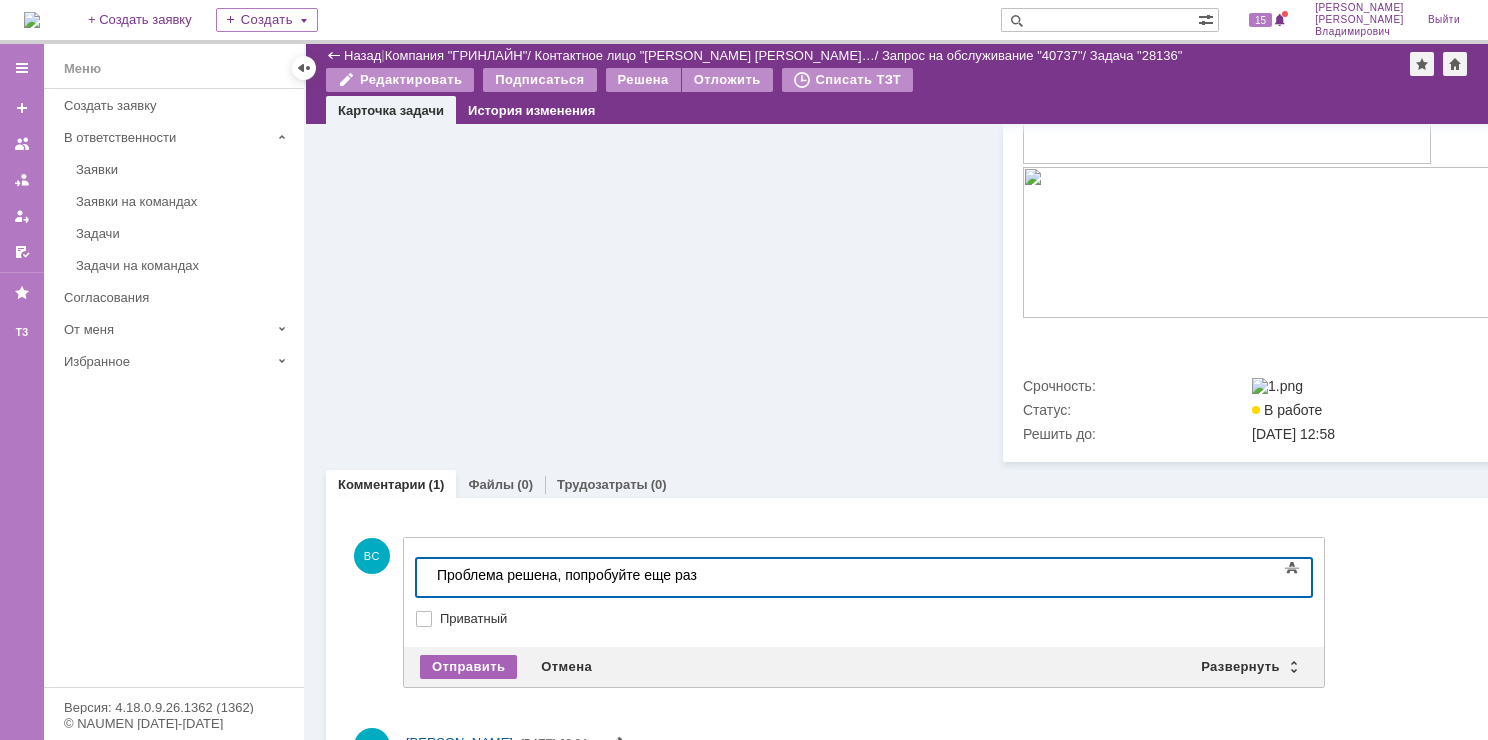 click on "Отправить" at bounding box center (468, 667) 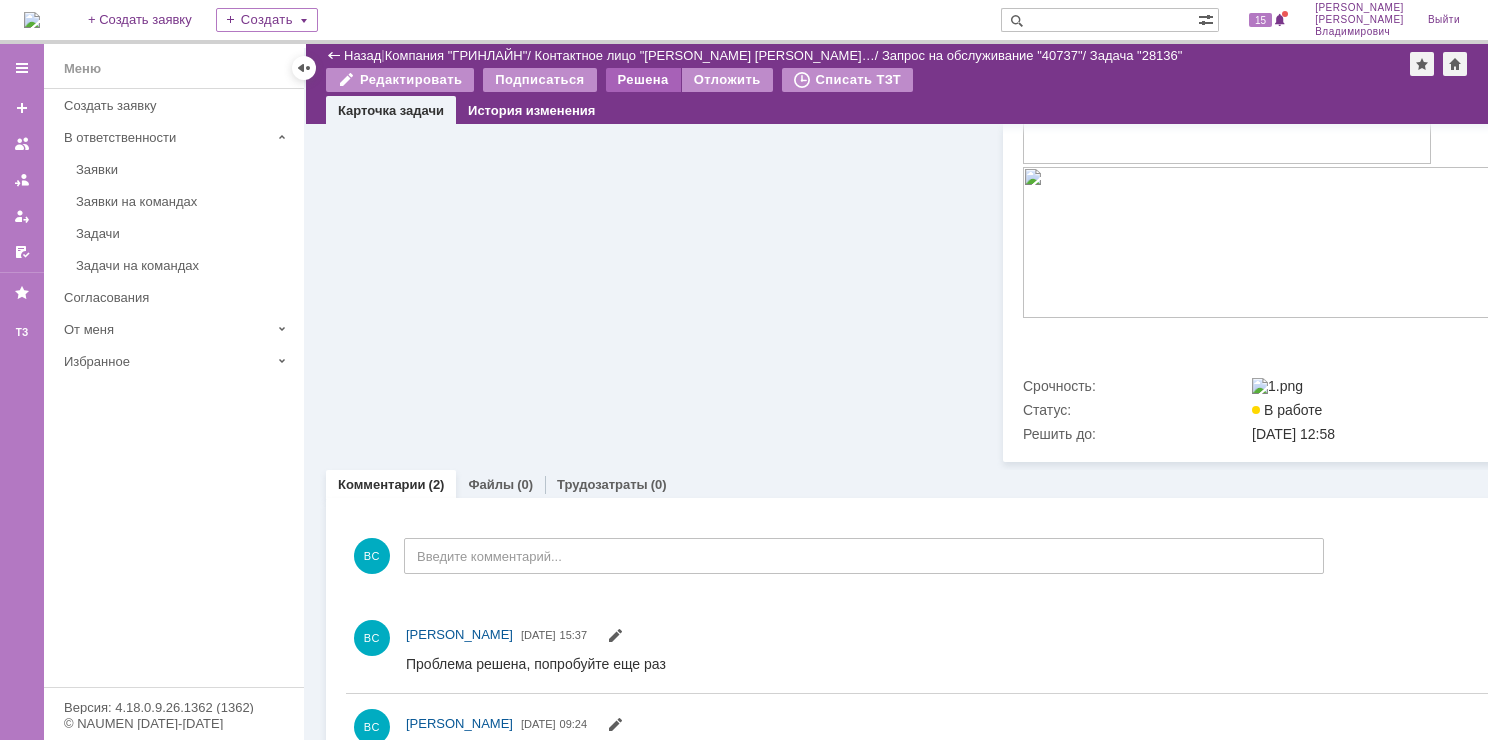 click on "Решена" at bounding box center [643, 80] 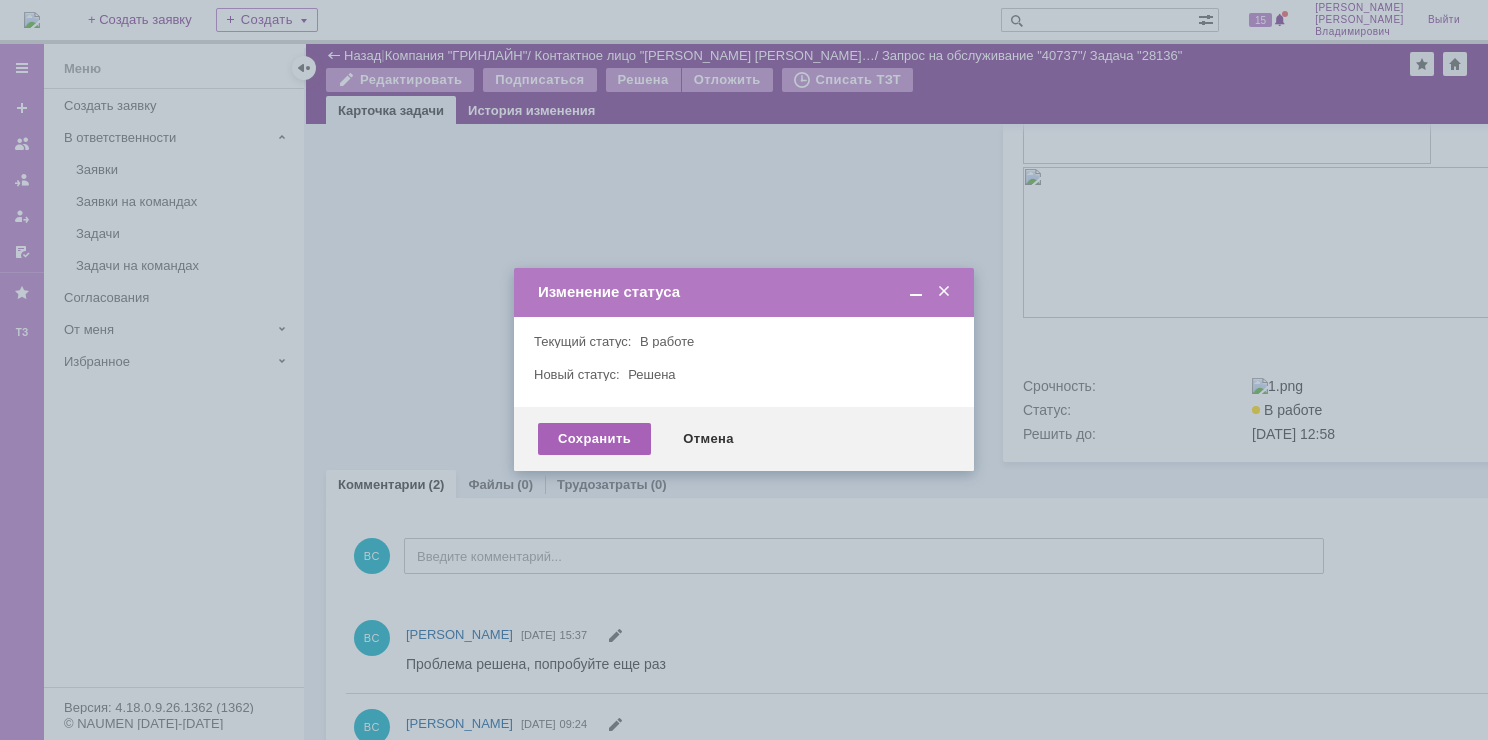 click on "Сохранить" at bounding box center (594, 439) 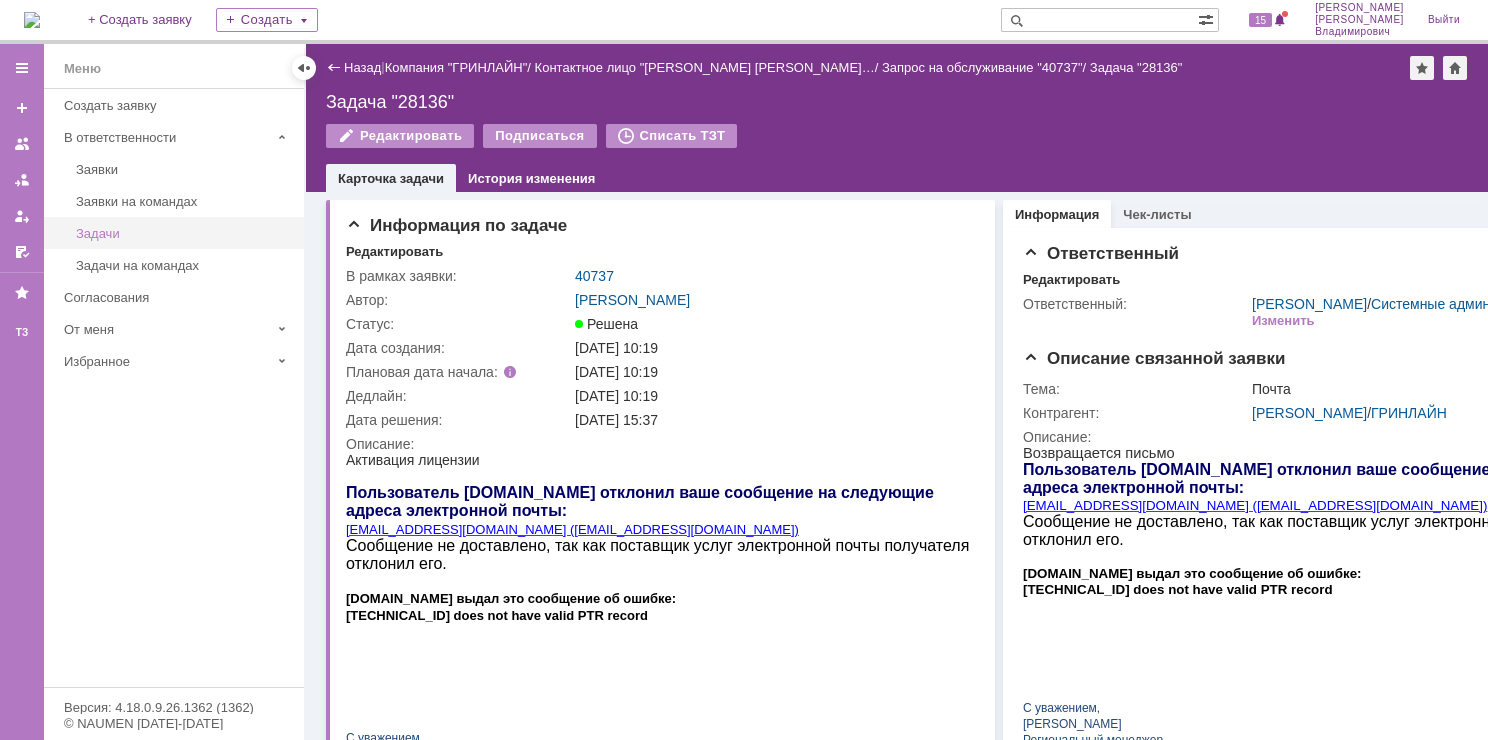 click on "Задачи" at bounding box center (184, 233) 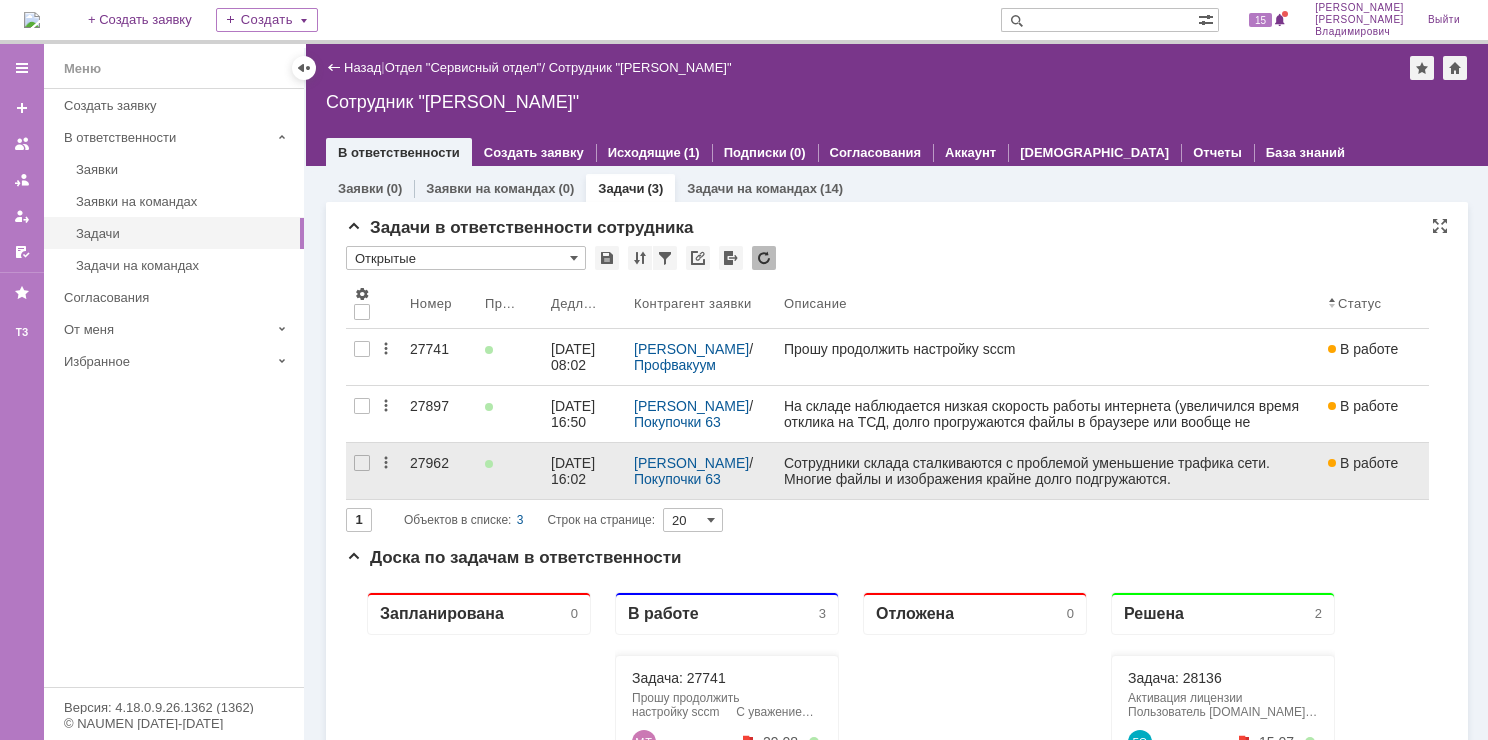 click on "27962" at bounding box center [439, 471] 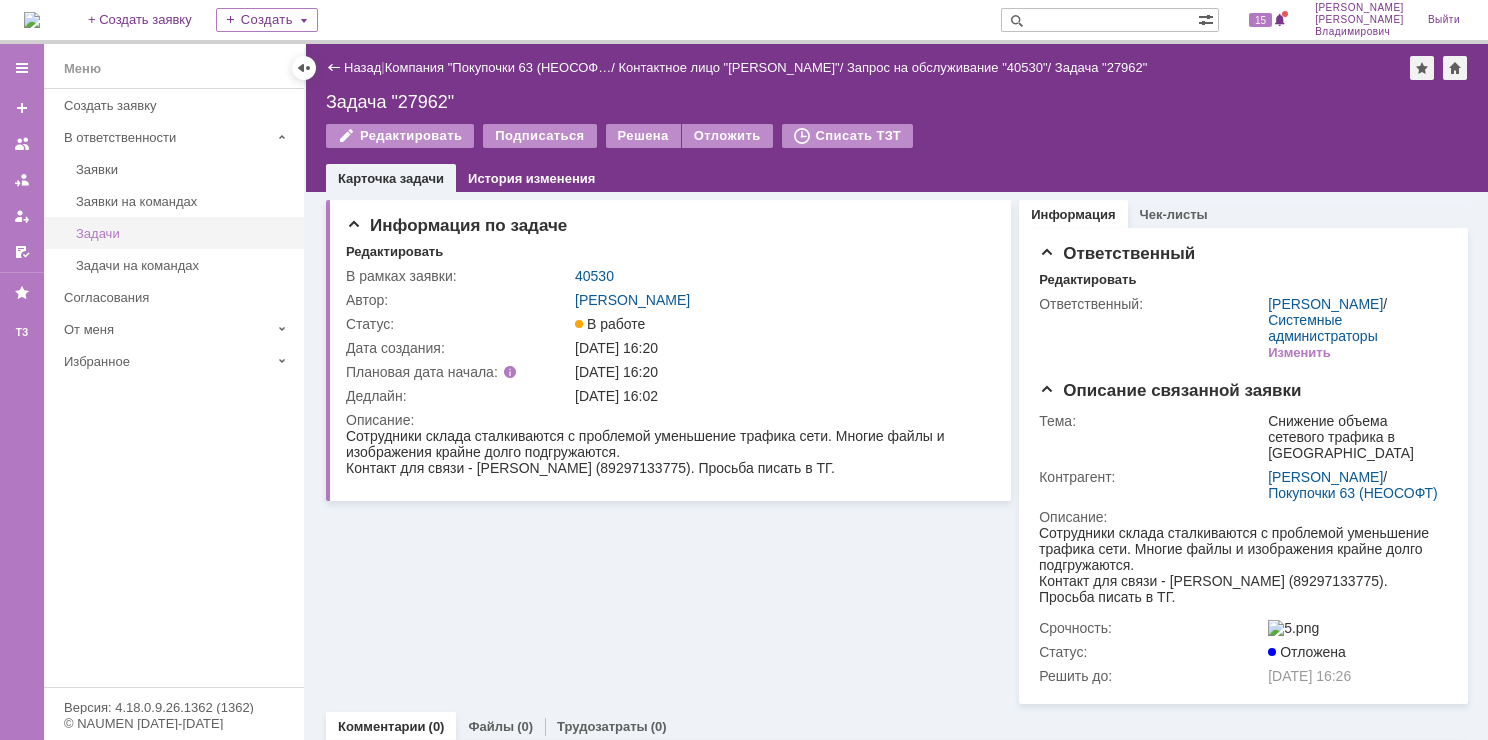 click on "Задачи" at bounding box center [184, 233] 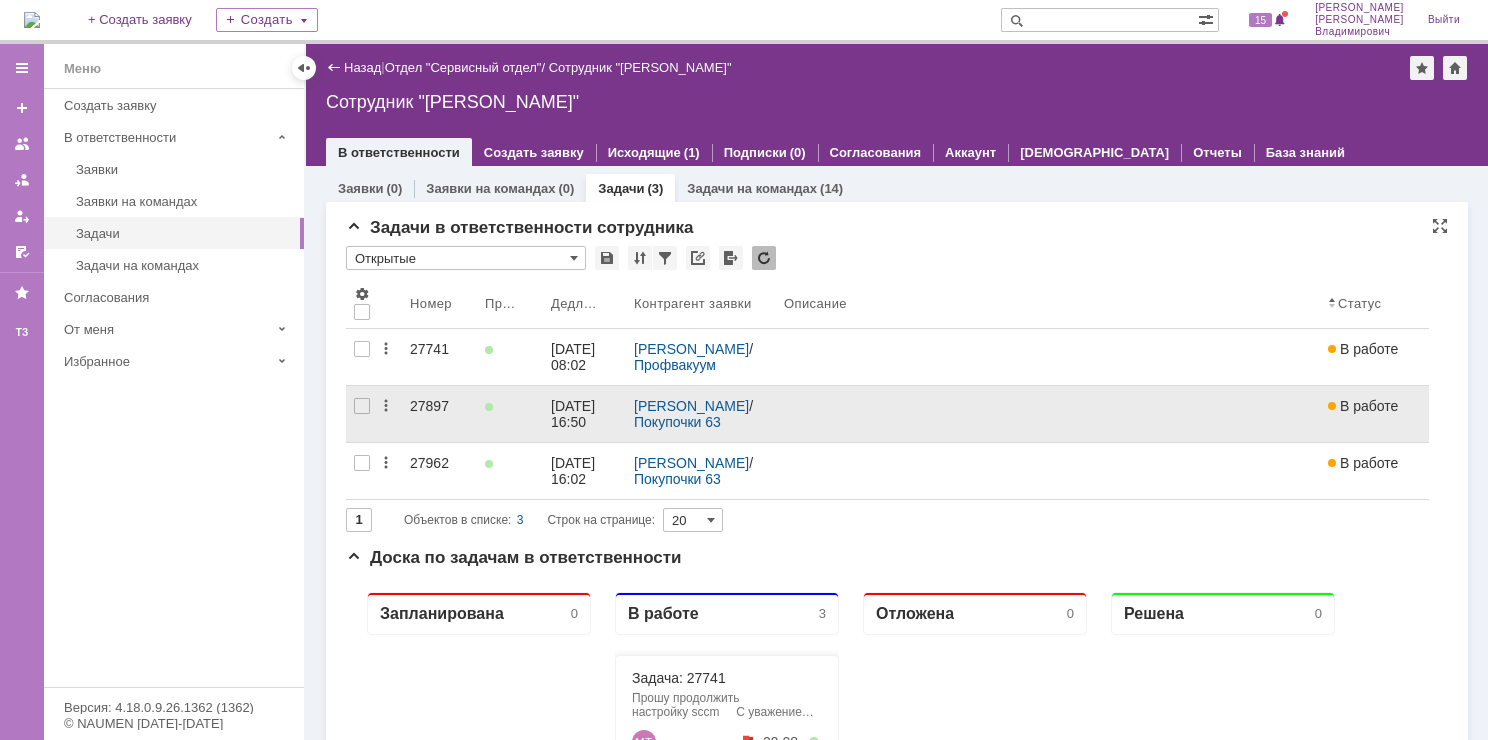 scroll, scrollTop: 0, scrollLeft: 0, axis: both 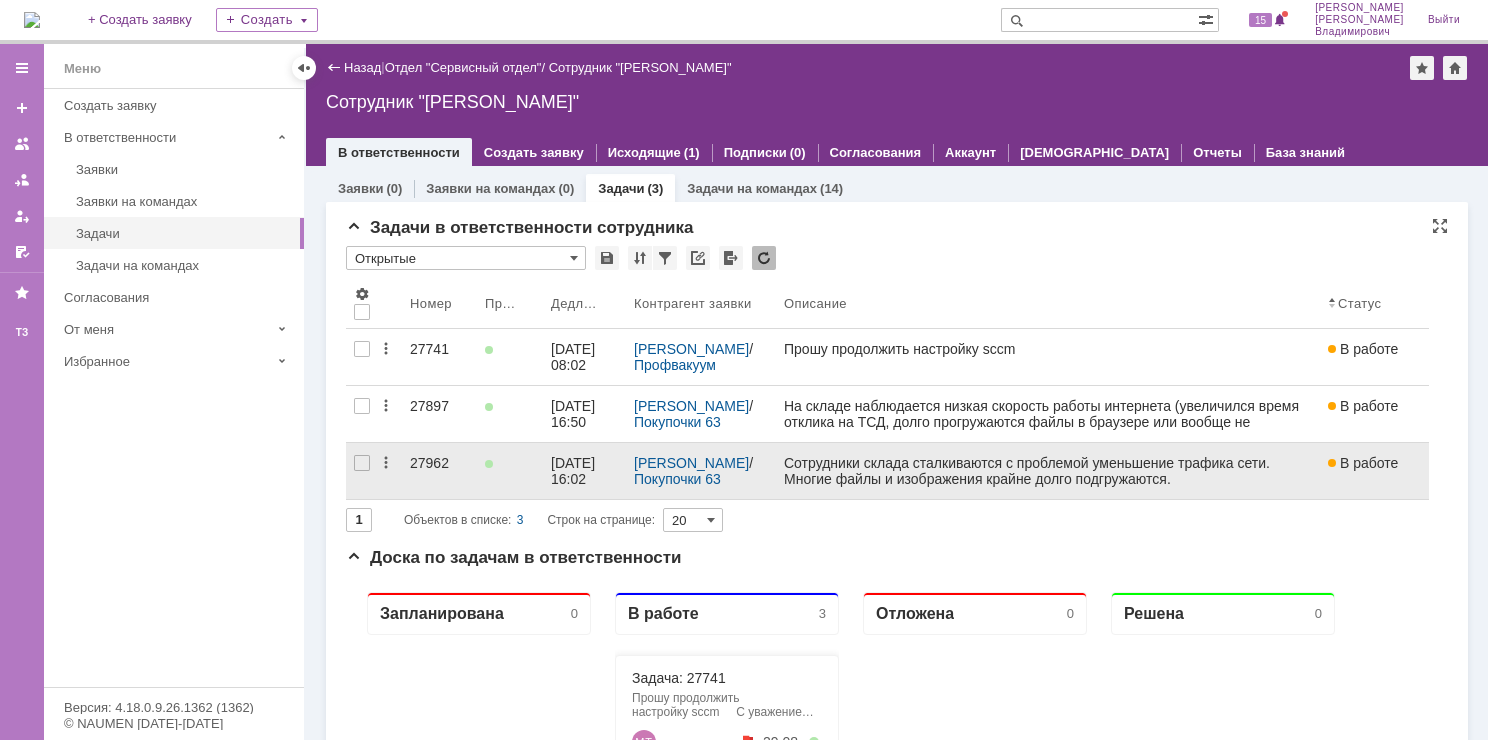 click on "27962" at bounding box center (439, 471) 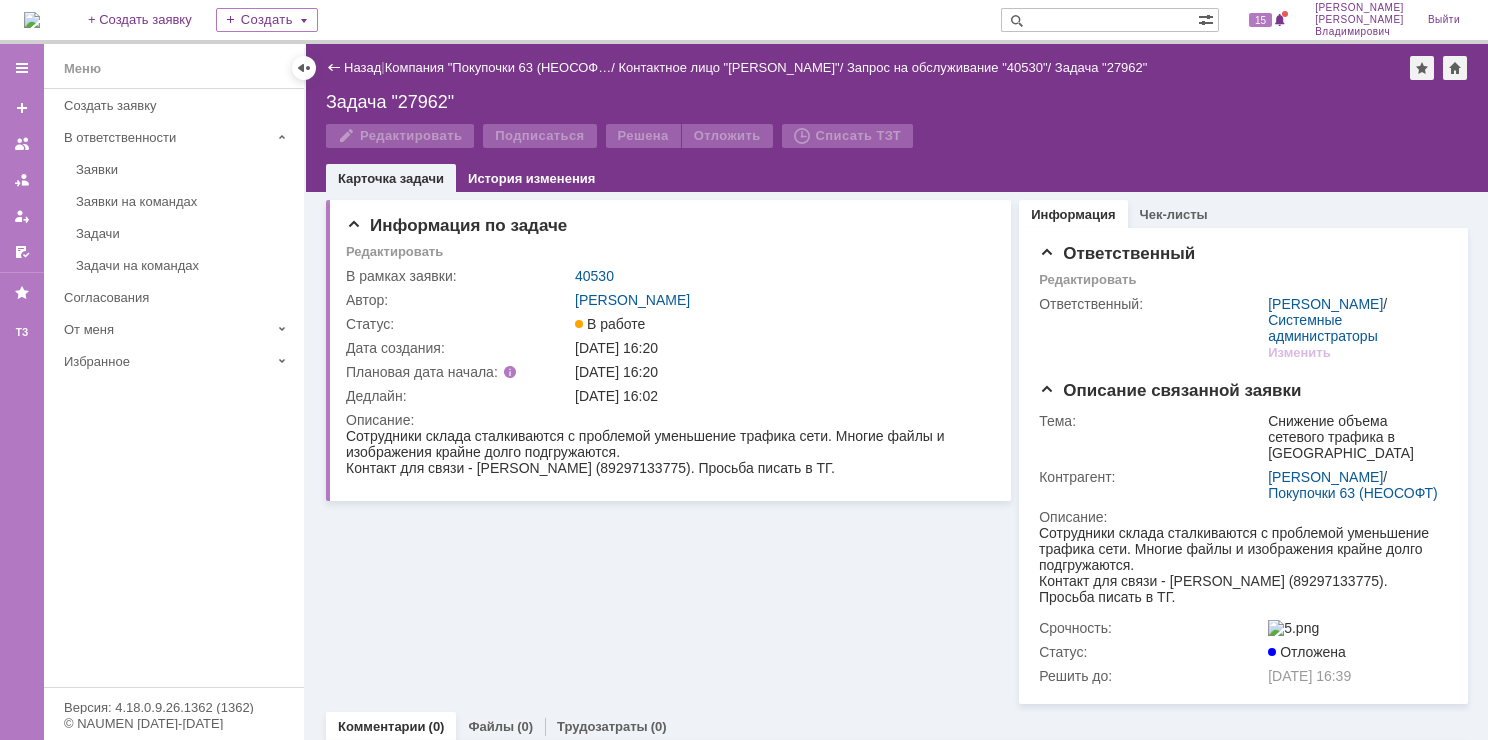 scroll, scrollTop: 0, scrollLeft: 0, axis: both 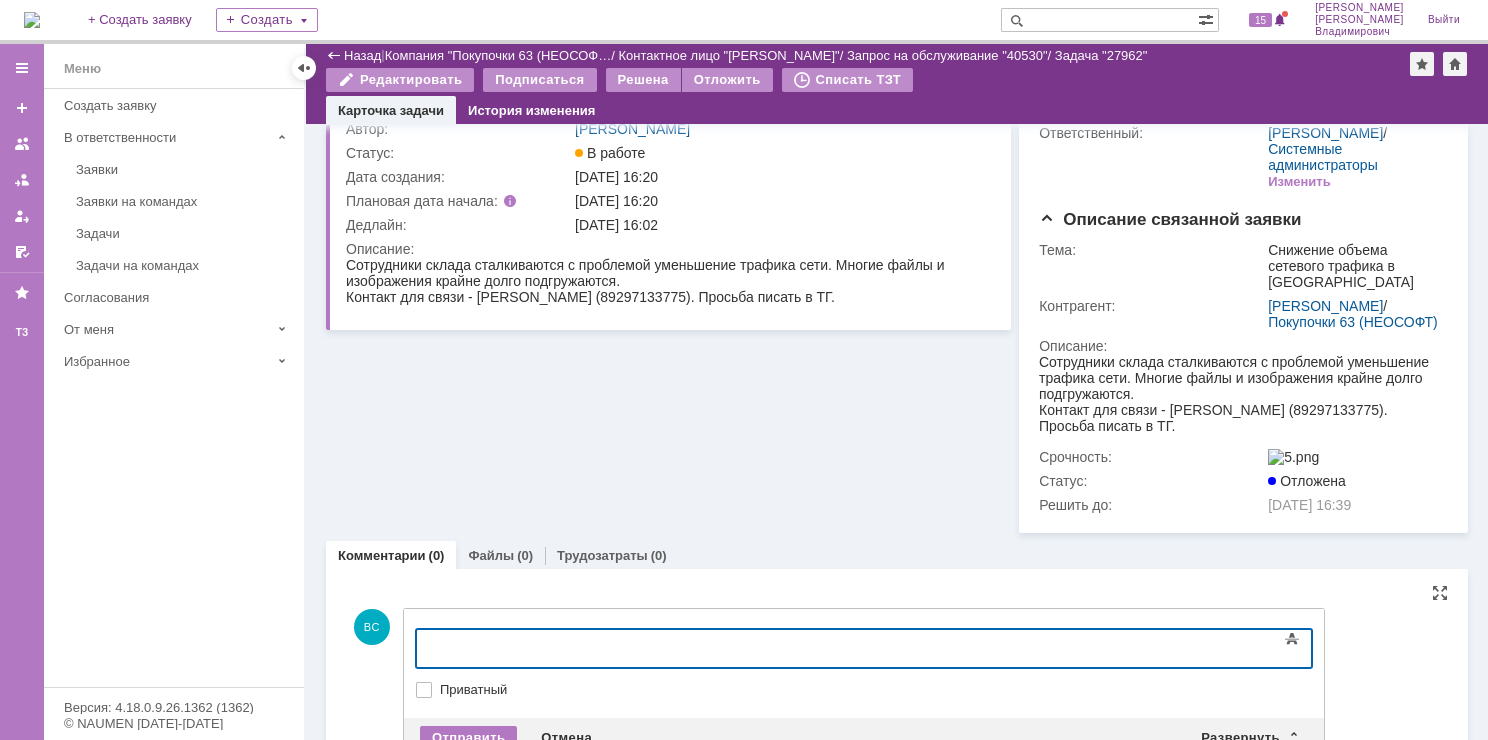 type 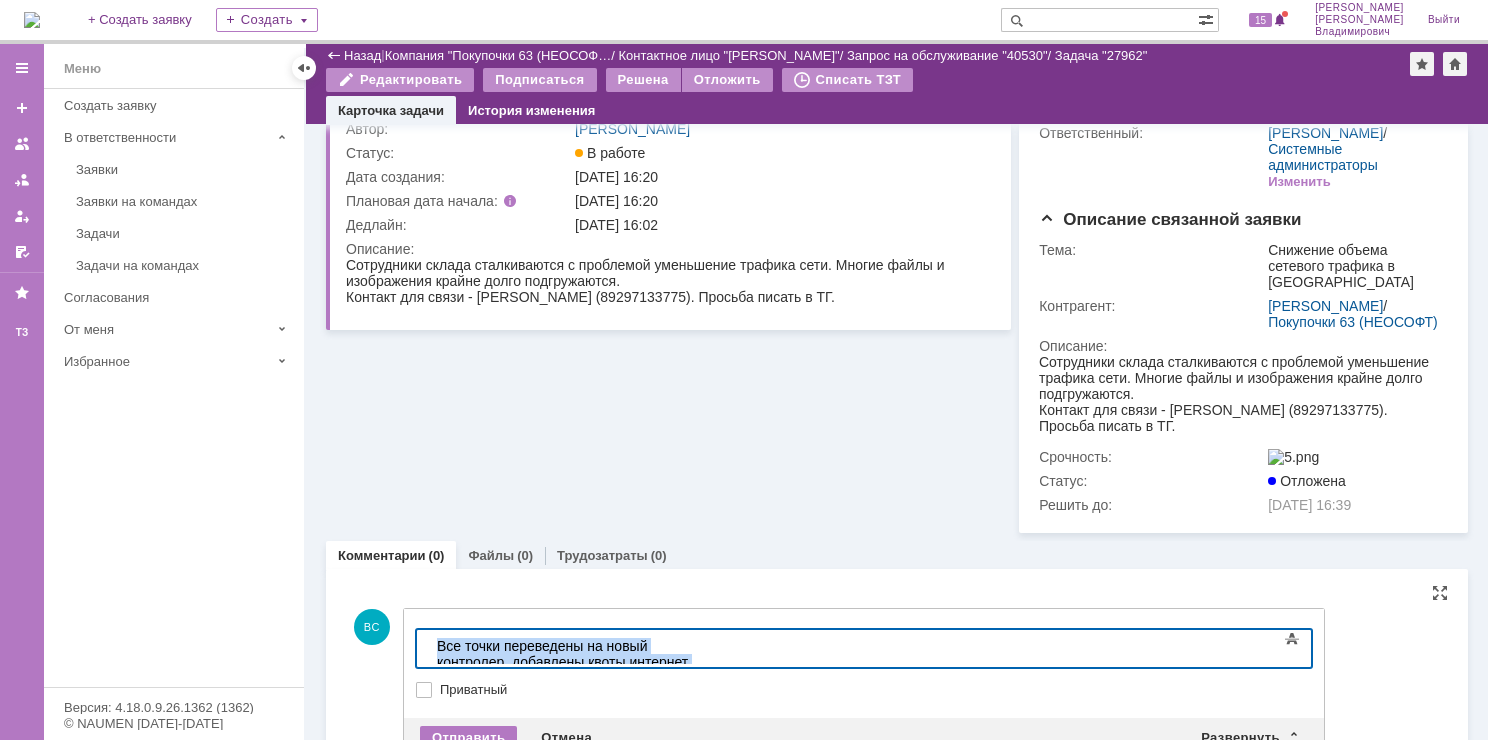 copy on "Все точки переведены на новый контролер, добавлены квоты интернет подключения на пользователя проблем быть не должно" 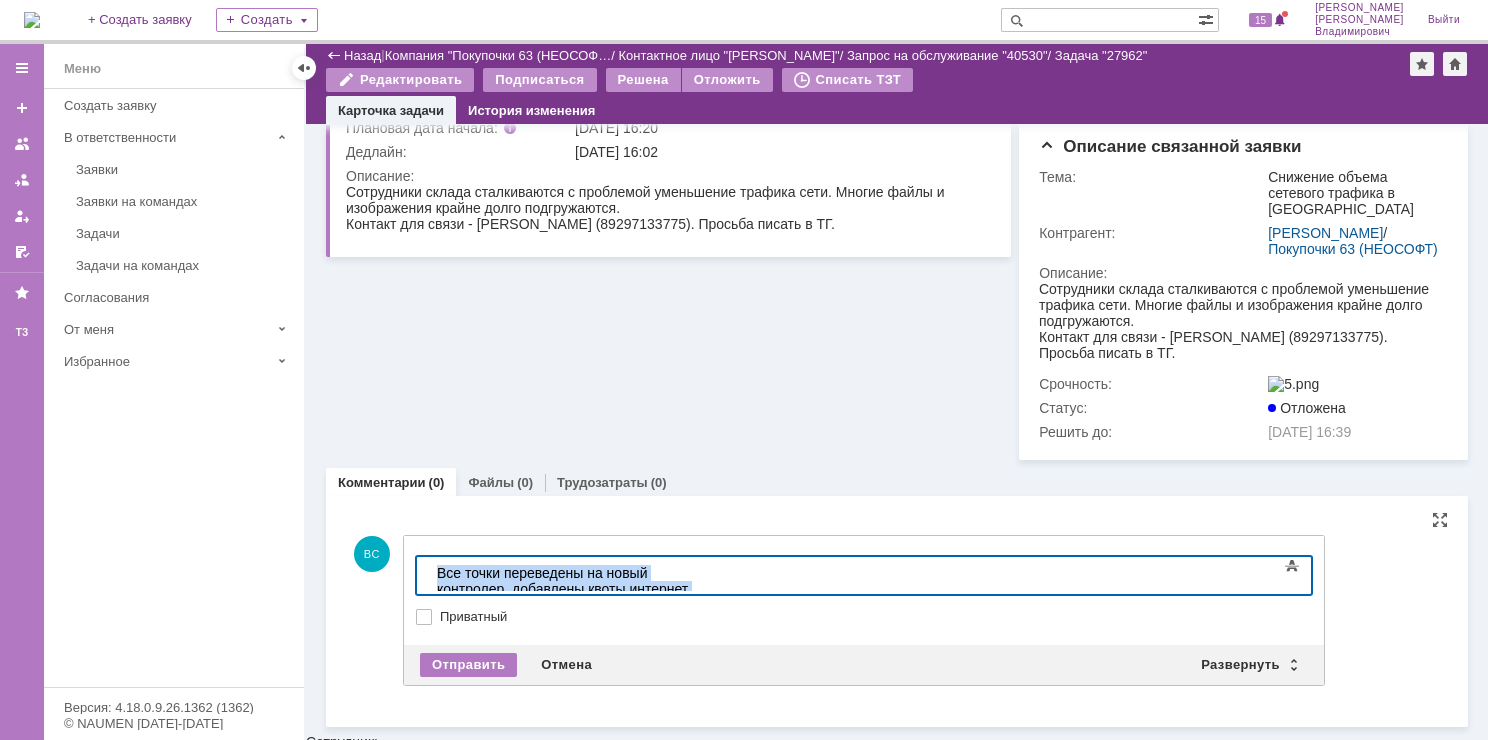 scroll, scrollTop: 208, scrollLeft: 0, axis: vertical 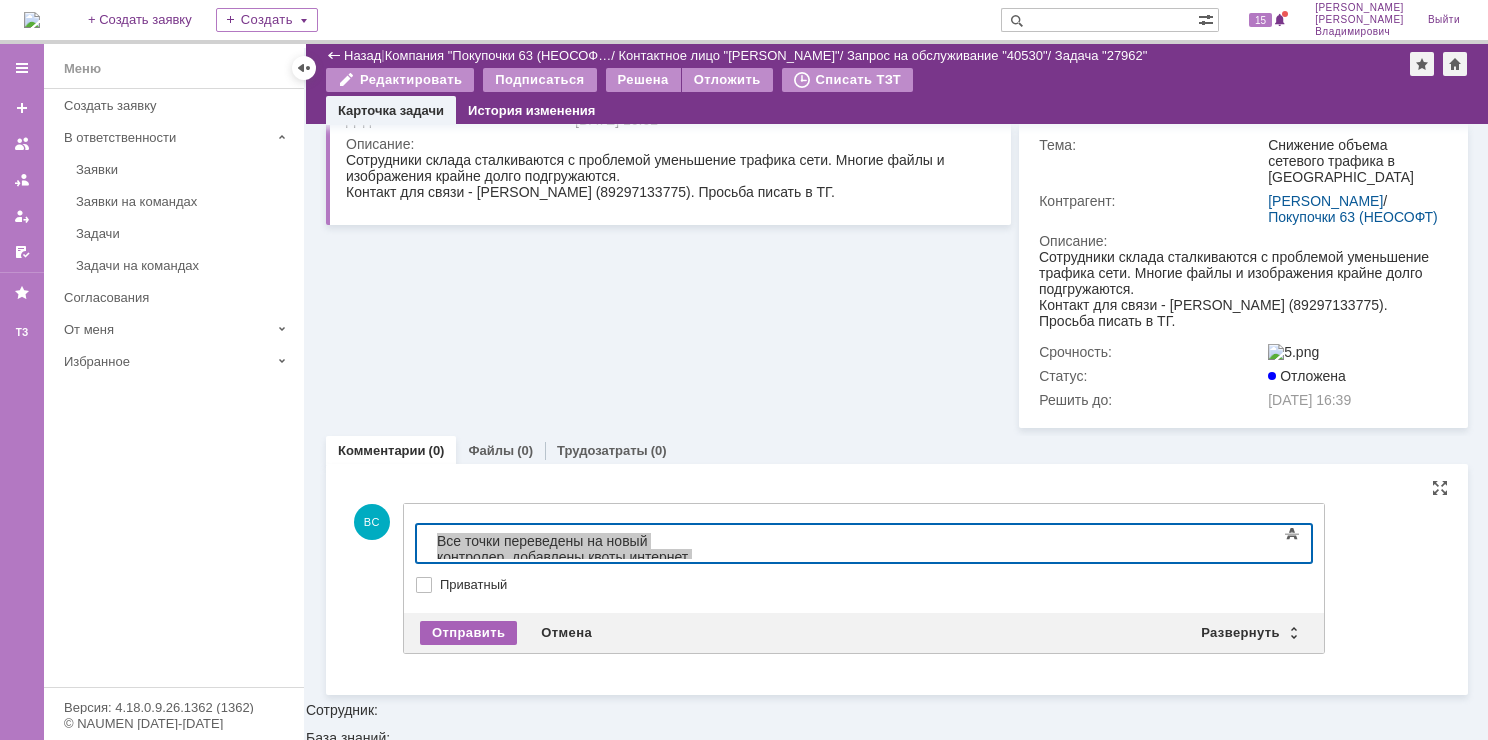 click on "Отправить" at bounding box center [468, 633] 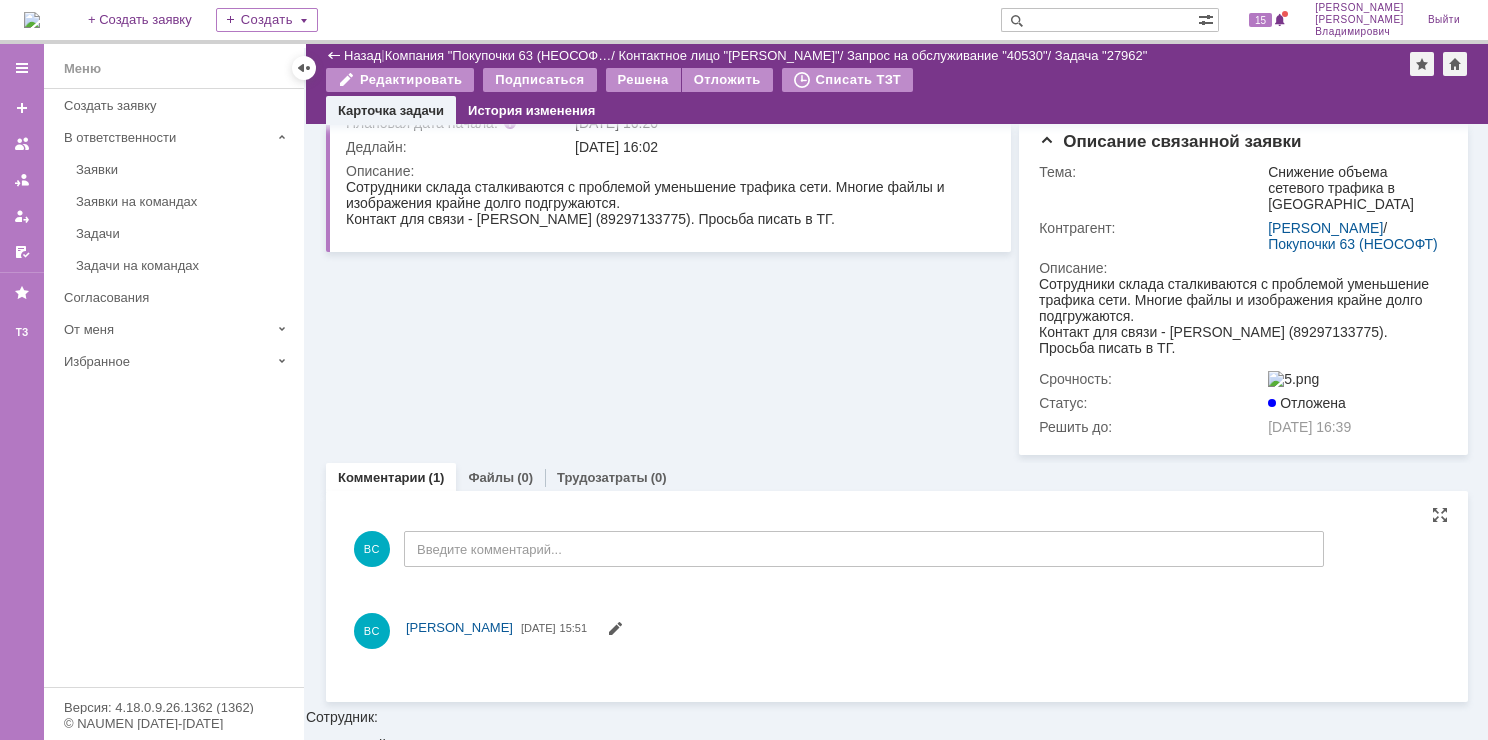 scroll, scrollTop: 190, scrollLeft: 0, axis: vertical 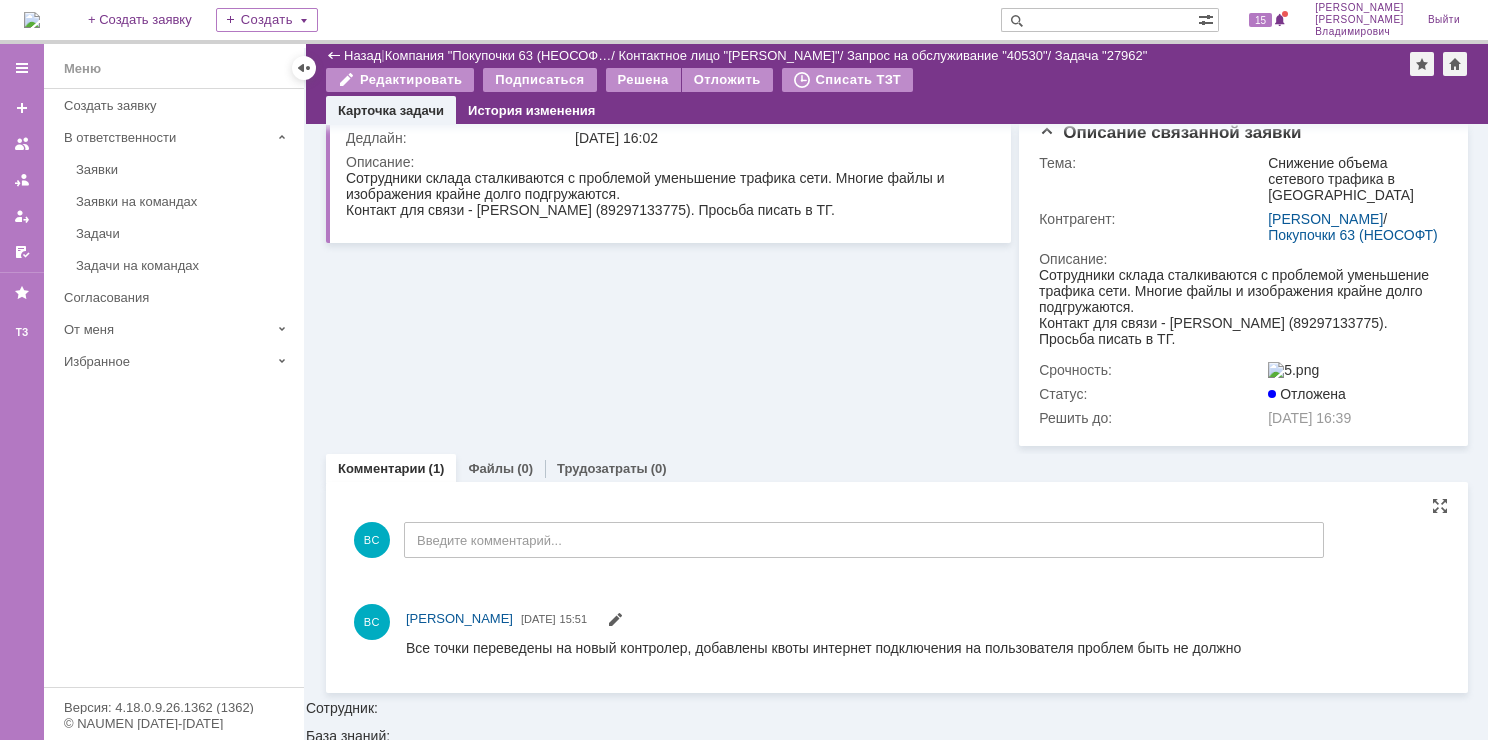 click on "Меню Создать заявку В ответственности Заявки Заявки на командах Задачи Задачи на командах Согласования От меня Избранное" at bounding box center [174, 388] 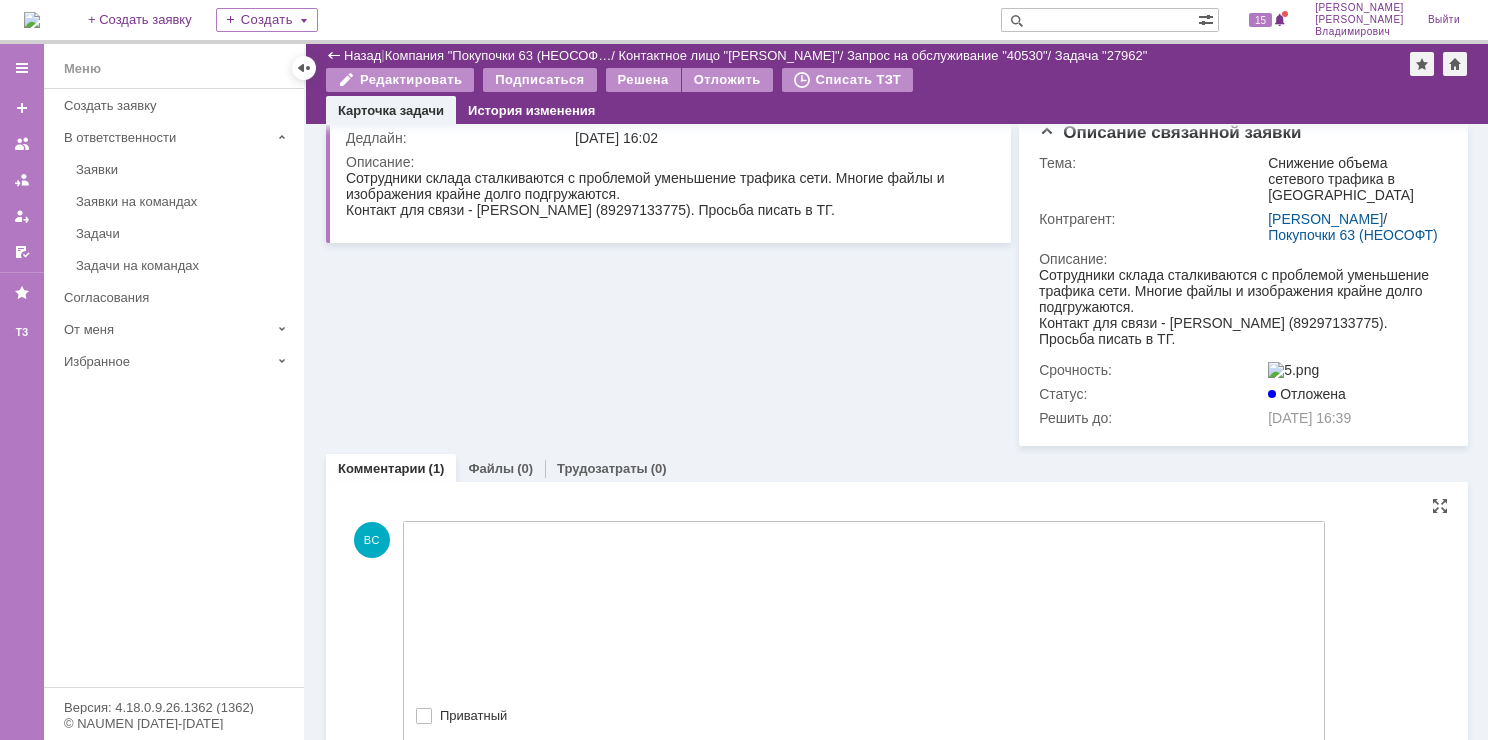 scroll, scrollTop: 0, scrollLeft: 0, axis: both 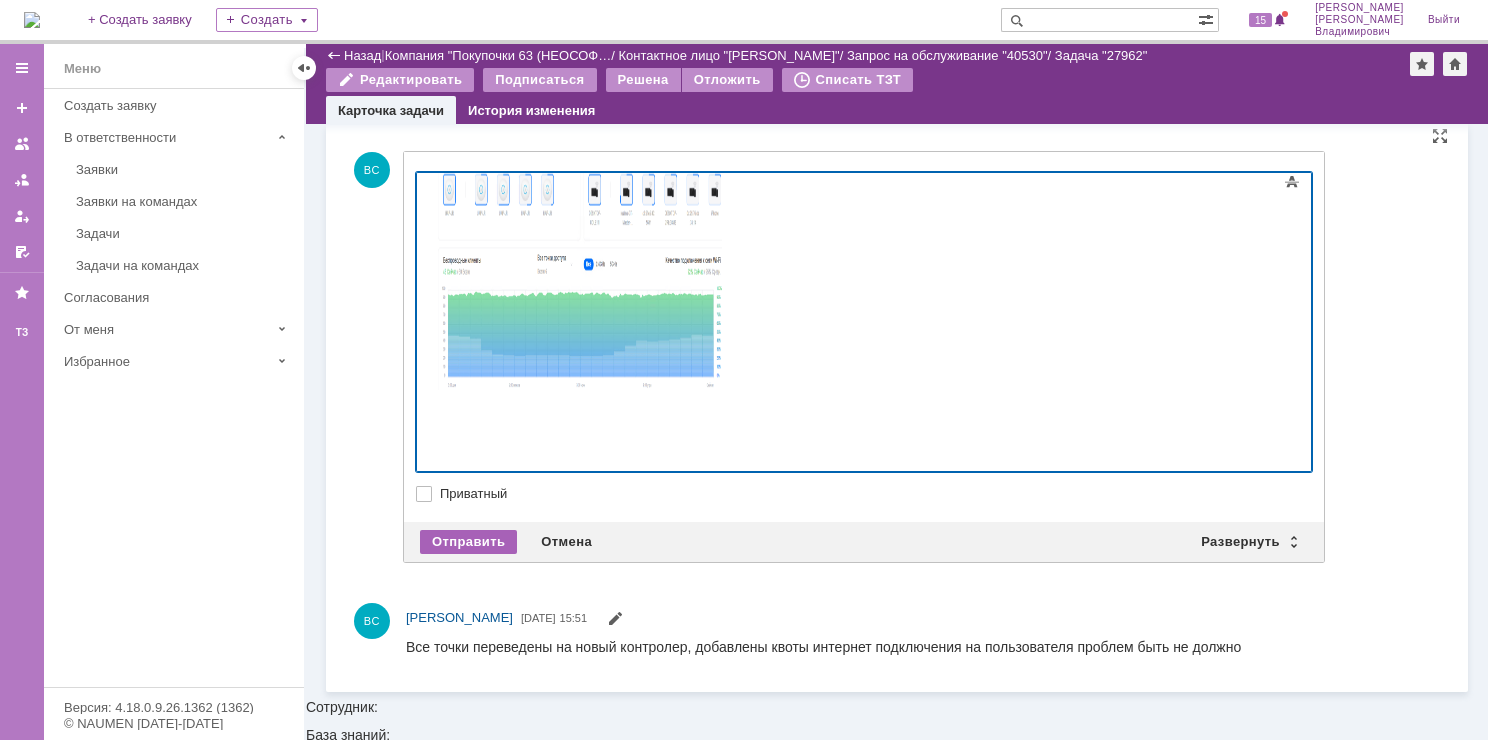 click on "Отправить" at bounding box center (468, 542) 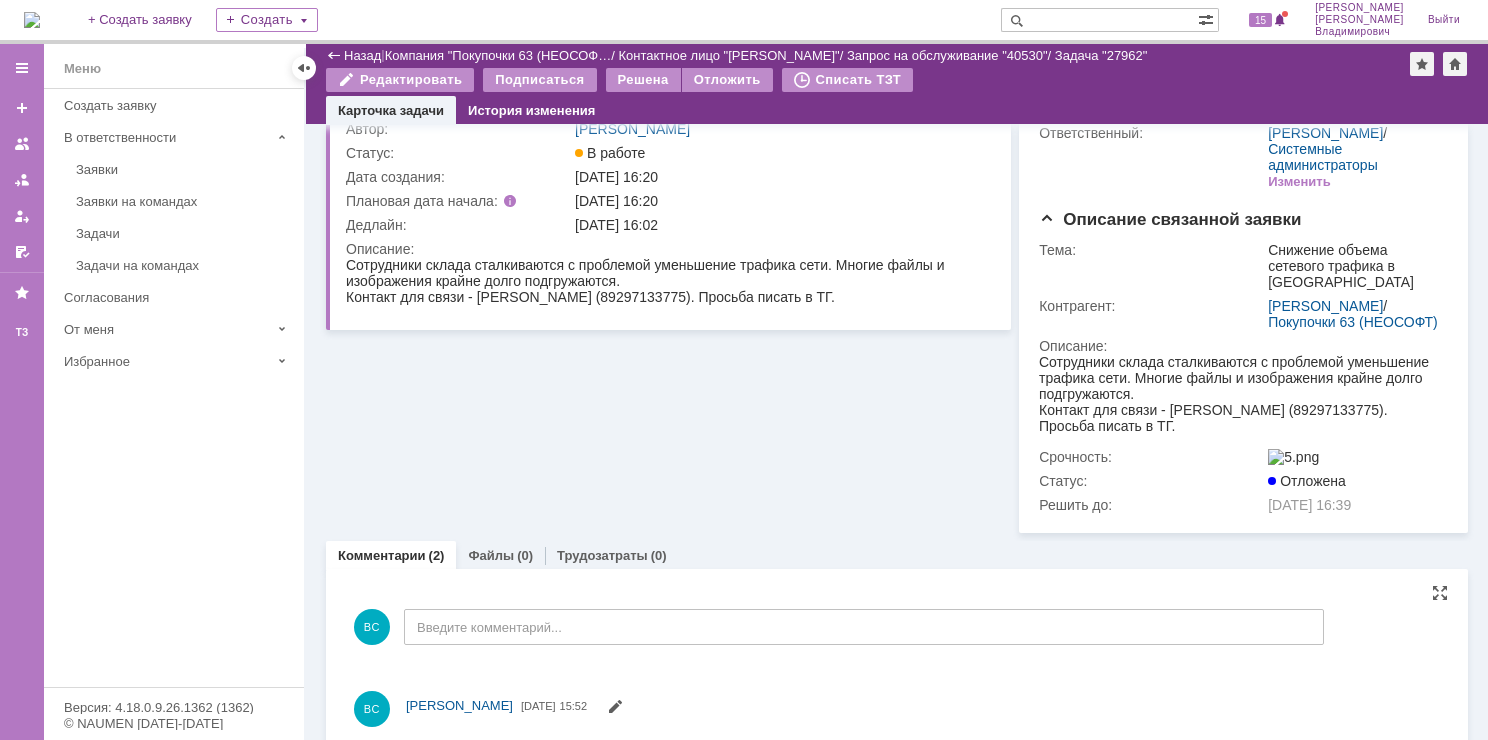 scroll, scrollTop: 270, scrollLeft: 0, axis: vertical 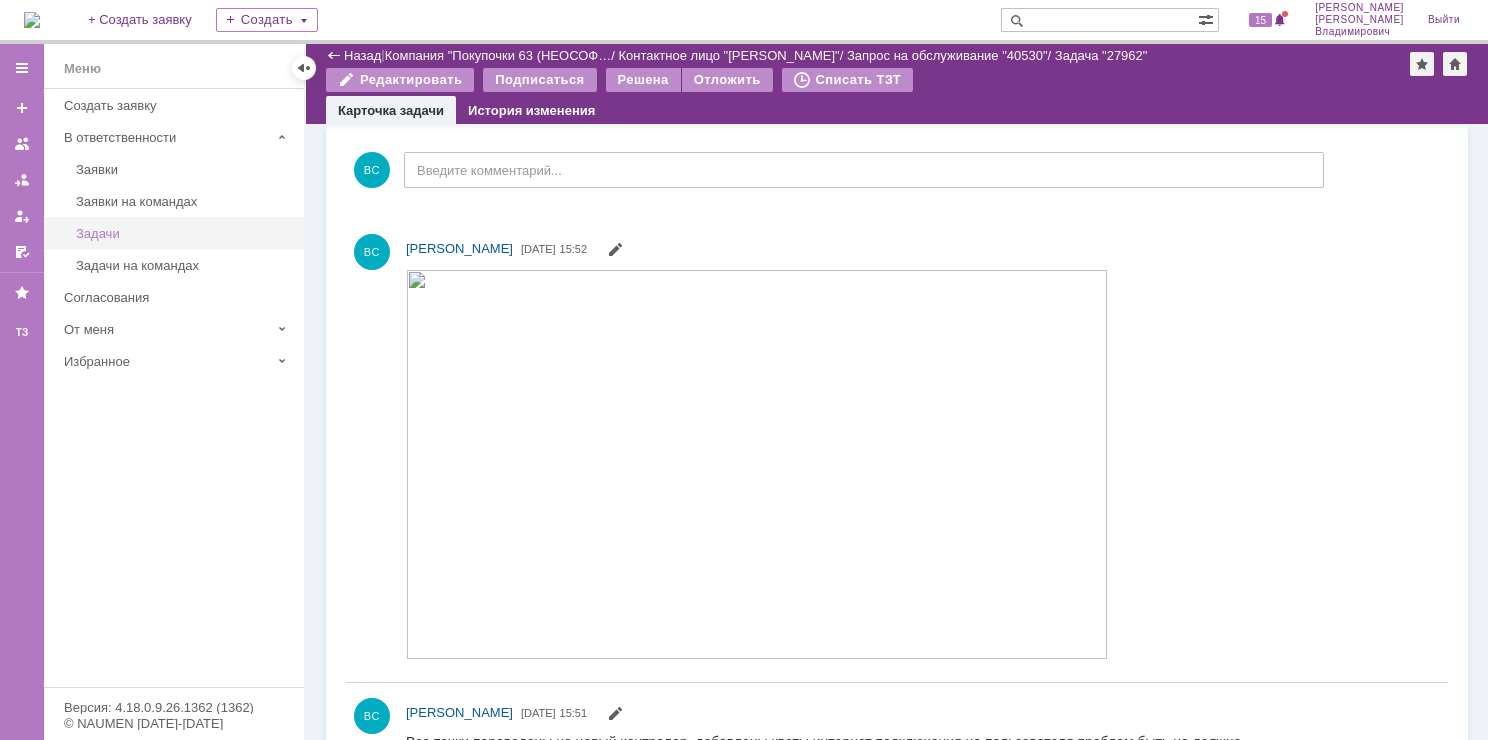 click on "Задачи" at bounding box center (184, 233) 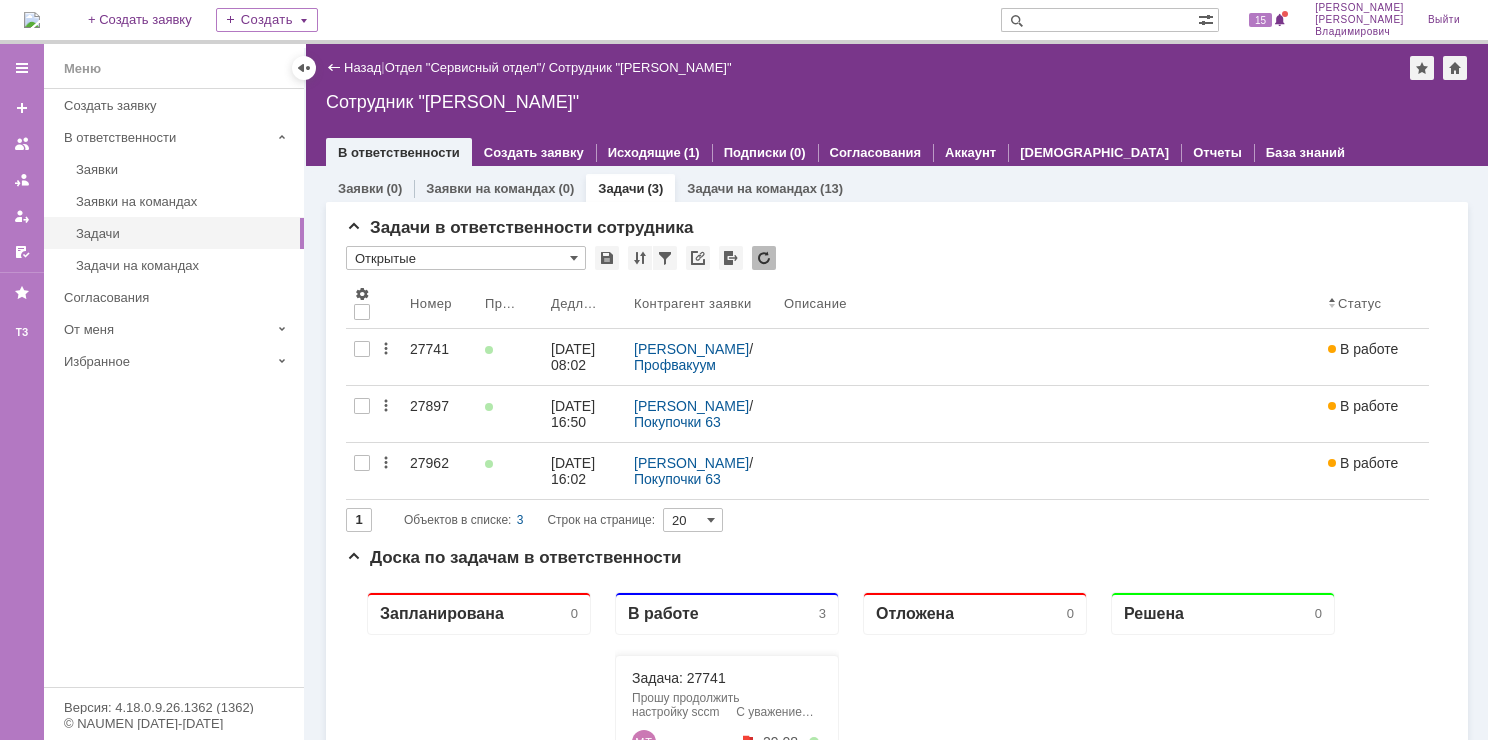 scroll, scrollTop: 0, scrollLeft: 0, axis: both 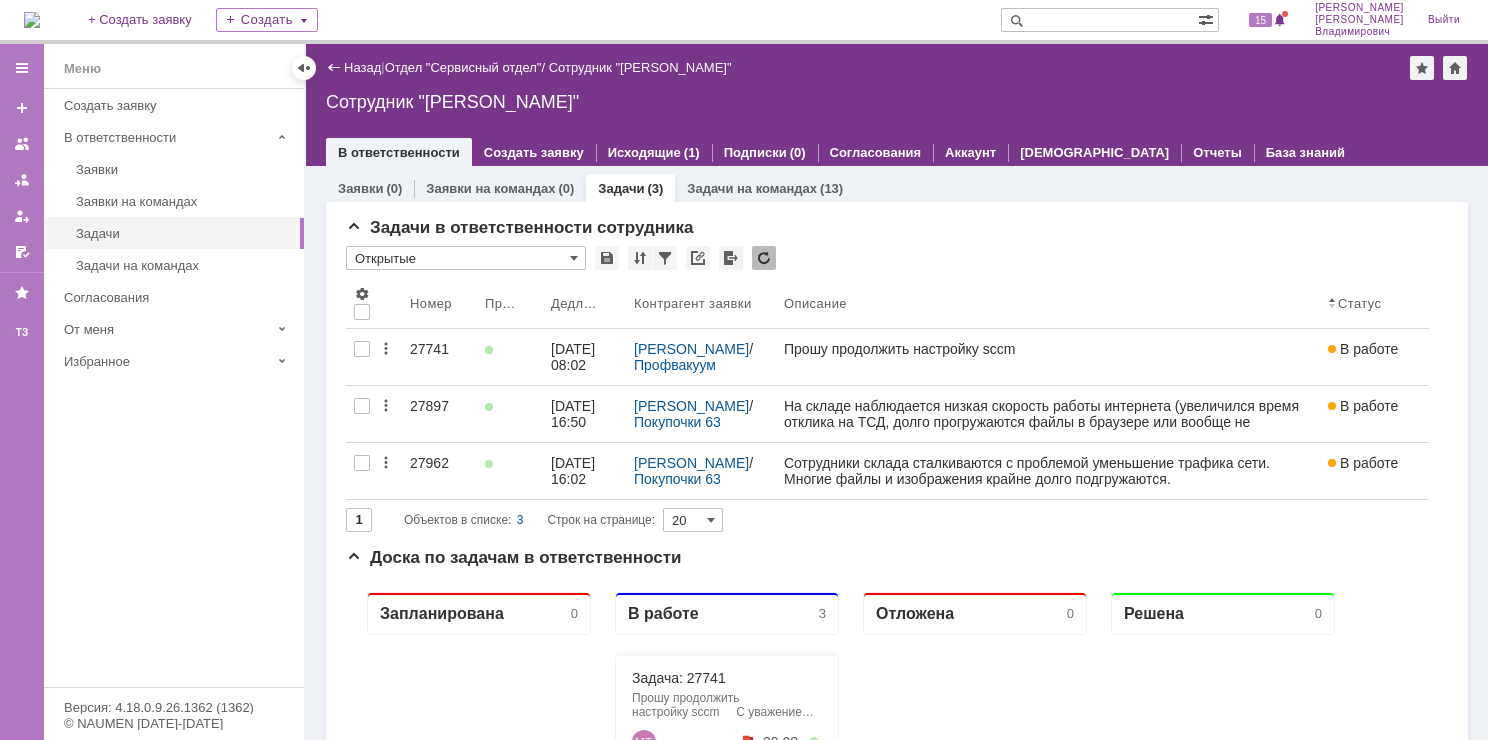 click on "27962" at bounding box center [439, 463] 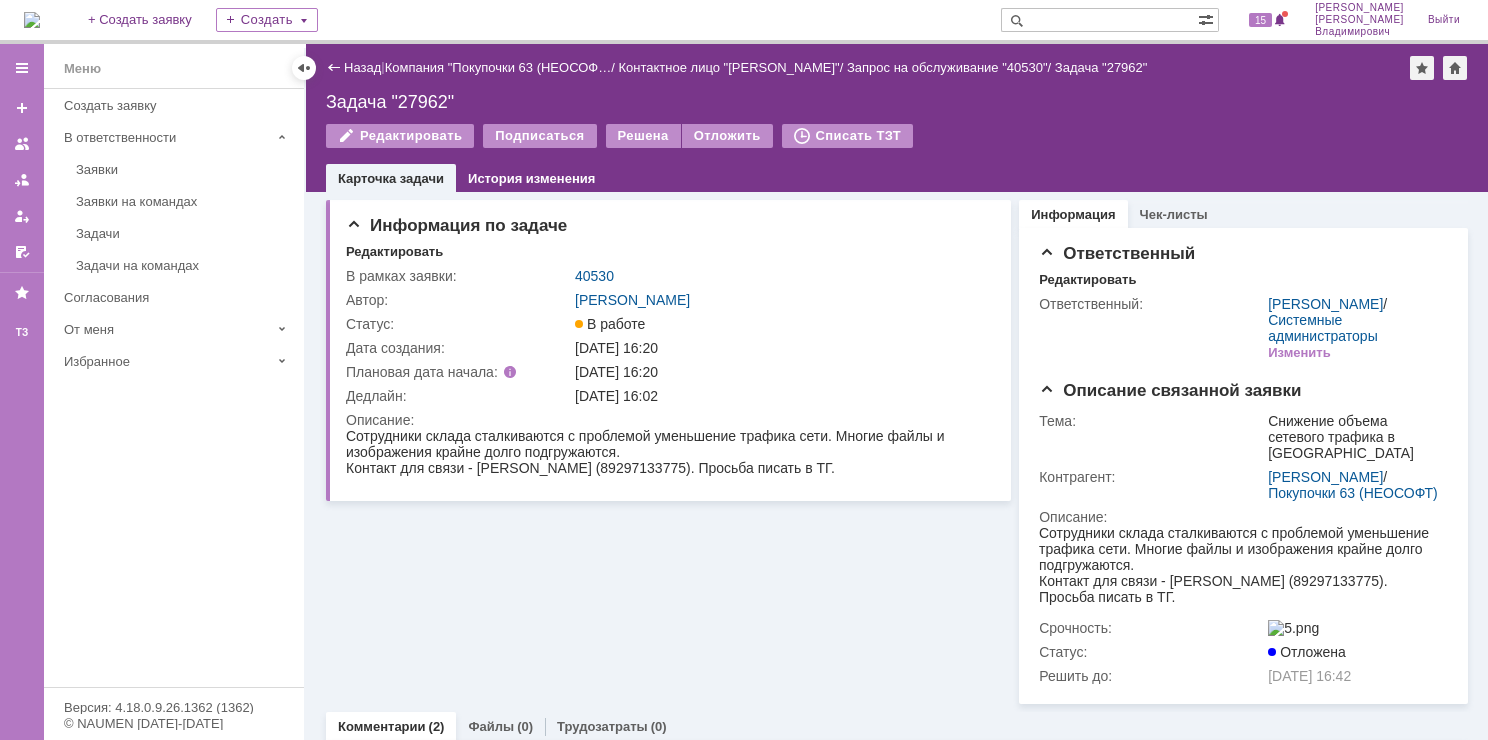 scroll, scrollTop: 0, scrollLeft: 0, axis: both 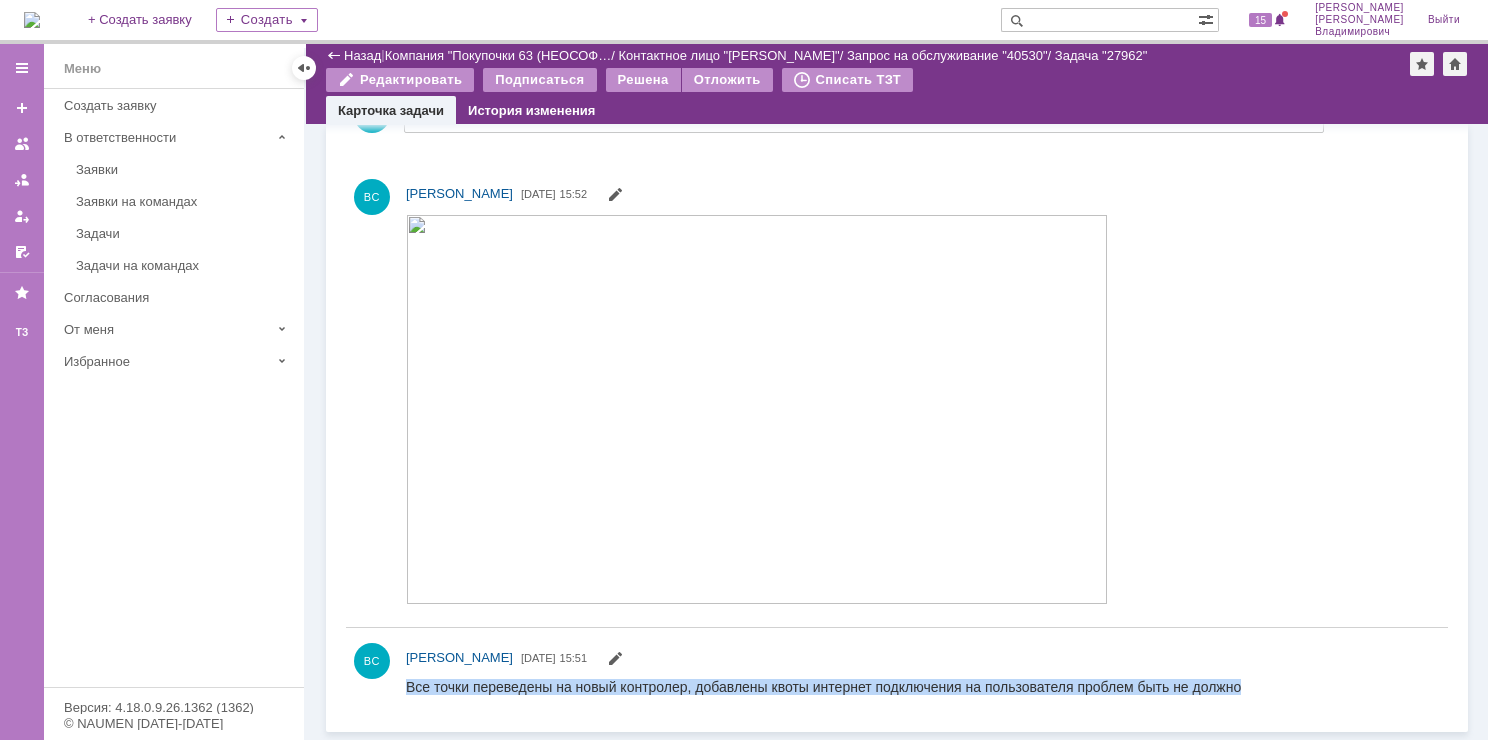 drag, startPoint x: 1175, startPoint y: 687, endPoint x: 393, endPoint y: 686, distance: 782.0006 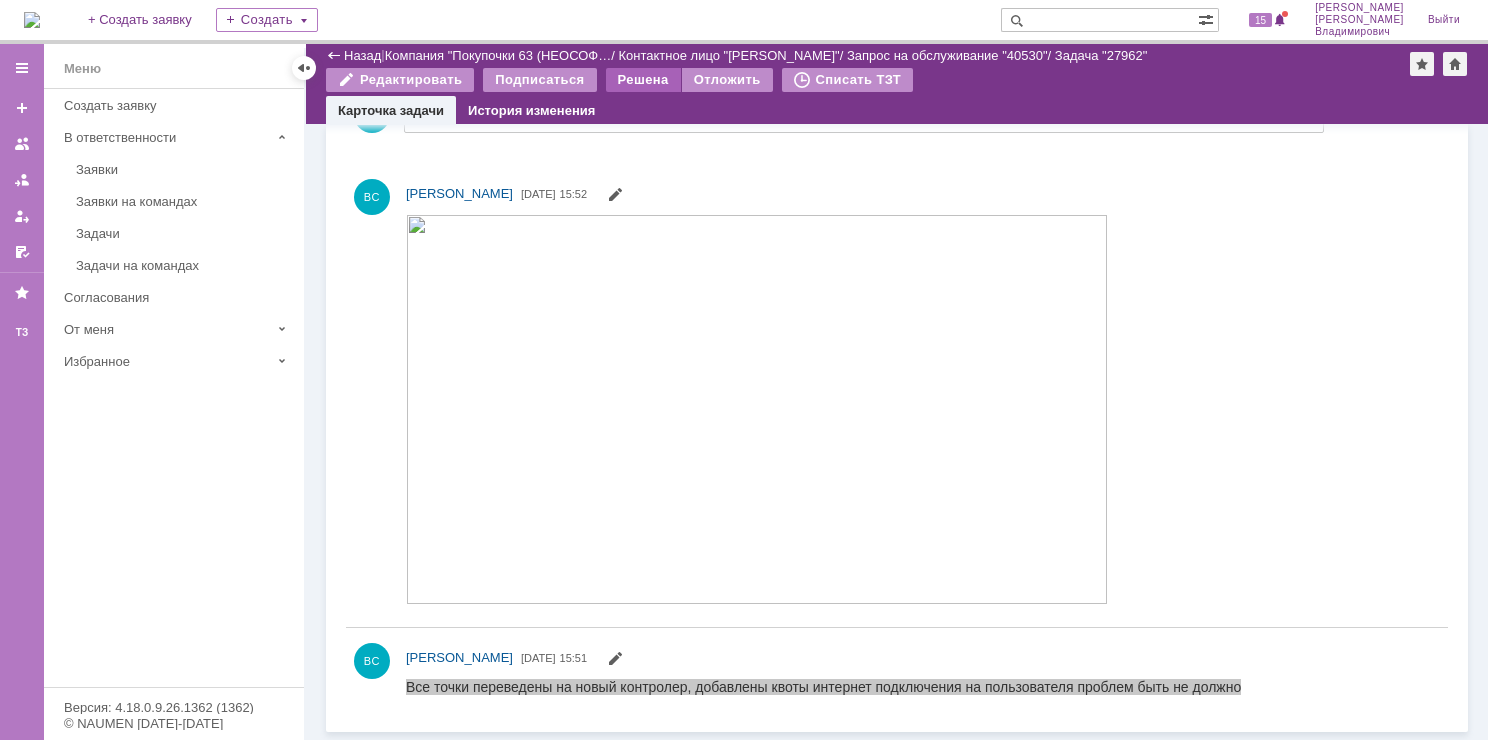 click on "Решена" at bounding box center [643, 80] 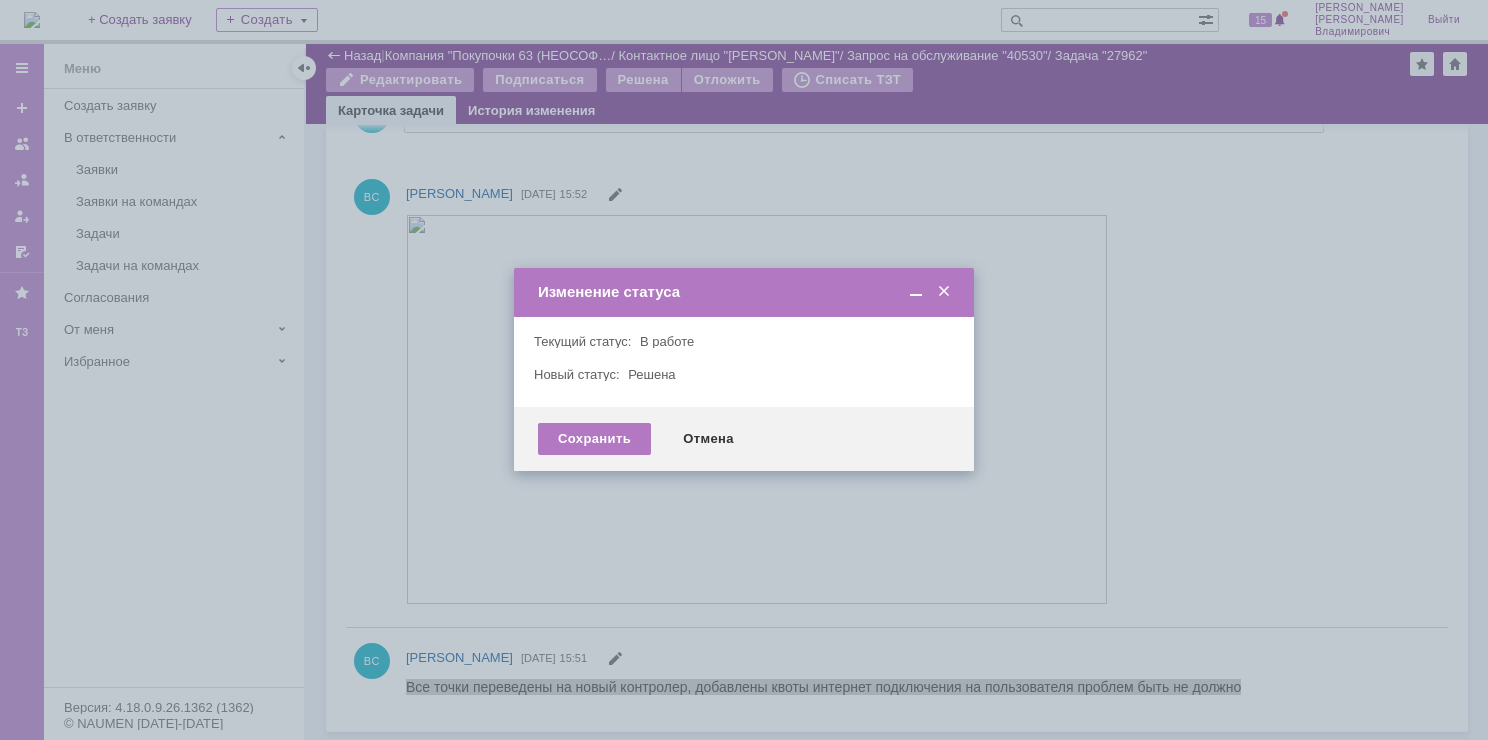 click on "Сохранить Отмена" at bounding box center [744, 439] 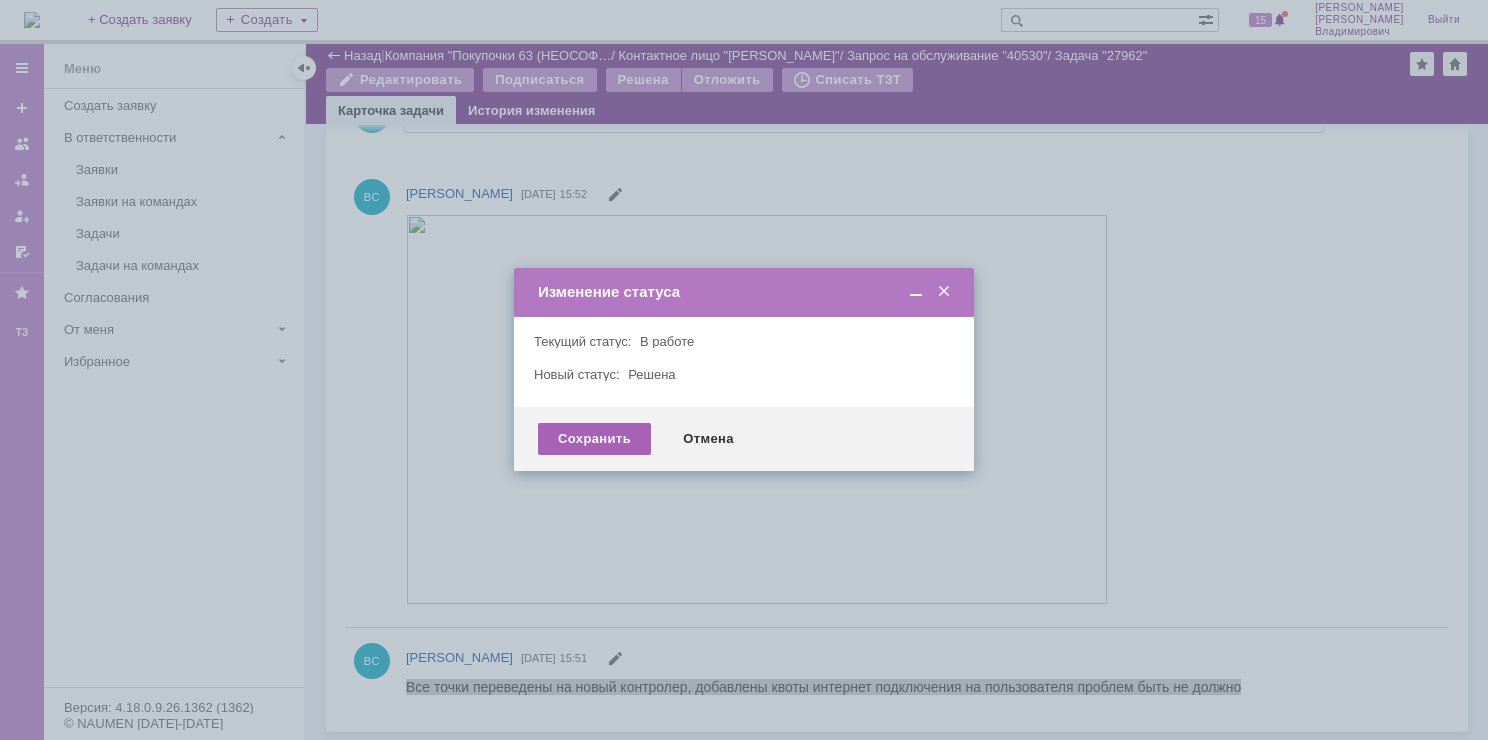 click on "Сохранить" at bounding box center [594, 439] 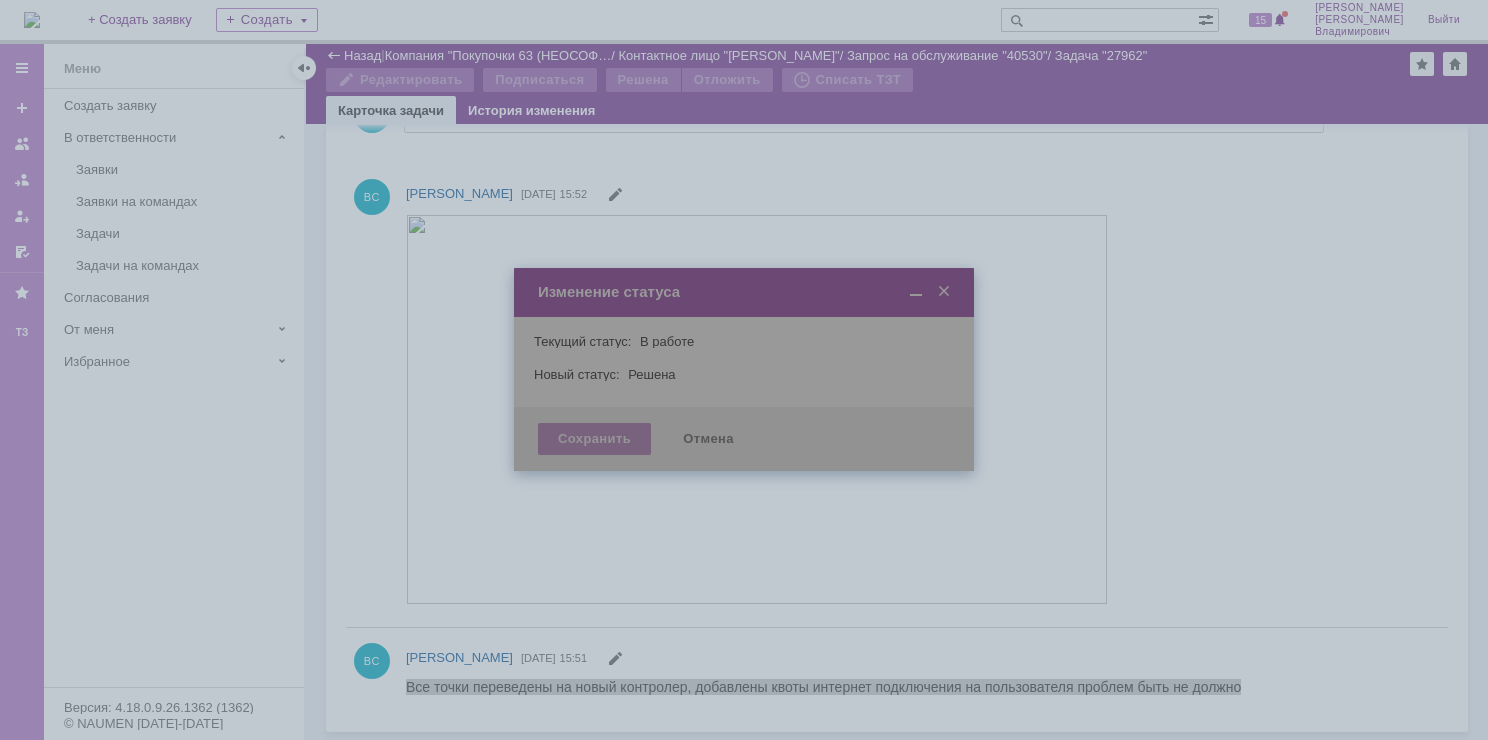 scroll, scrollTop: 0, scrollLeft: 0, axis: both 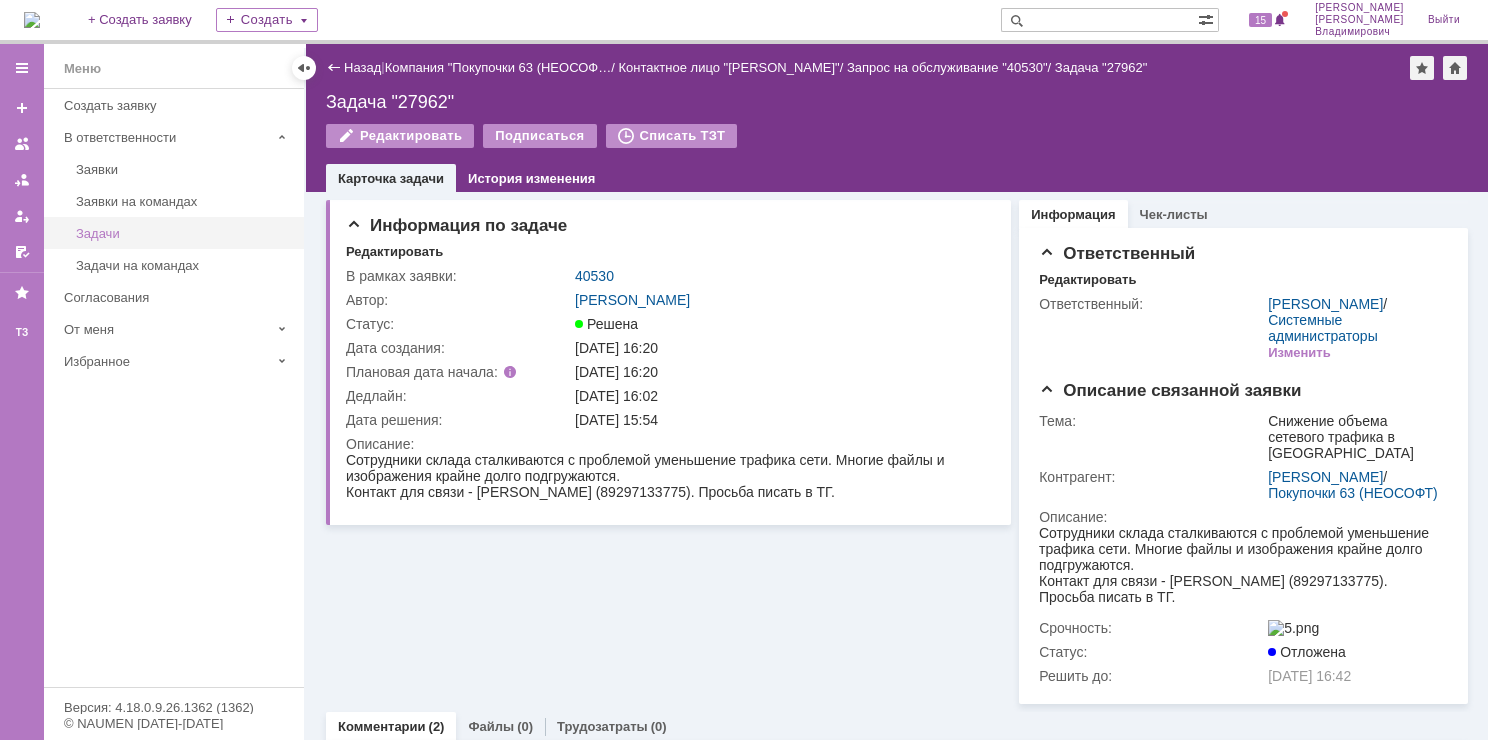 click on "Задачи" at bounding box center (184, 233) 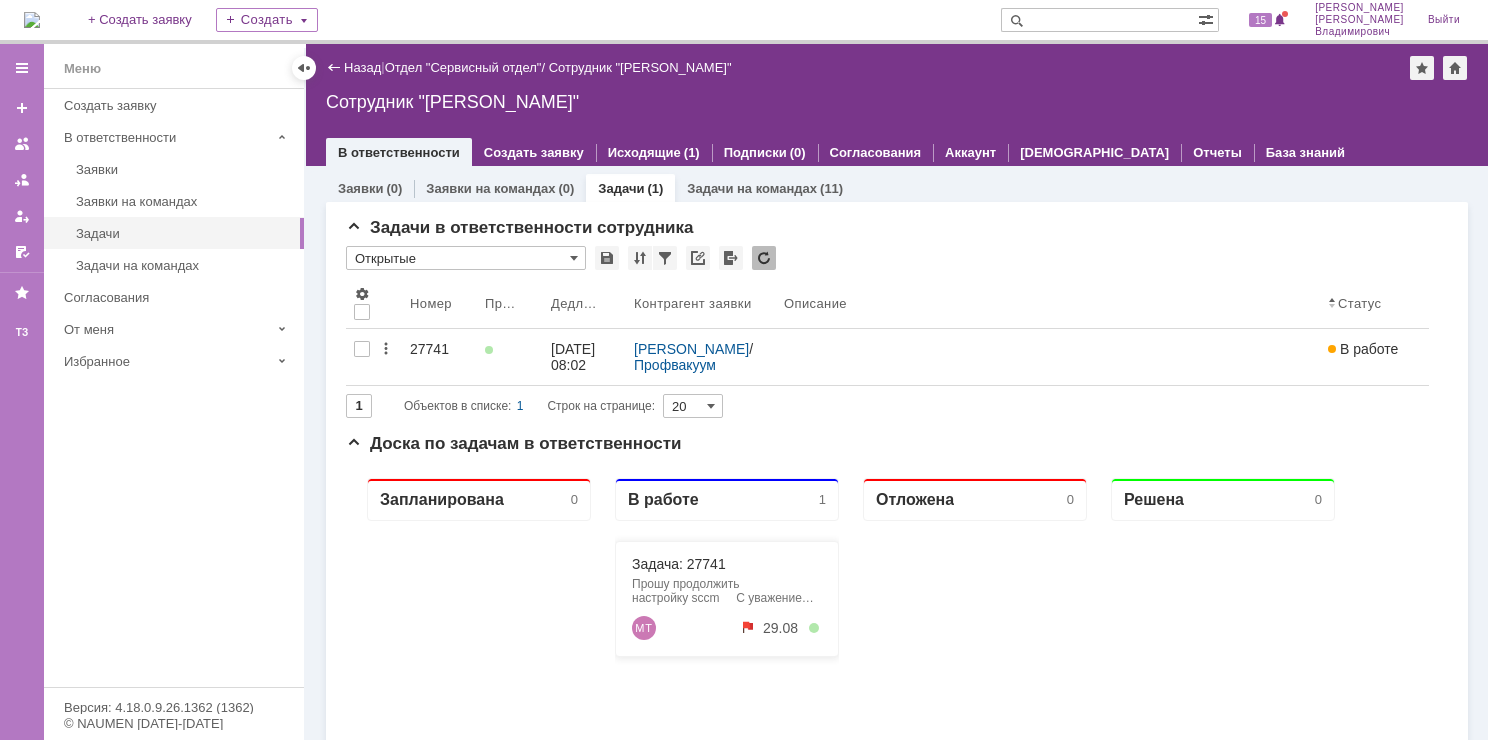 scroll, scrollTop: 0, scrollLeft: 0, axis: both 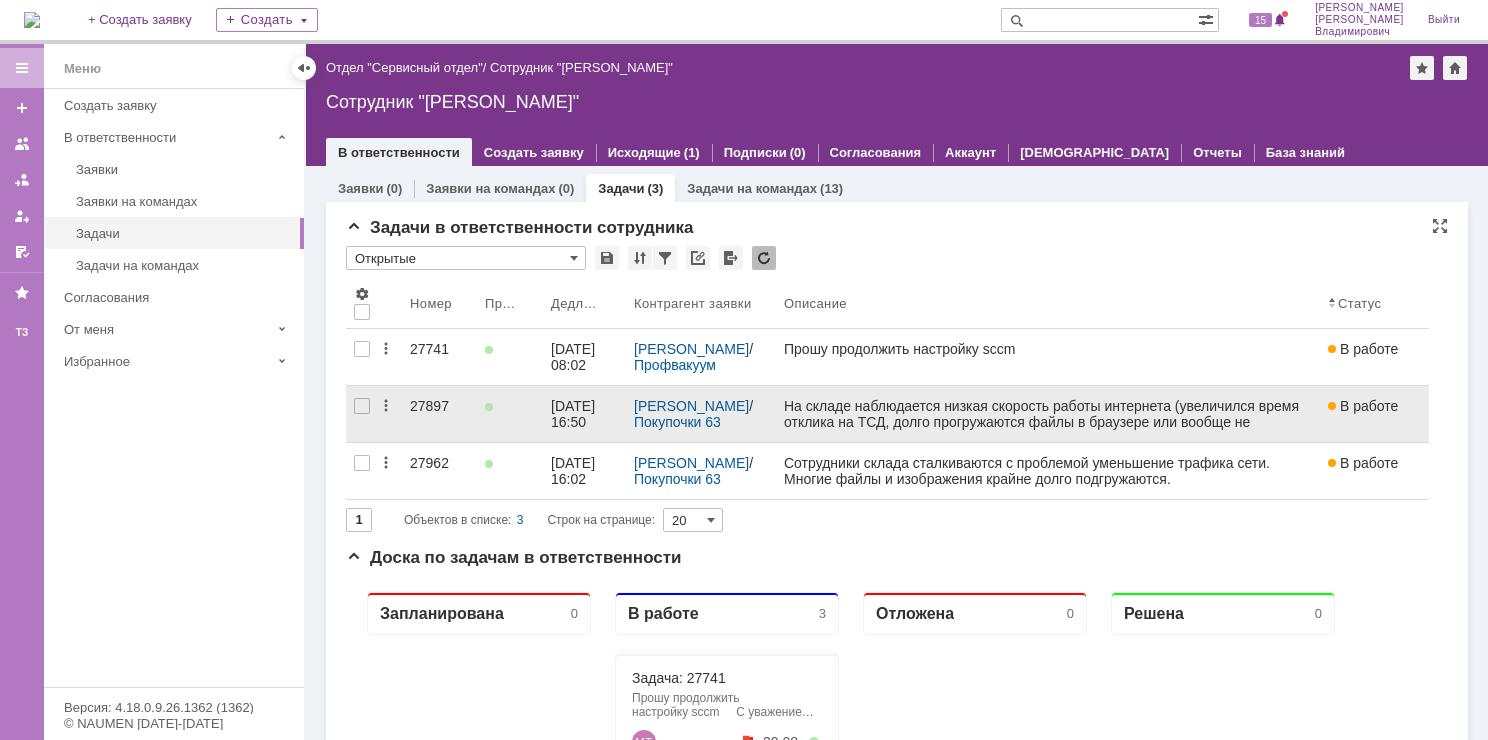 click at bounding box center [510, 414] 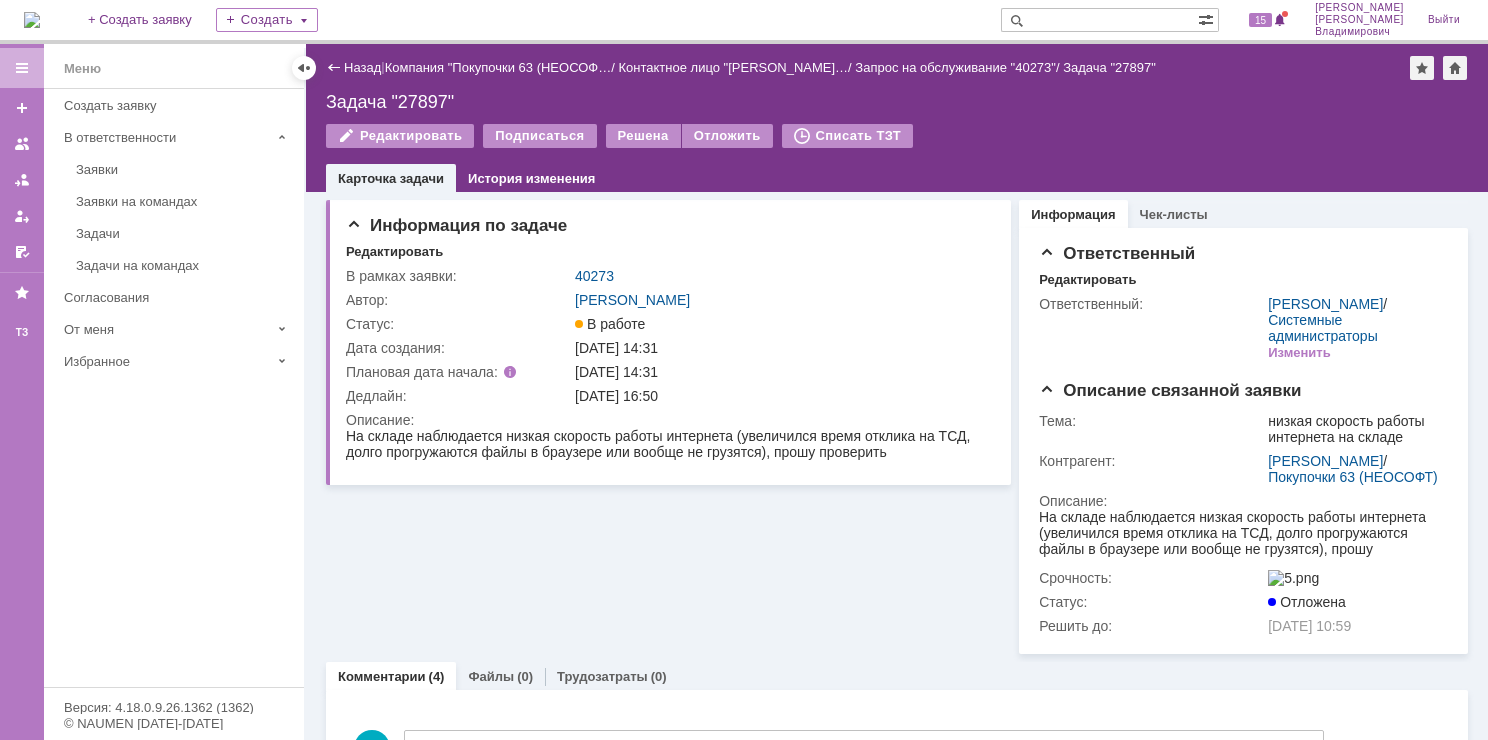 scroll, scrollTop: 0, scrollLeft: 0, axis: both 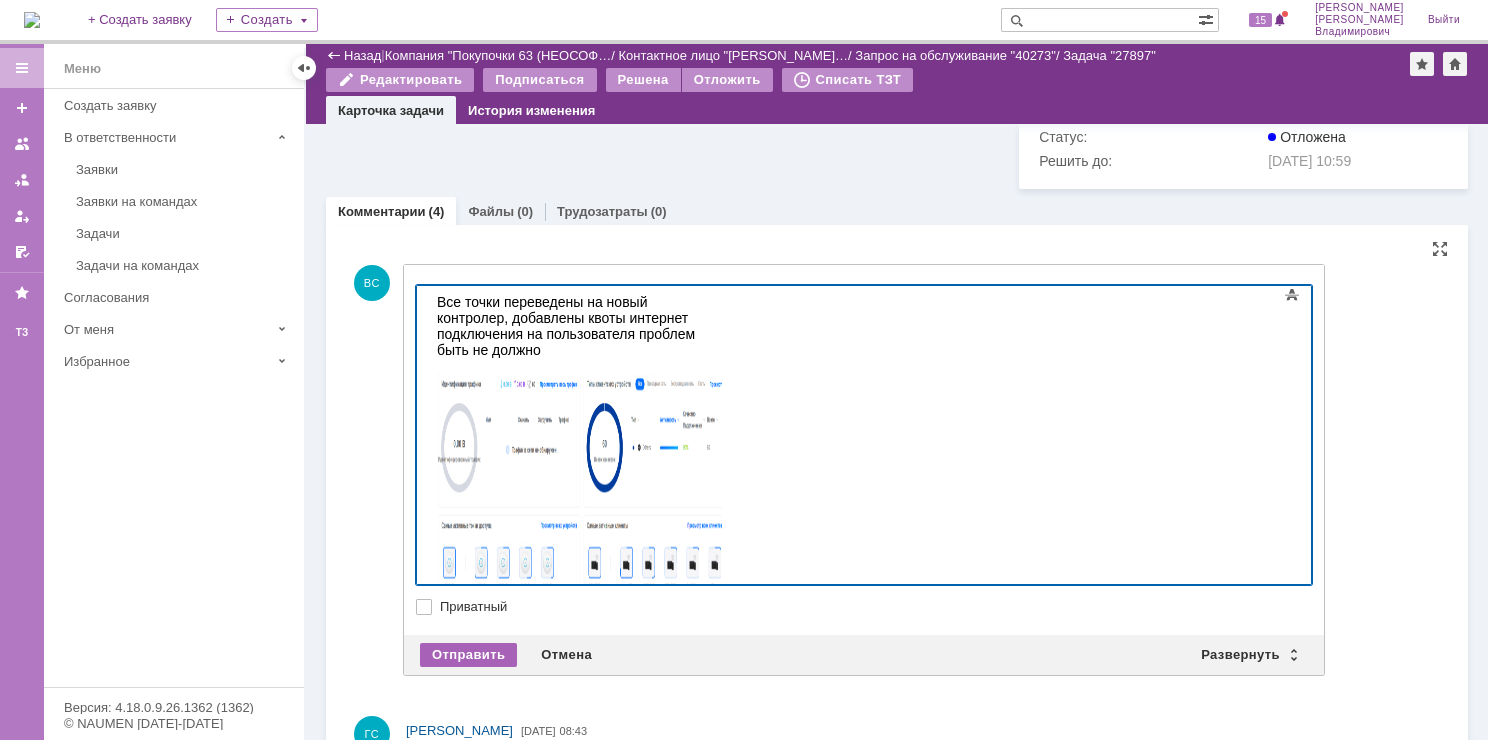 click on "Отправить" at bounding box center (468, 655) 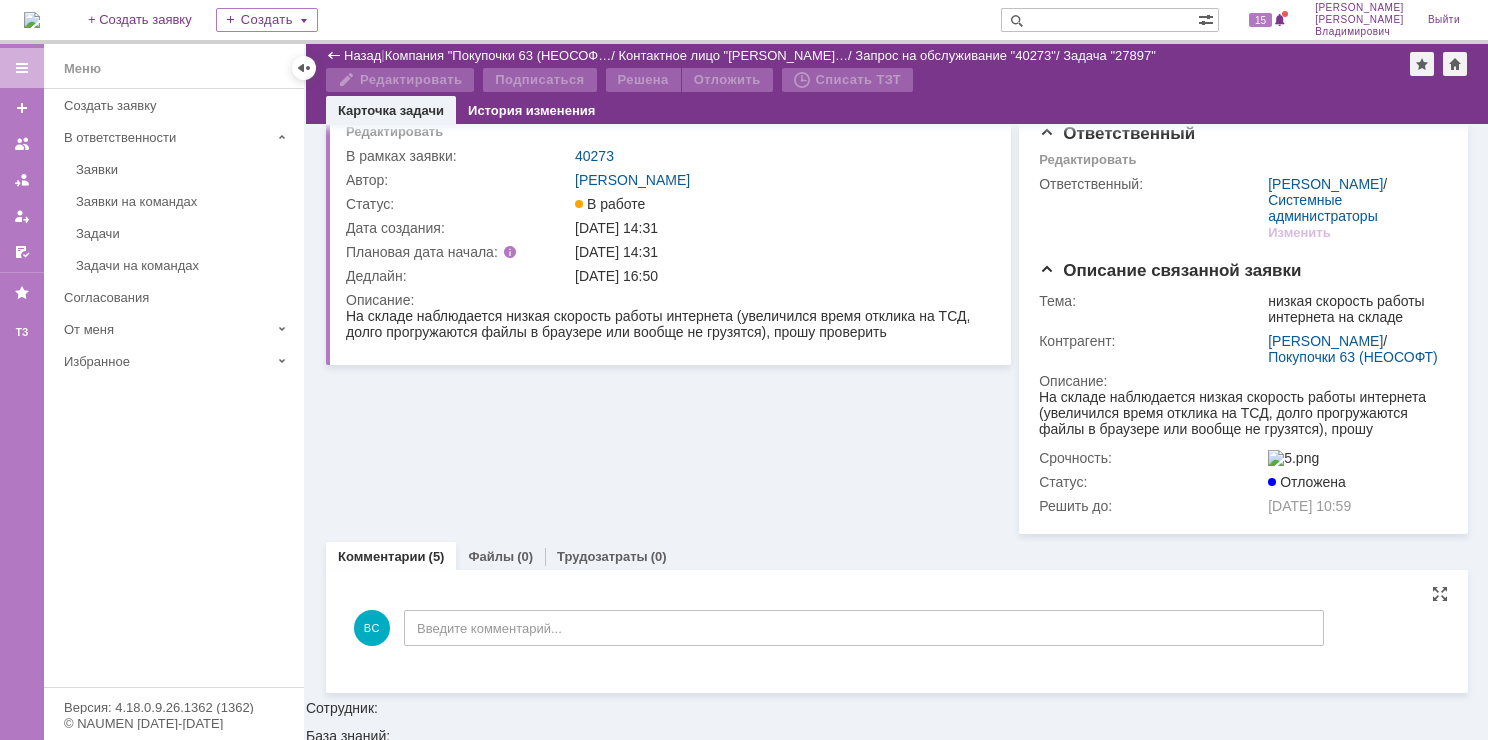scroll, scrollTop: 397, scrollLeft: 0, axis: vertical 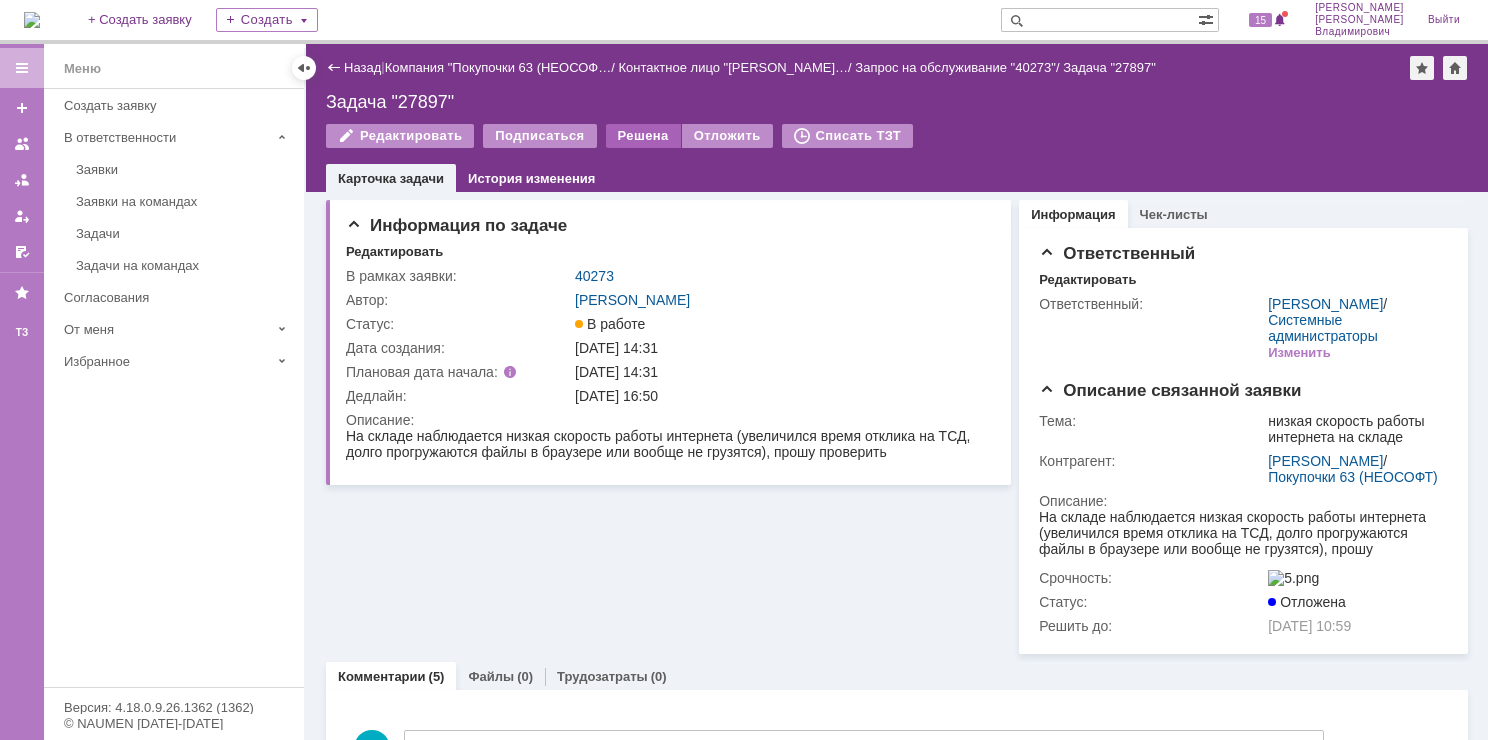 click on "Решена" at bounding box center (643, 136) 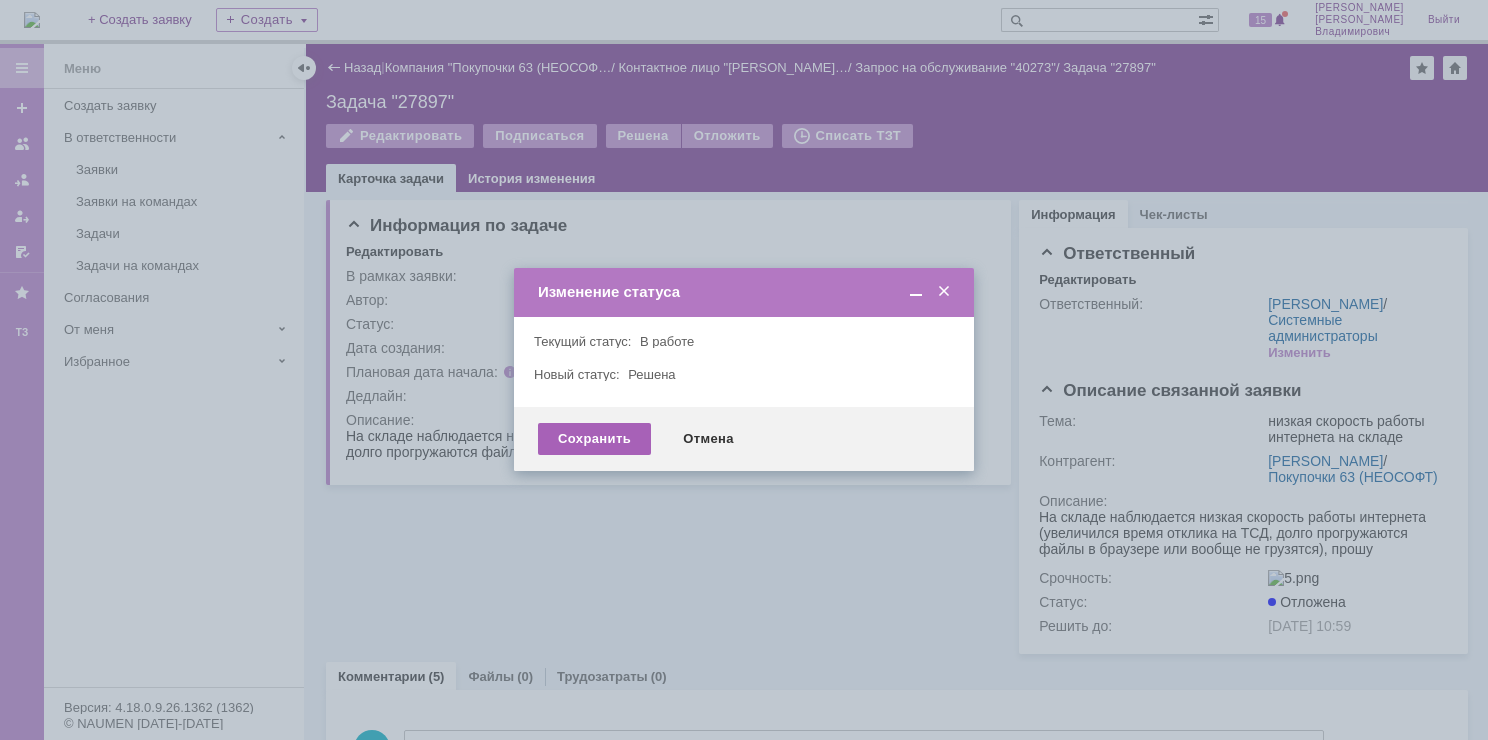 click on "Сохранить" at bounding box center [594, 439] 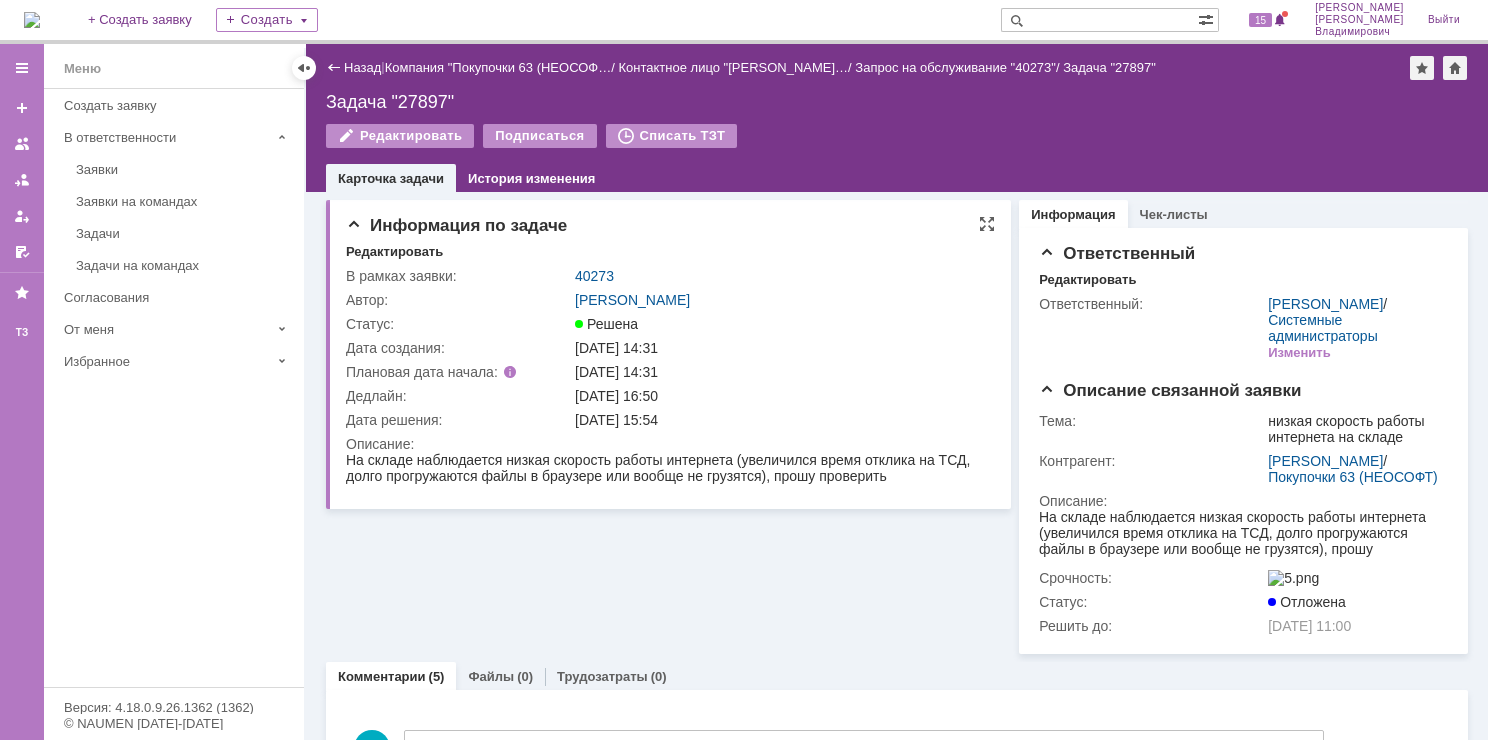 scroll, scrollTop: 0, scrollLeft: 0, axis: both 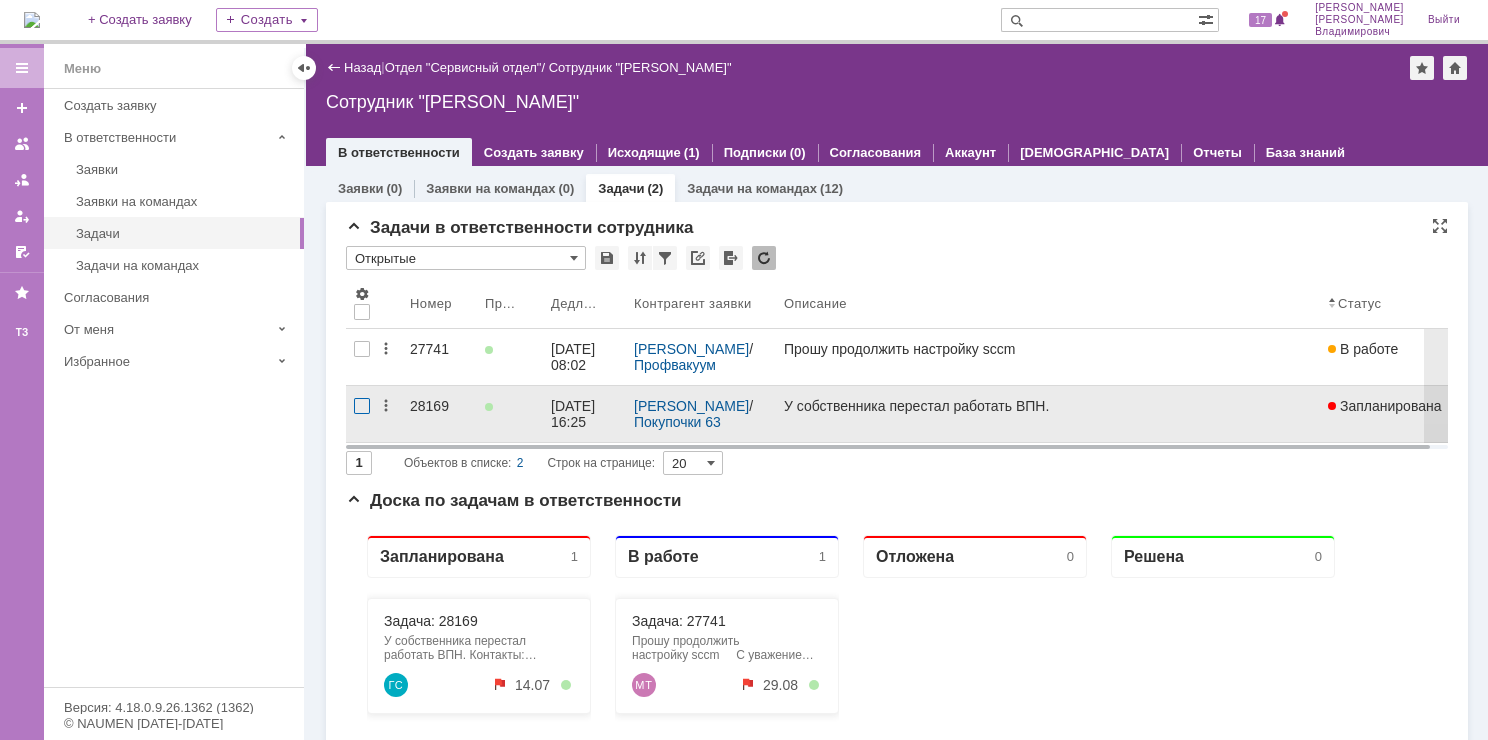 click at bounding box center (362, 406) 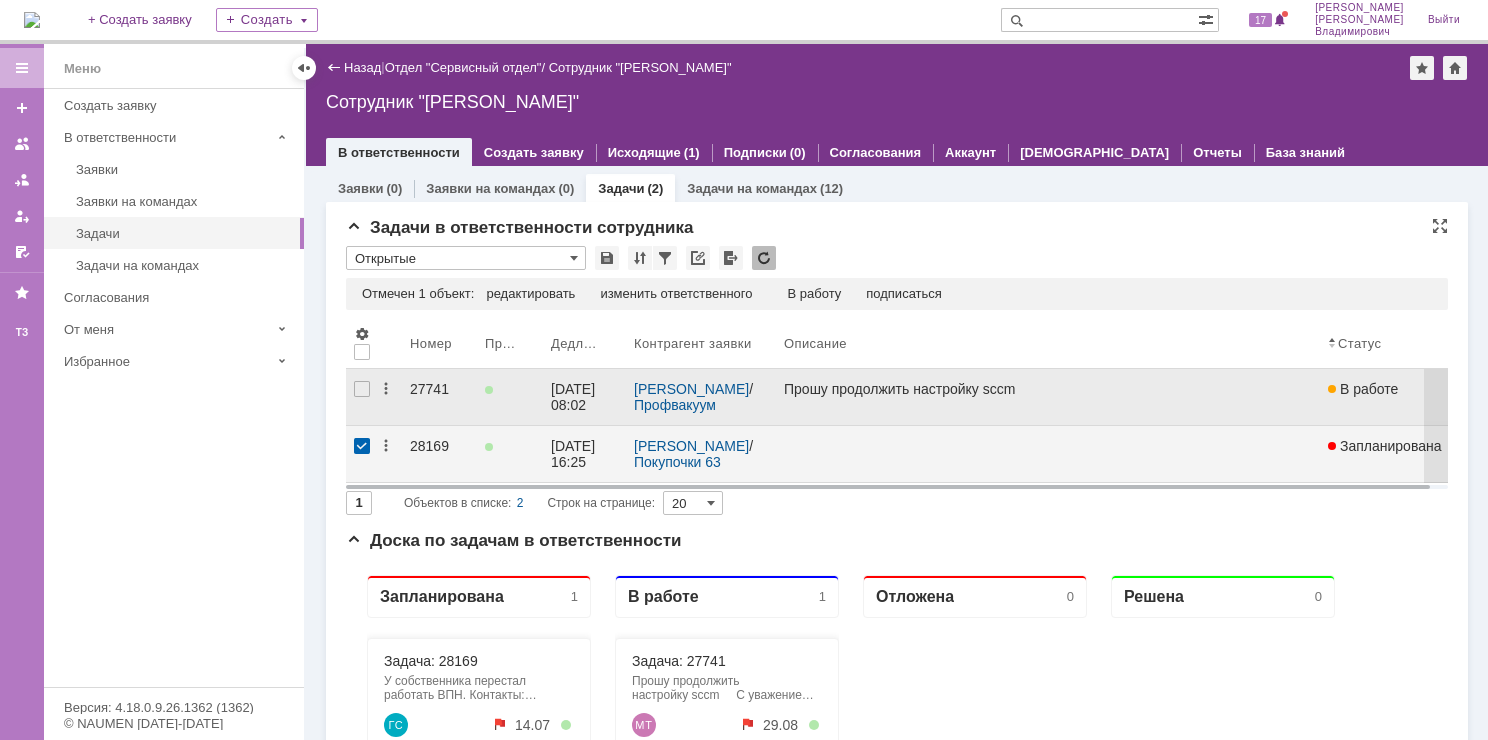 scroll, scrollTop: 0, scrollLeft: 0, axis: both 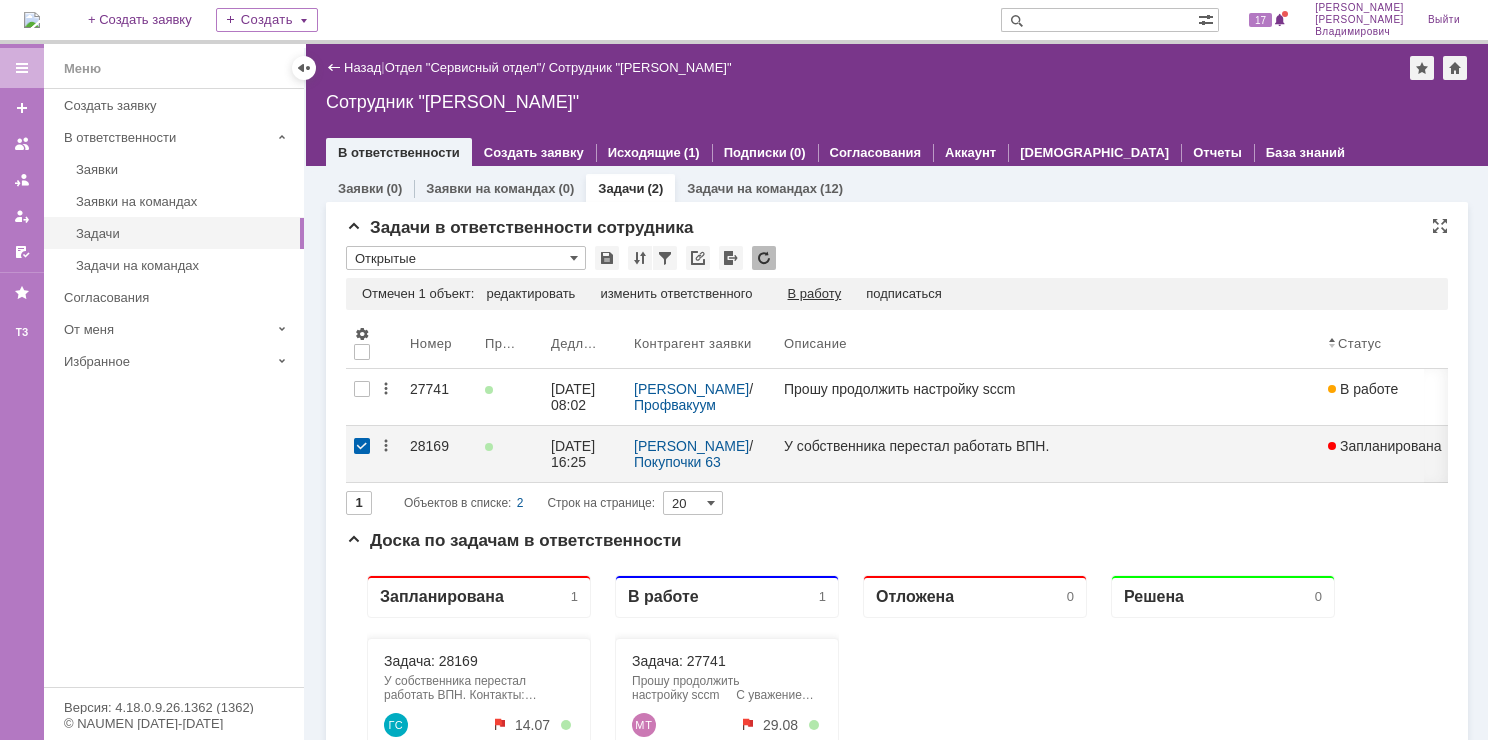 click on "В работу" at bounding box center [815, 294] 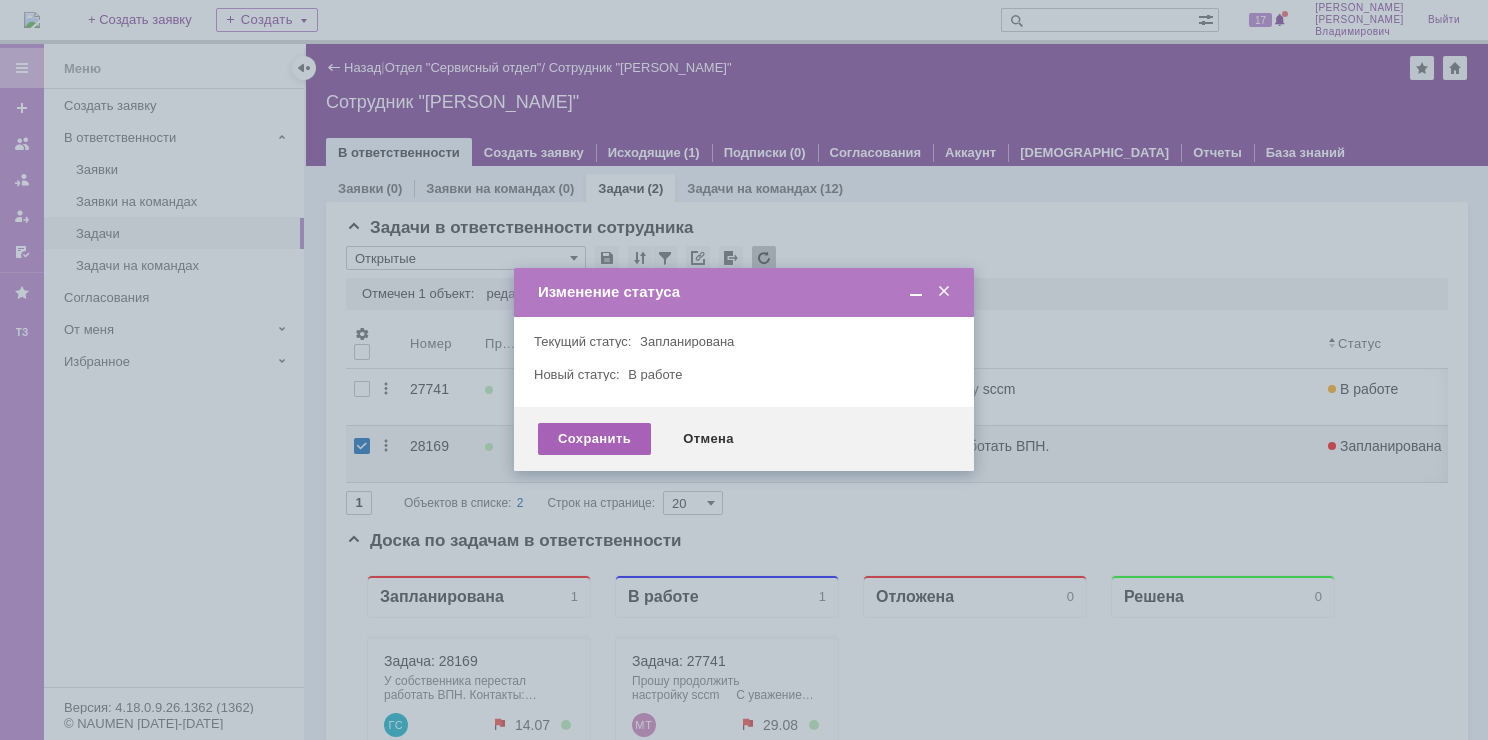 click on "Сохранить" at bounding box center (594, 439) 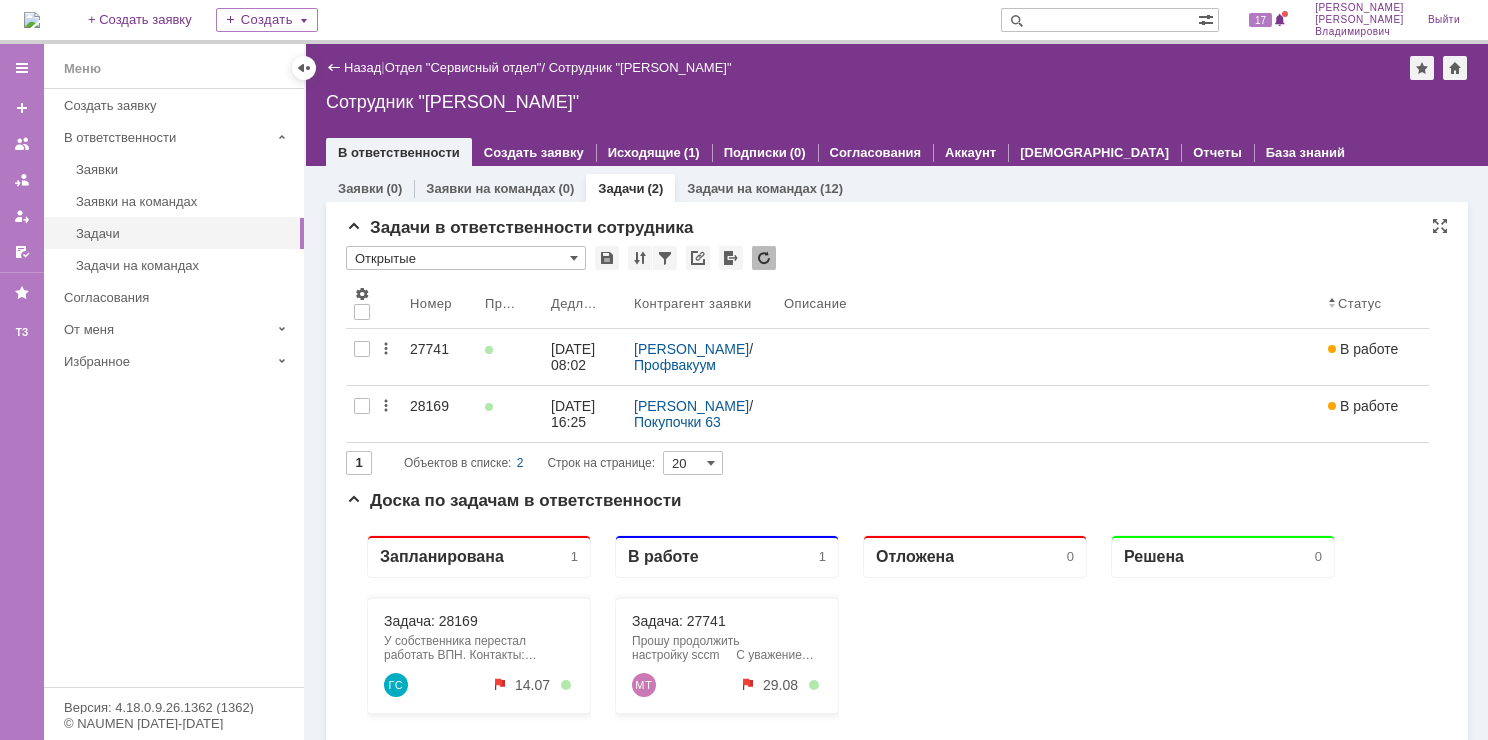 scroll, scrollTop: 0, scrollLeft: 0, axis: both 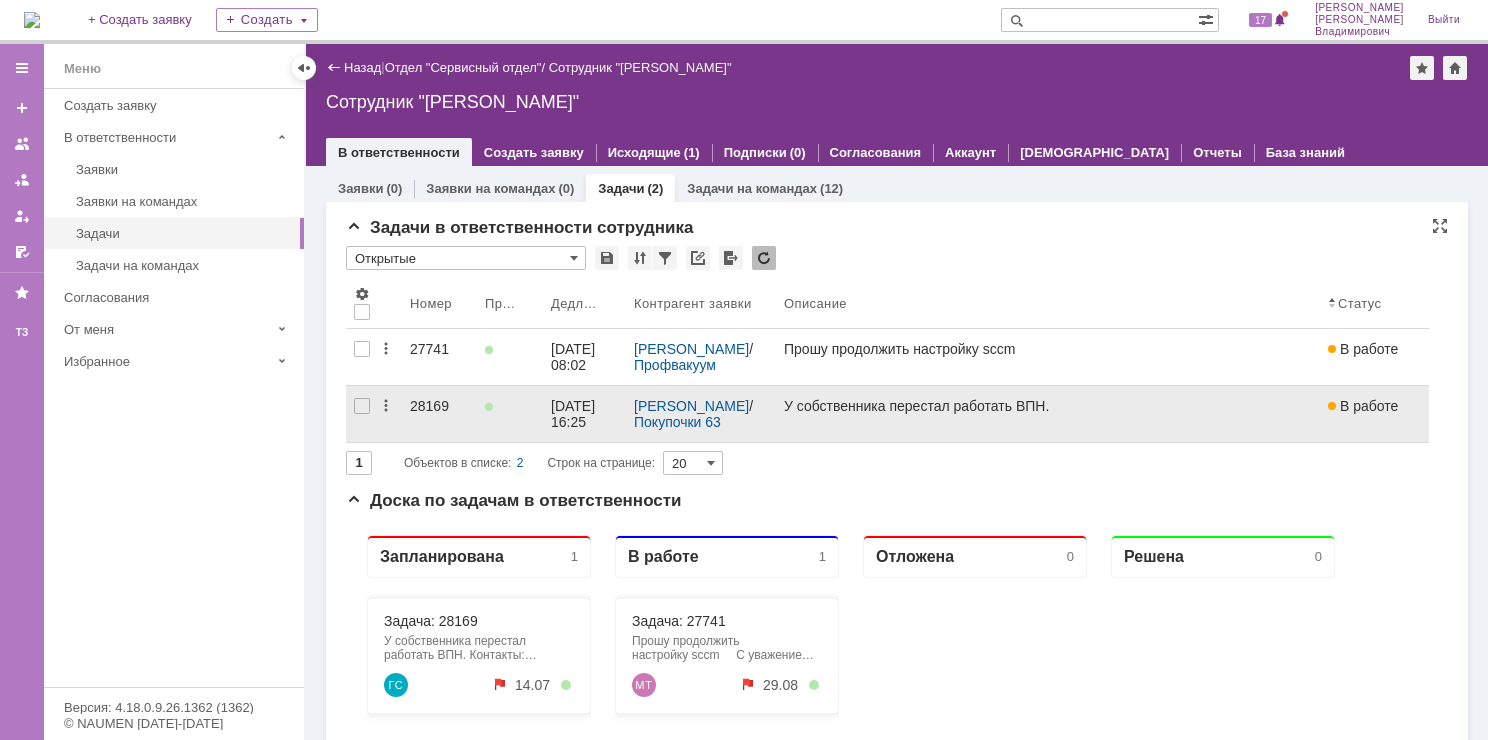 click on "28169" at bounding box center [439, 406] 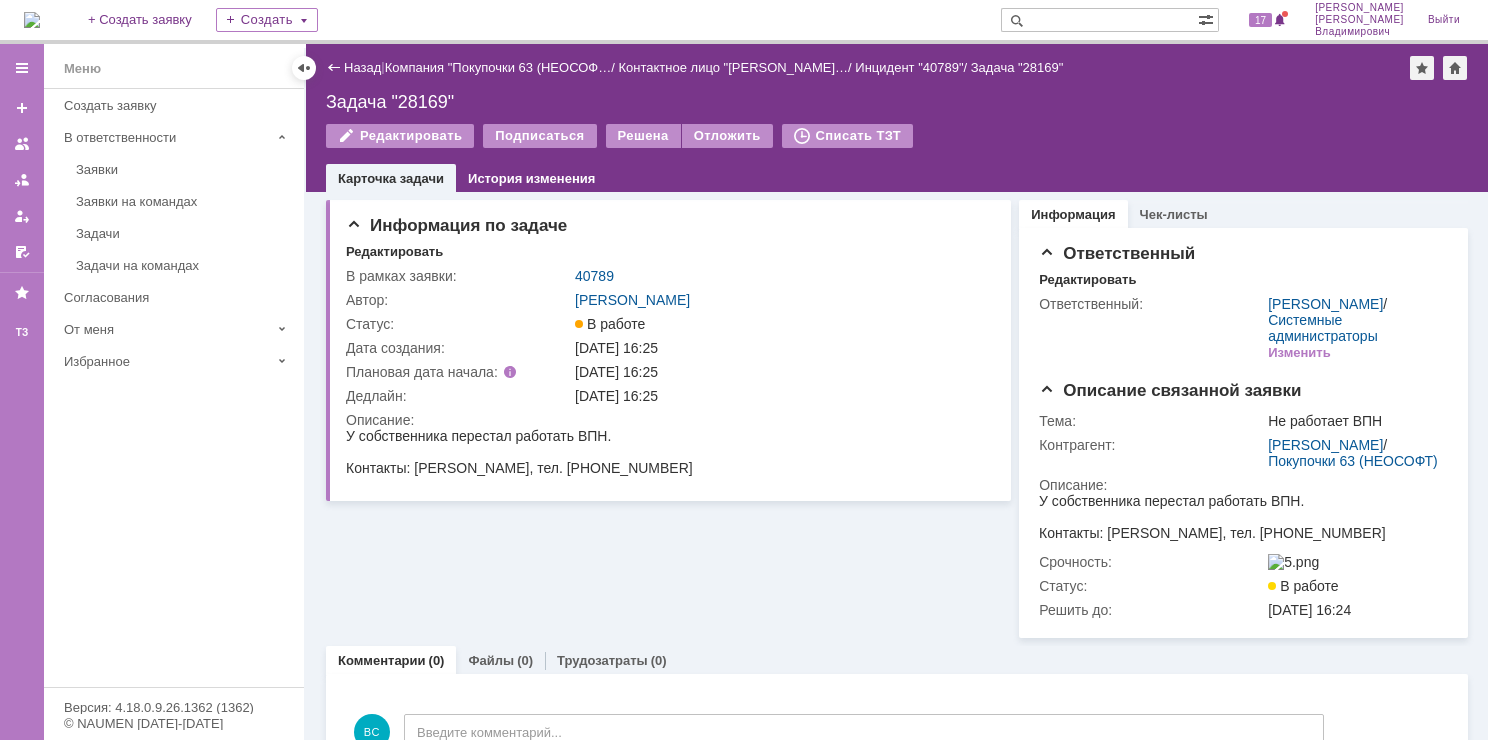 scroll, scrollTop: 0, scrollLeft: 0, axis: both 